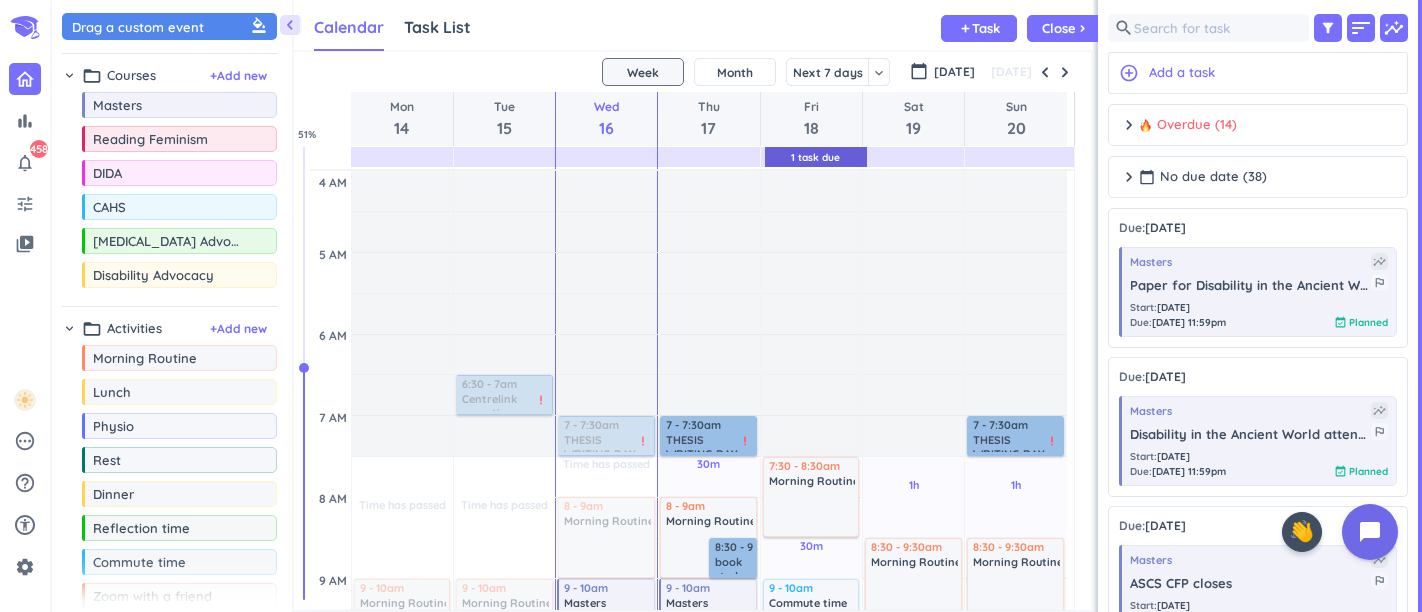 scroll, scrollTop: 0, scrollLeft: 0, axis: both 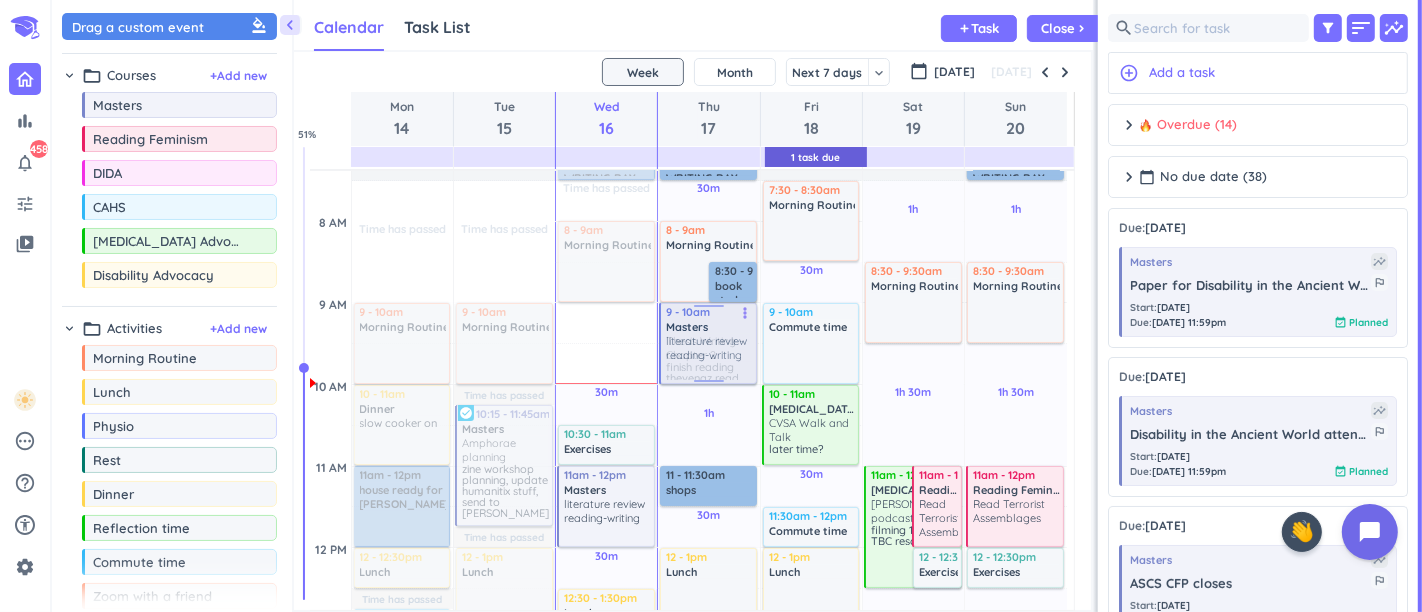 drag, startPoint x: 622, startPoint y: 344, endPoint x: 692, endPoint y: 327, distance: 72.03471 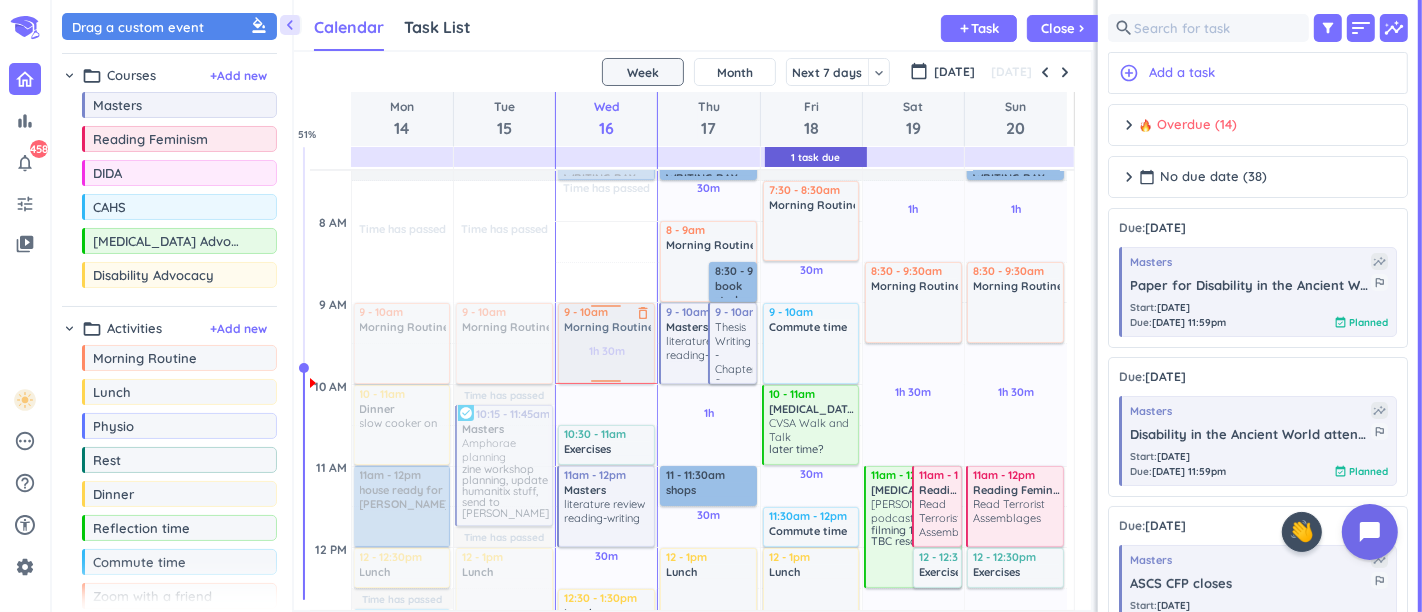 drag, startPoint x: 605, startPoint y: 250, endPoint x: 613, endPoint y: 345, distance: 95.33625 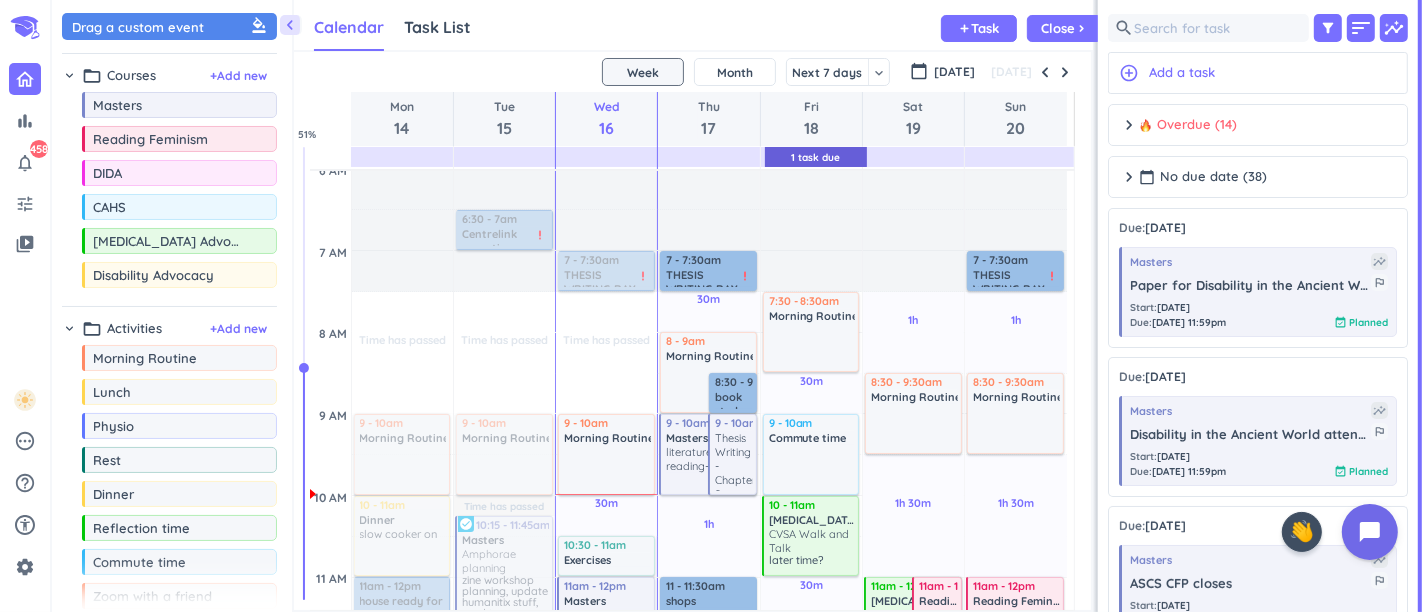 scroll, scrollTop: 498, scrollLeft: 0, axis: vertical 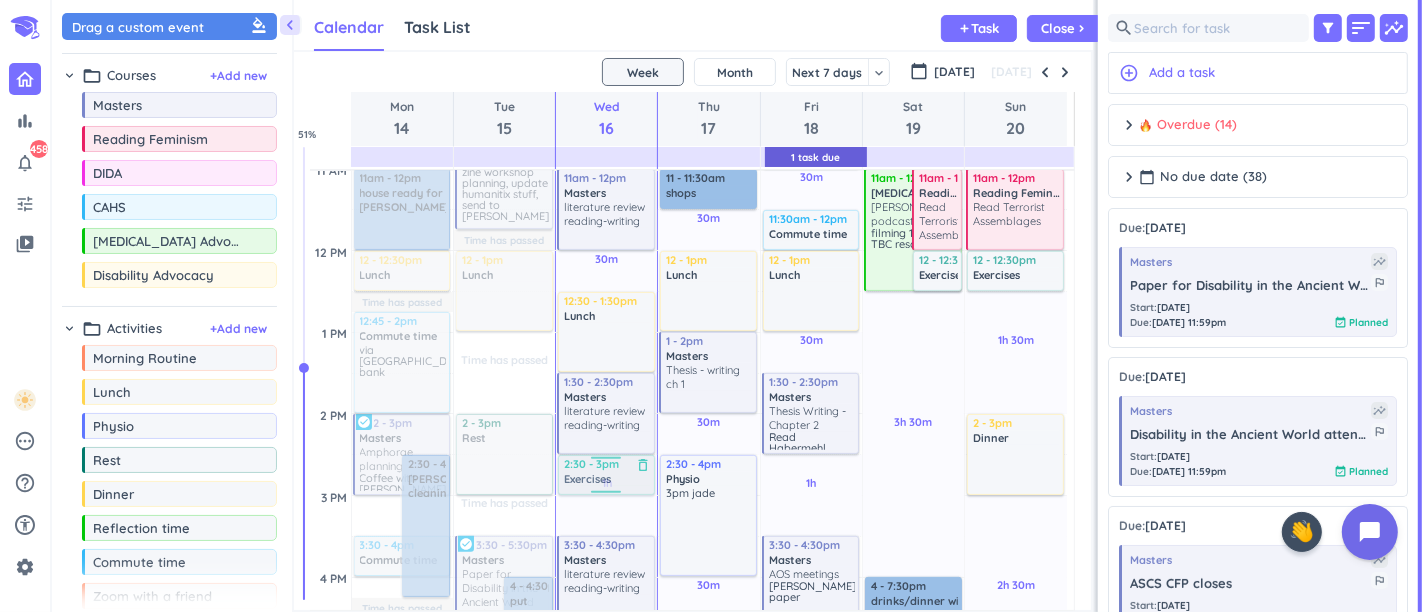drag, startPoint x: 605, startPoint y: 214, endPoint x: 613, endPoint y: 458, distance: 244.13112 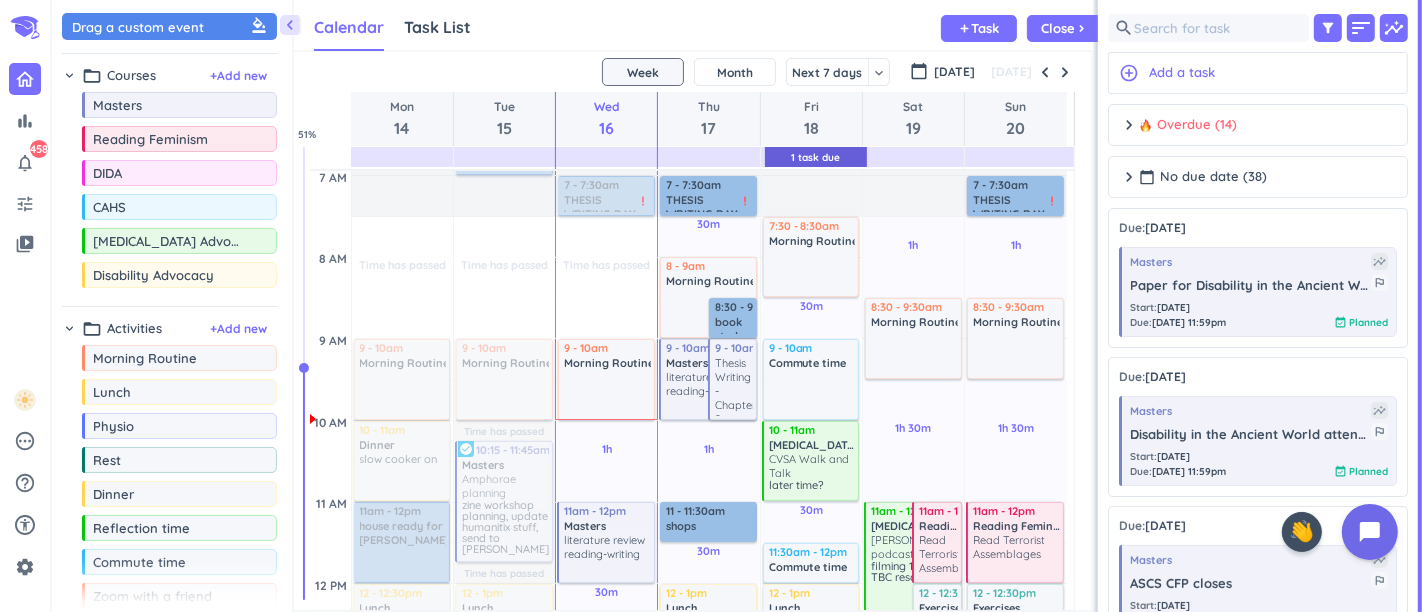 scroll, scrollTop: 462, scrollLeft: 0, axis: vertical 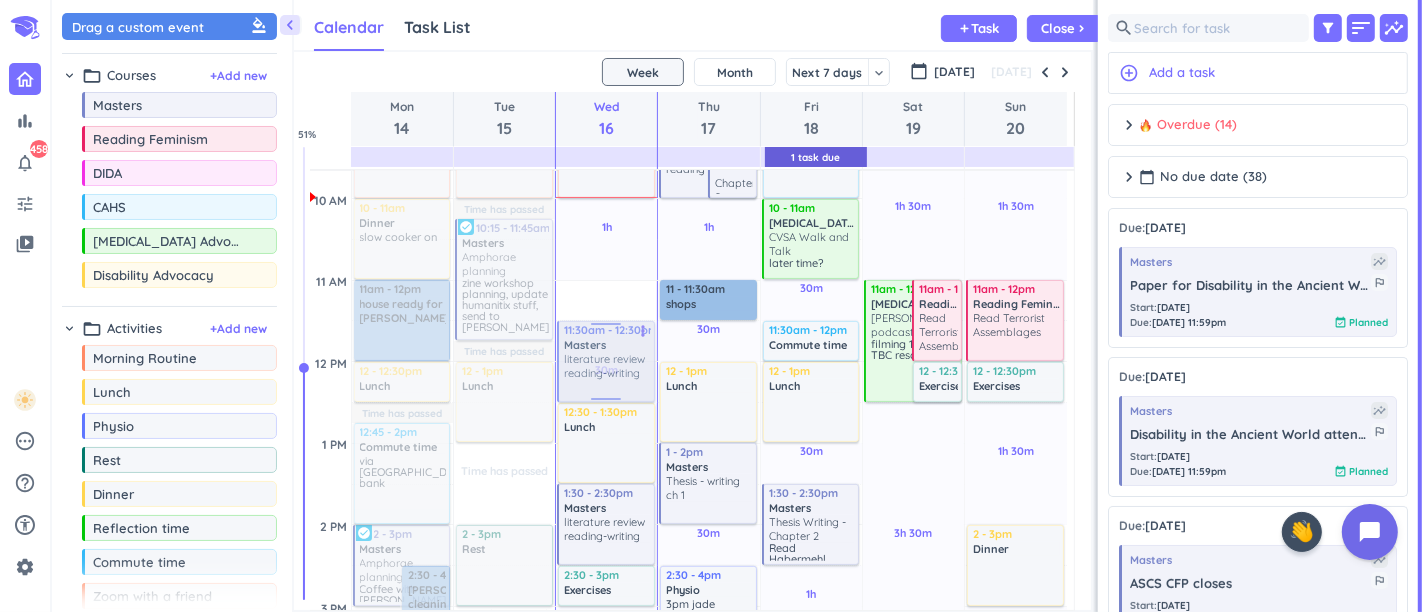 click on "Time has passed Past due Plan 1h  Past due Plan 30m Past due Plan 30m Past due Plan 30m Past due Plan 30m Past due Plan 1h  Past due Plan Adjust Awake Time Adjust Awake Time 7 - 7:30am THESIS WRITING DAY delete_outline priority_high 9 - 10am Morning Routine delete_outline 11am - 12pm Masters  literature review reading-writing more_vert 12:30 - 1:30pm Lunch delete_outline 1:30 - 2:30pm Masters  literature review reading-writing more_vert 2:30 - 3pm Exercises delete_outline 3:30 - 4:30pm Masters  literature review reading-writing more_vert 5 - 5:30pm collect name tags/ lanyards from School social sciences office delete_outline 6 - 8pm Dinner delete_outline [PERSON_NAME] - chilli 8 - 9pm Masters  Dido Project - creative journal more_vert 11:30am - 12:30pm Masters  literature review reading-writing more_vert" at bounding box center [606, 688] 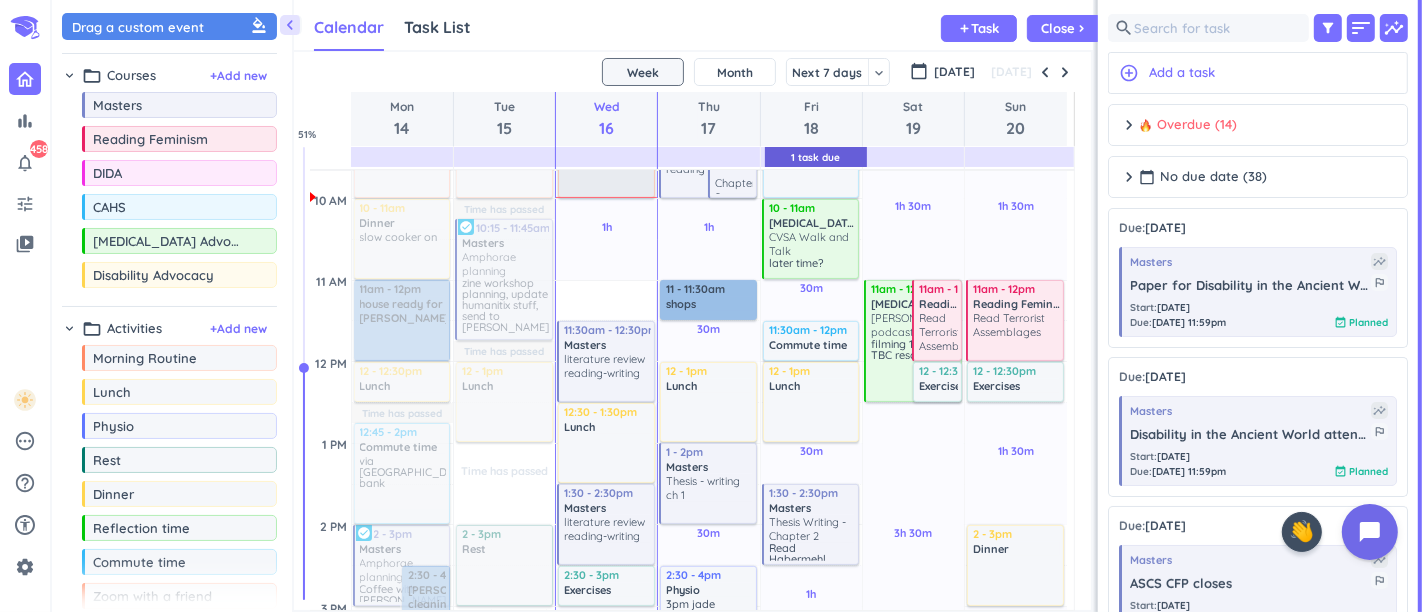scroll, scrollTop: 240, scrollLeft: 0, axis: vertical 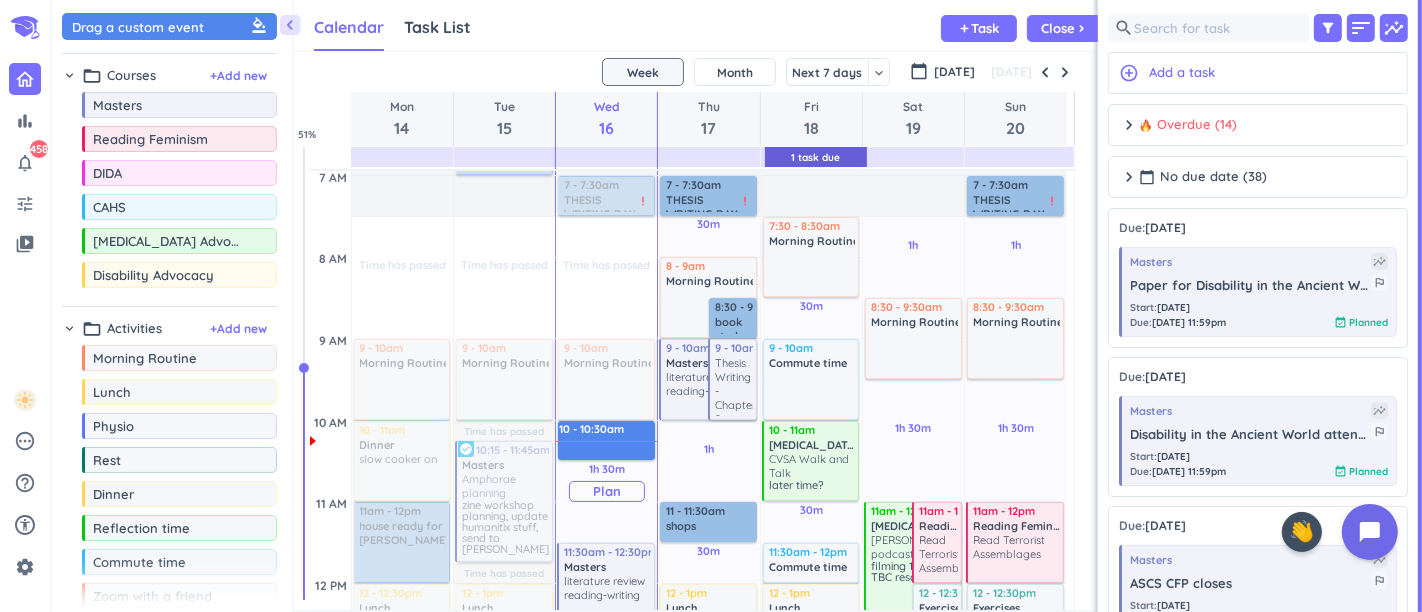 drag, startPoint x: 609, startPoint y: 428, endPoint x: 612, endPoint y: 456, distance: 28.160255 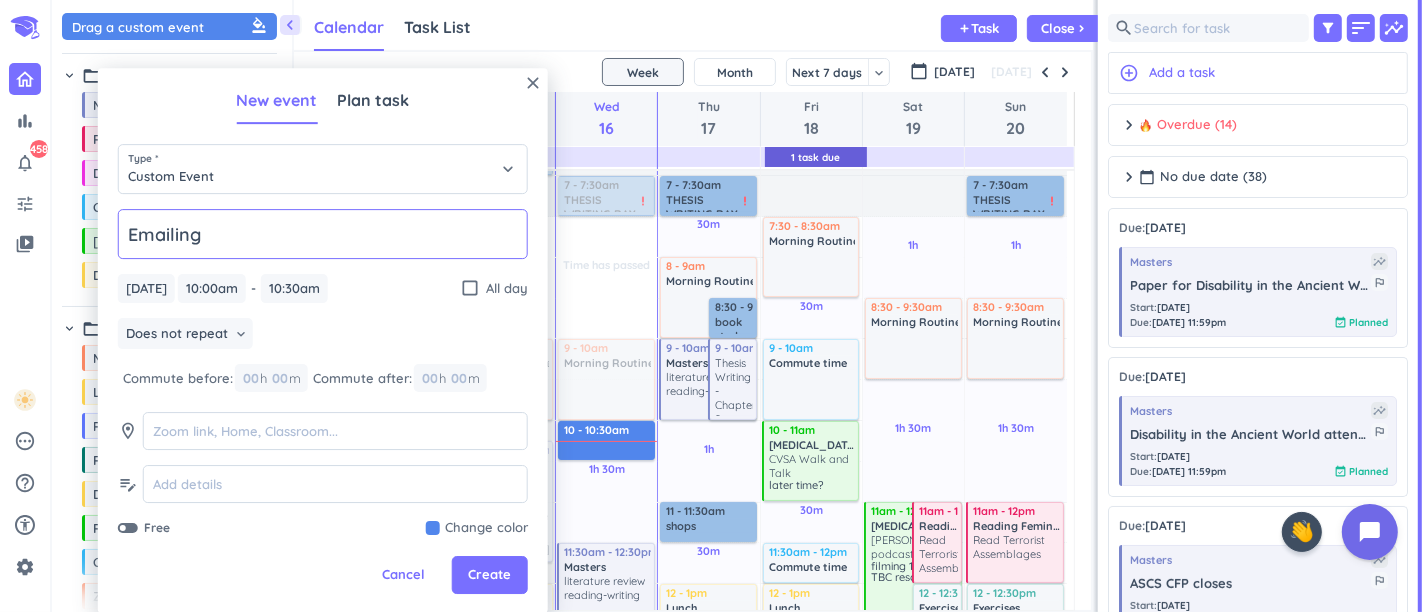 type on "Emailing" 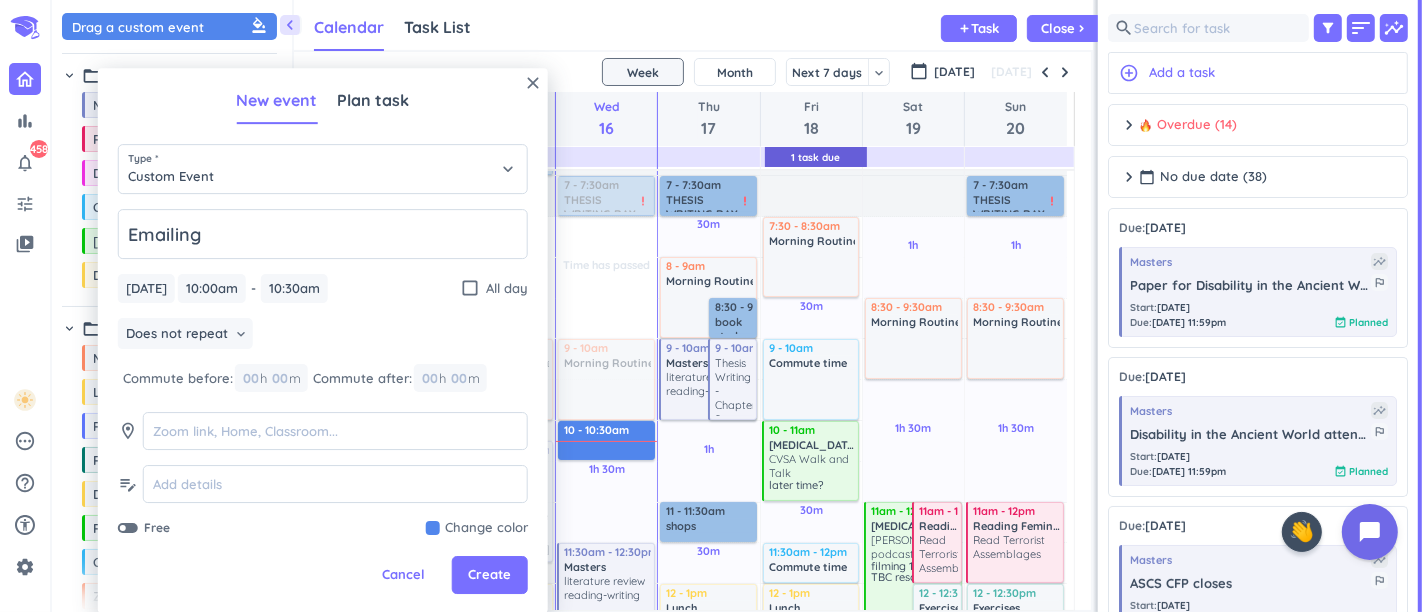 click on "close New event Plan task Type * Custom Event keyboard_arrow_down Emailing [DATE] [DATE]   10:00am 10:00am - 10:30am 10:30am check_box_outline_blank All day Does not repeat keyboard_arrow_down Commute before: 00 h 00 m Commute after: 00 h 00 m room edit_note Free Change color Cancel Create" at bounding box center [323, 340] 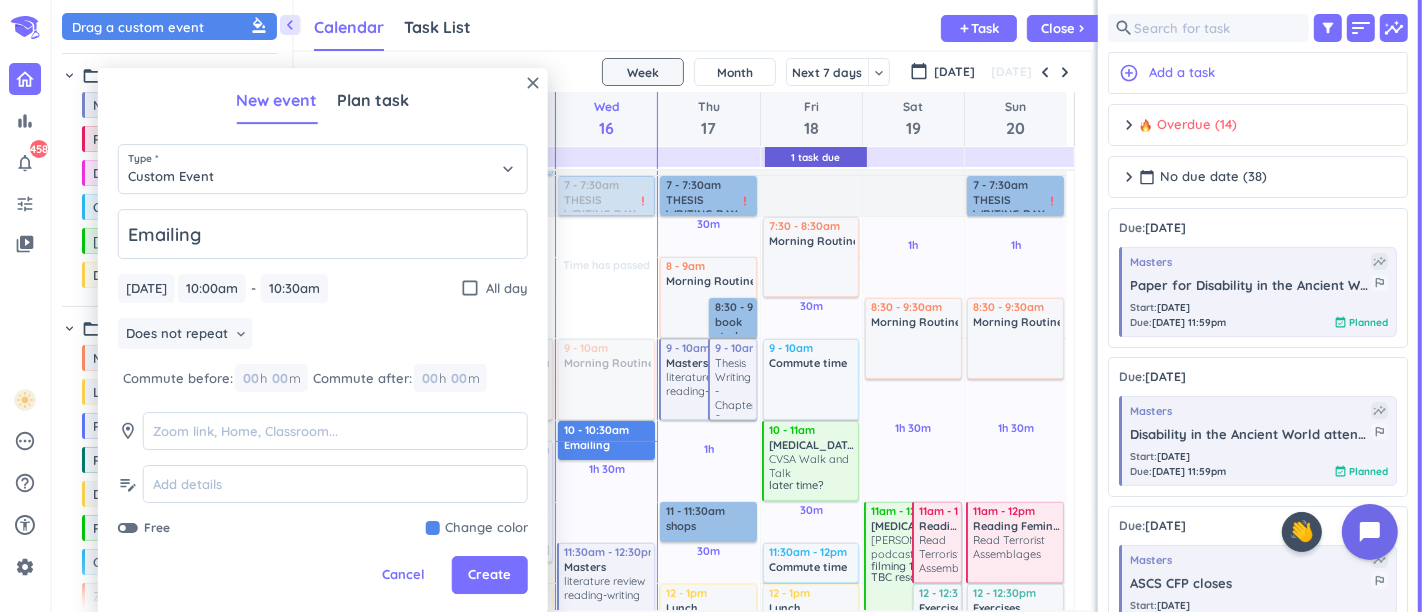 click at bounding box center (477, 529) 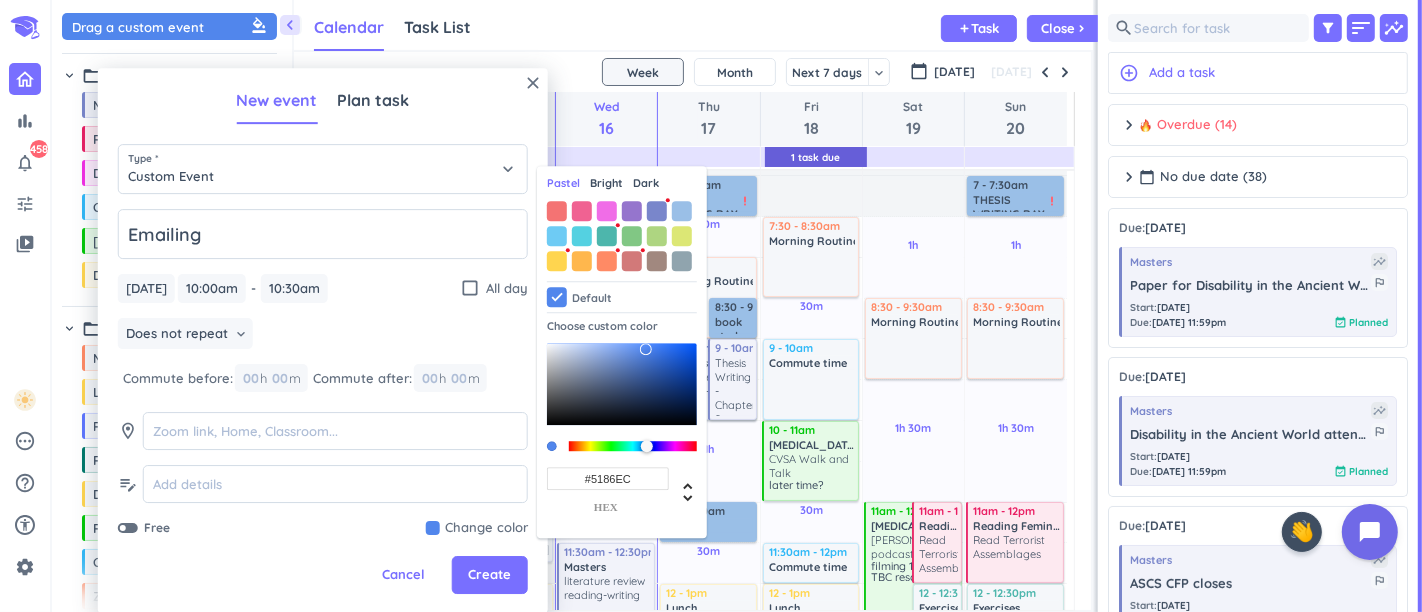 click on "Pastel Bright Dark Default Choose custom color #5186EC hex" at bounding box center [622, 353] 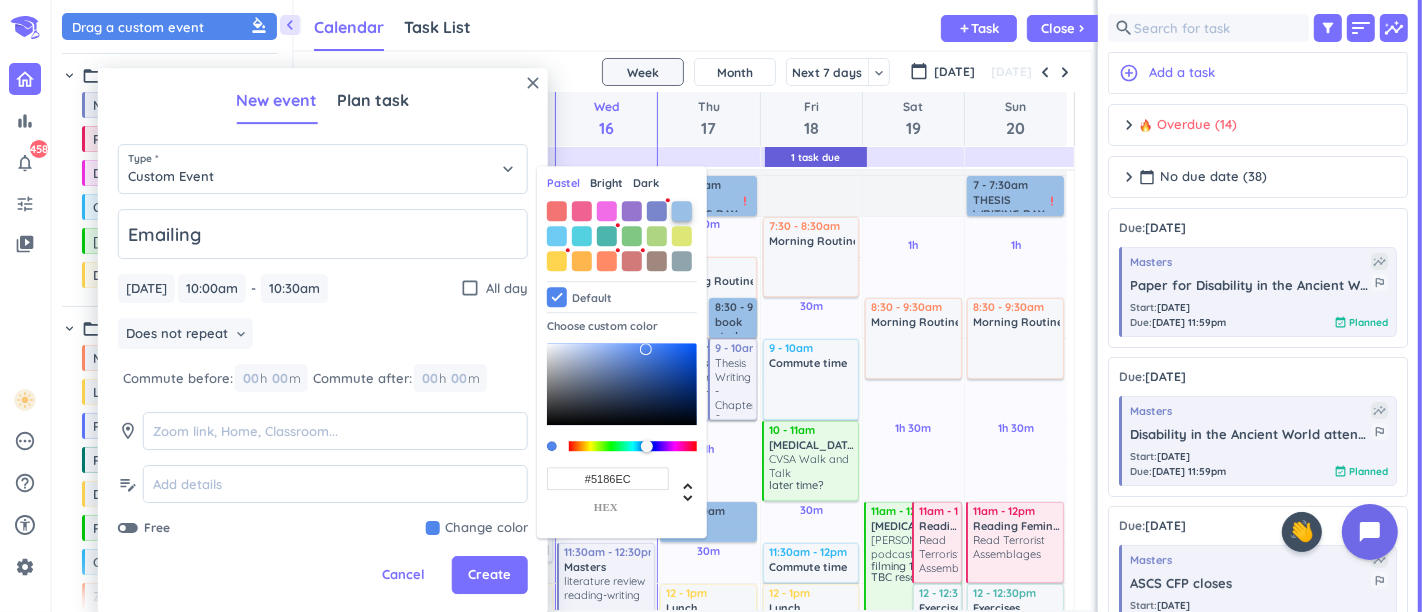 click at bounding box center [682, 211] 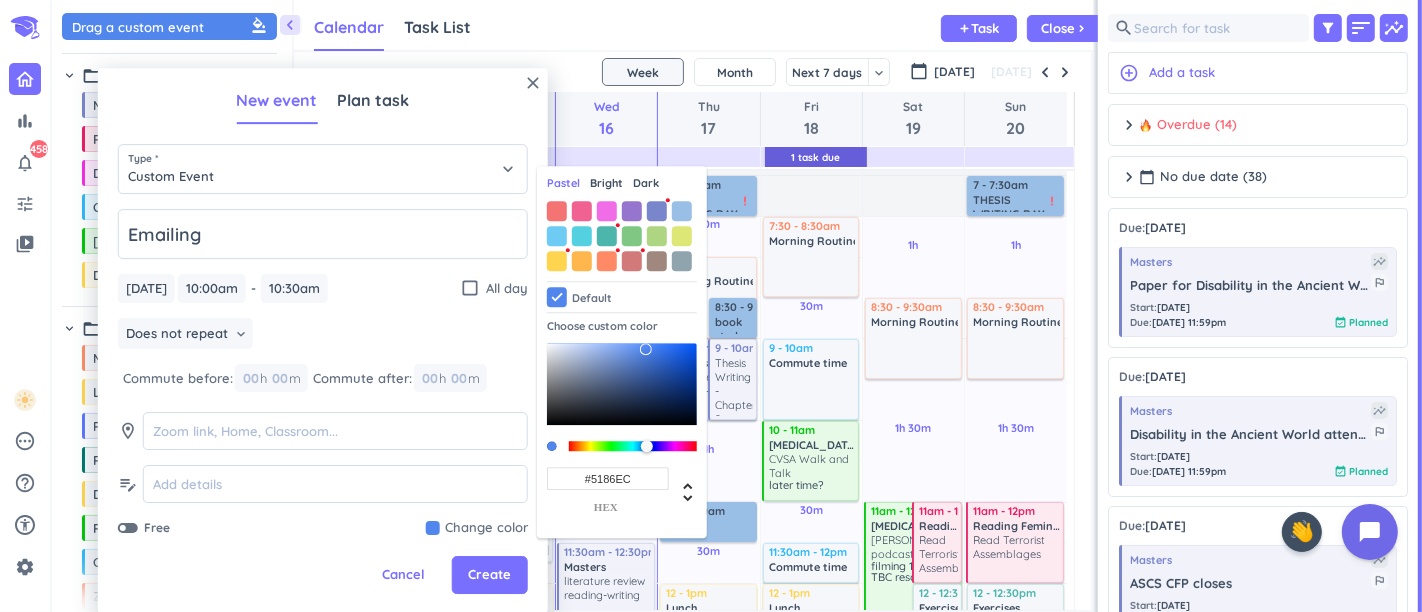 type on "#9ABFE7" 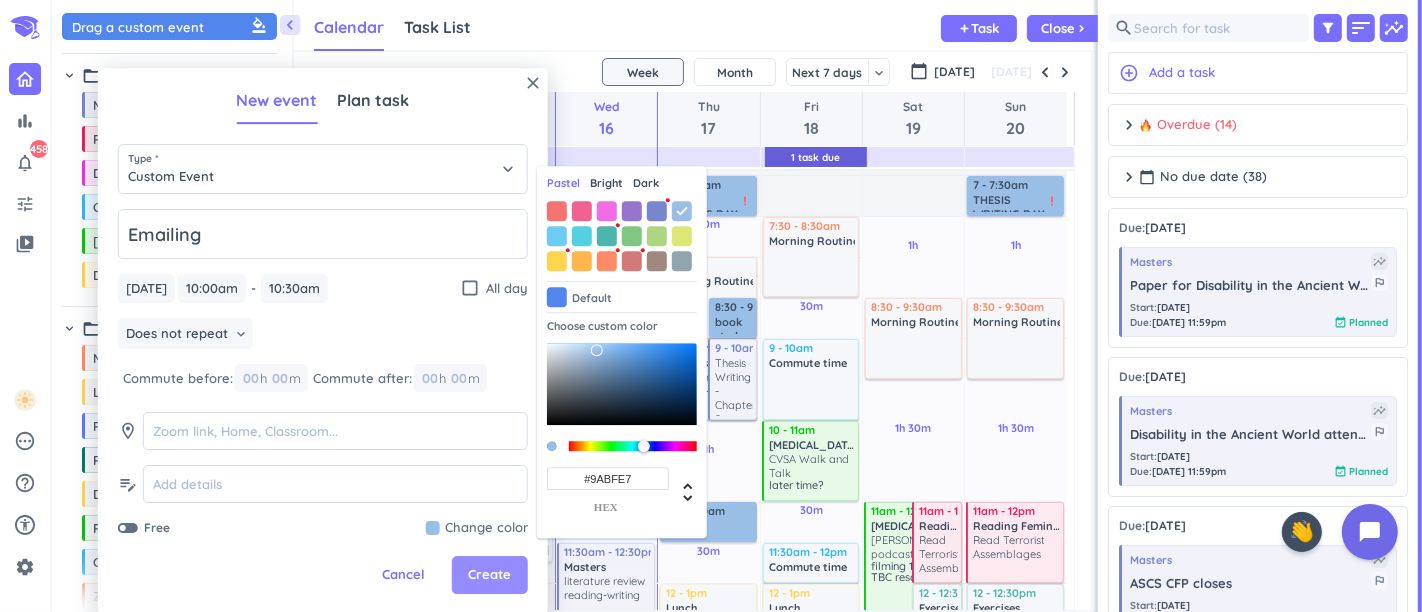 click on "Create" at bounding box center (490, 576) 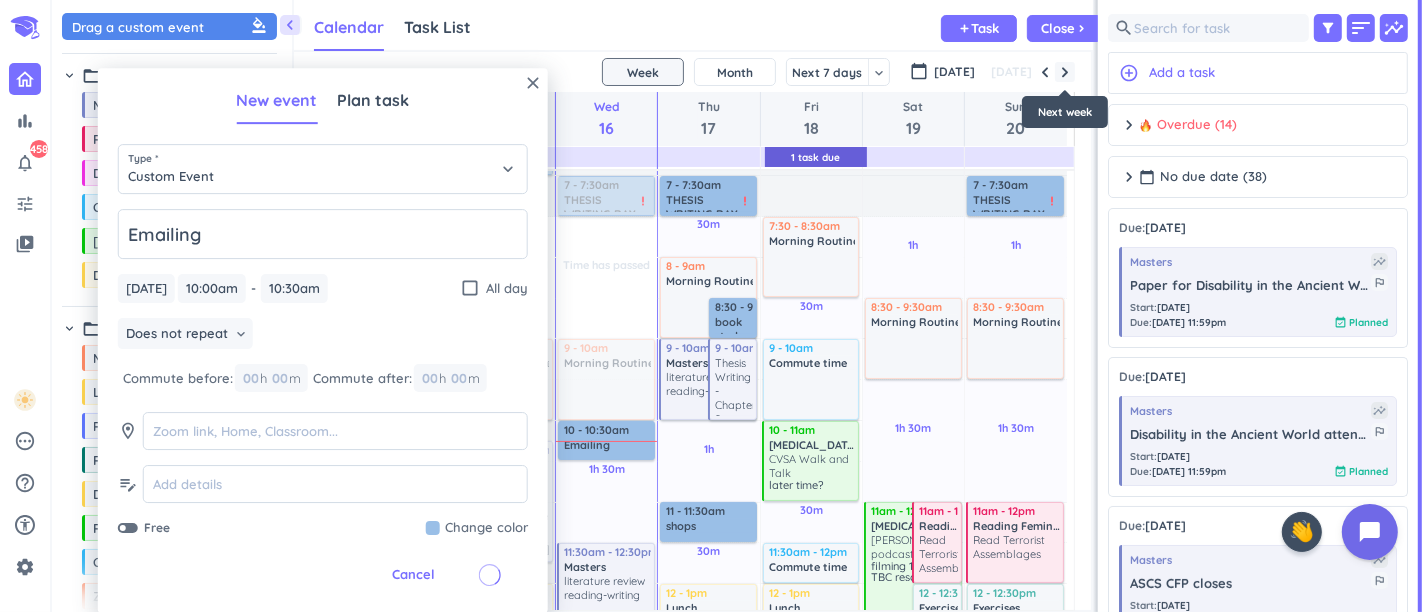 click at bounding box center [1065, 72] 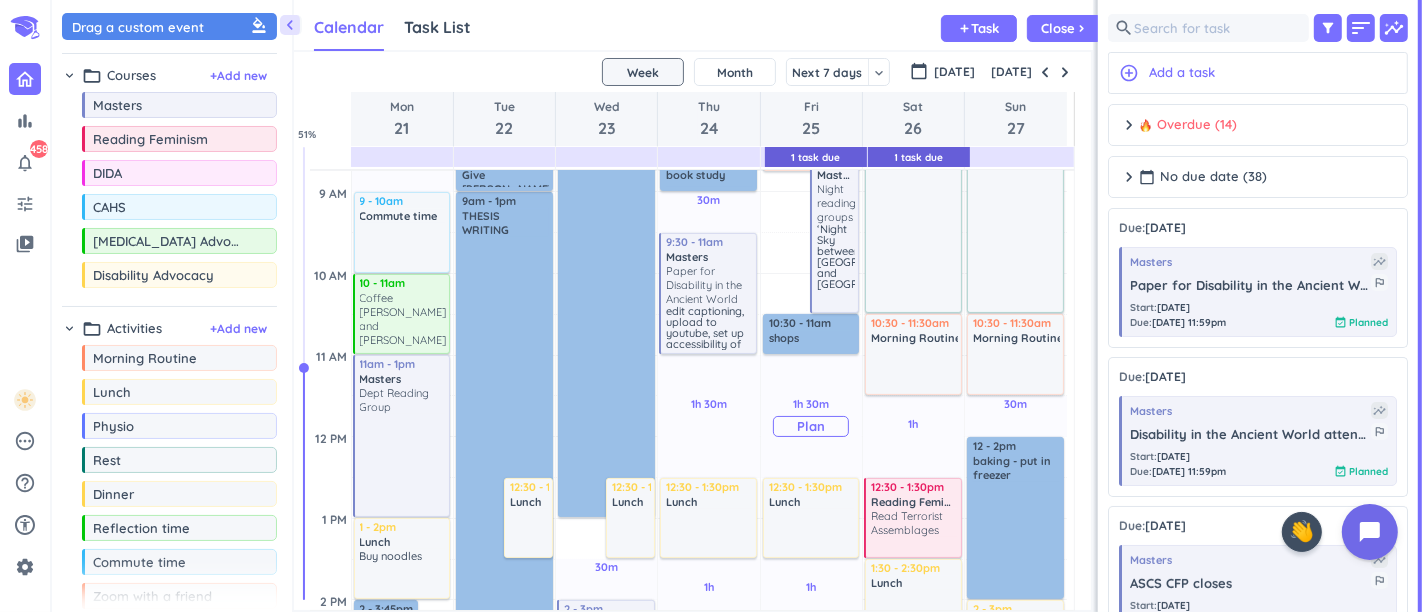 scroll, scrollTop: 276, scrollLeft: 0, axis: vertical 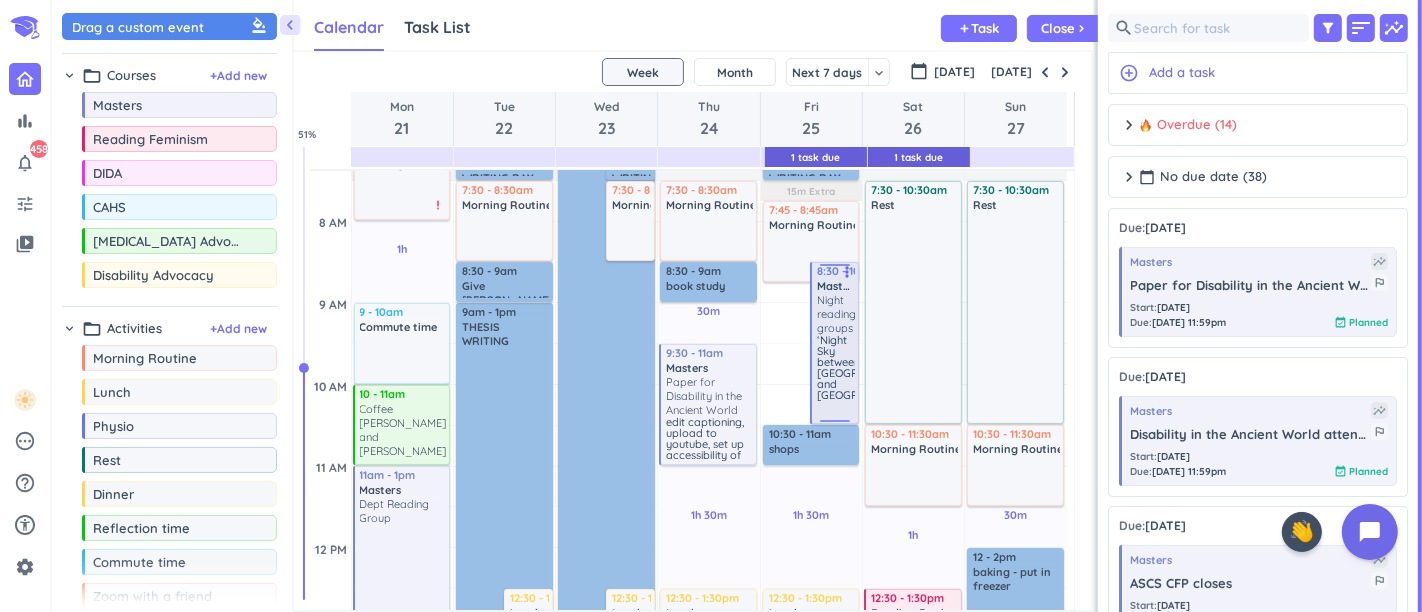 click on "‘Night Sky between [GEOGRAPHIC_DATA] and [GEOGRAPHIC_DATA]’" at bounding box center [836, 377] 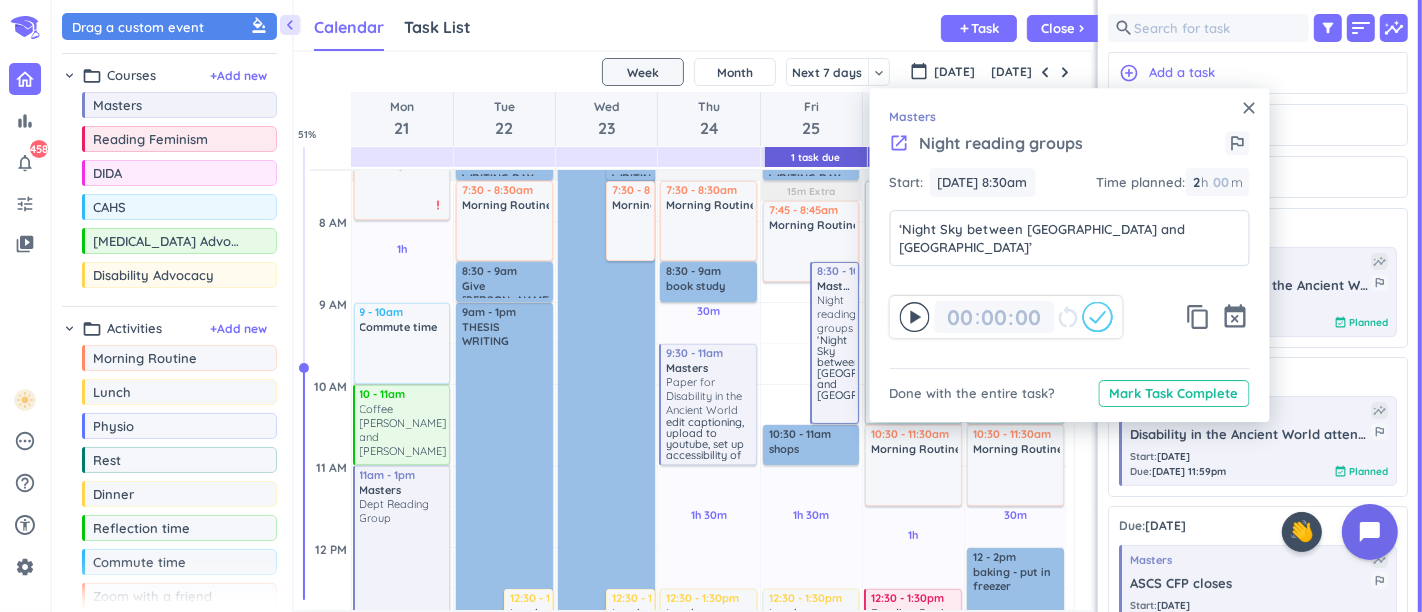 click on "close" at bounding box center [1250, 108] 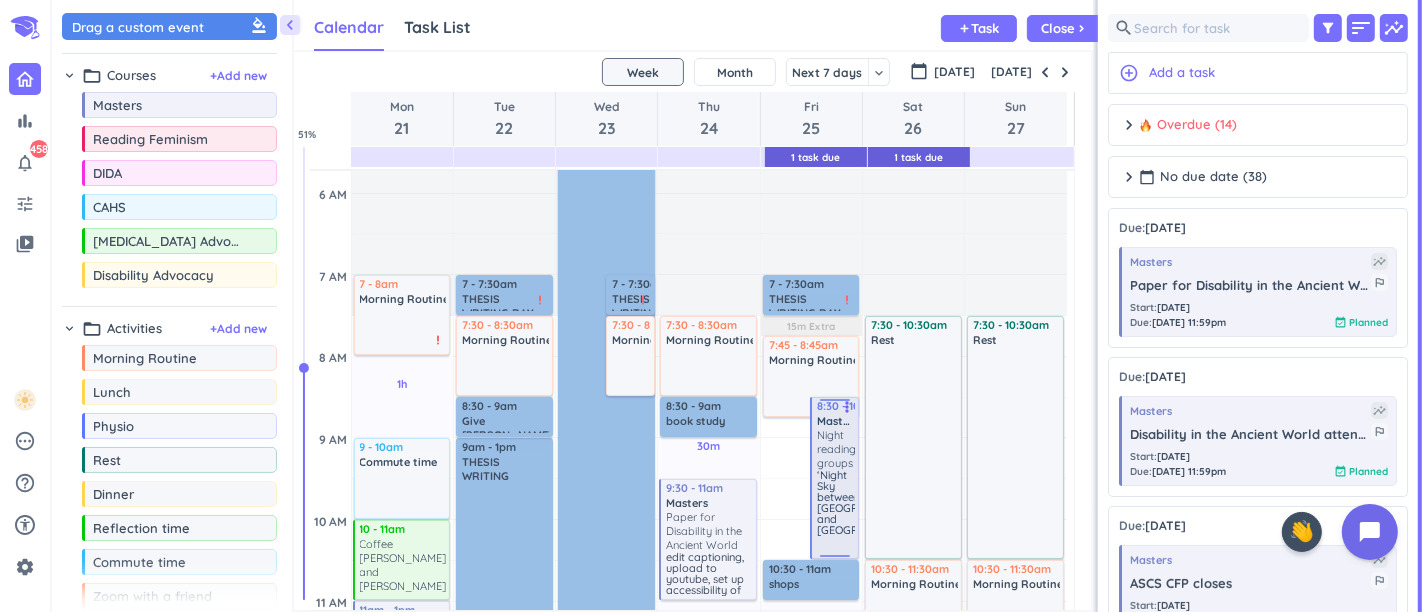 scroll, scrollTop: 165, scrollLeft: 0, axis: vertical 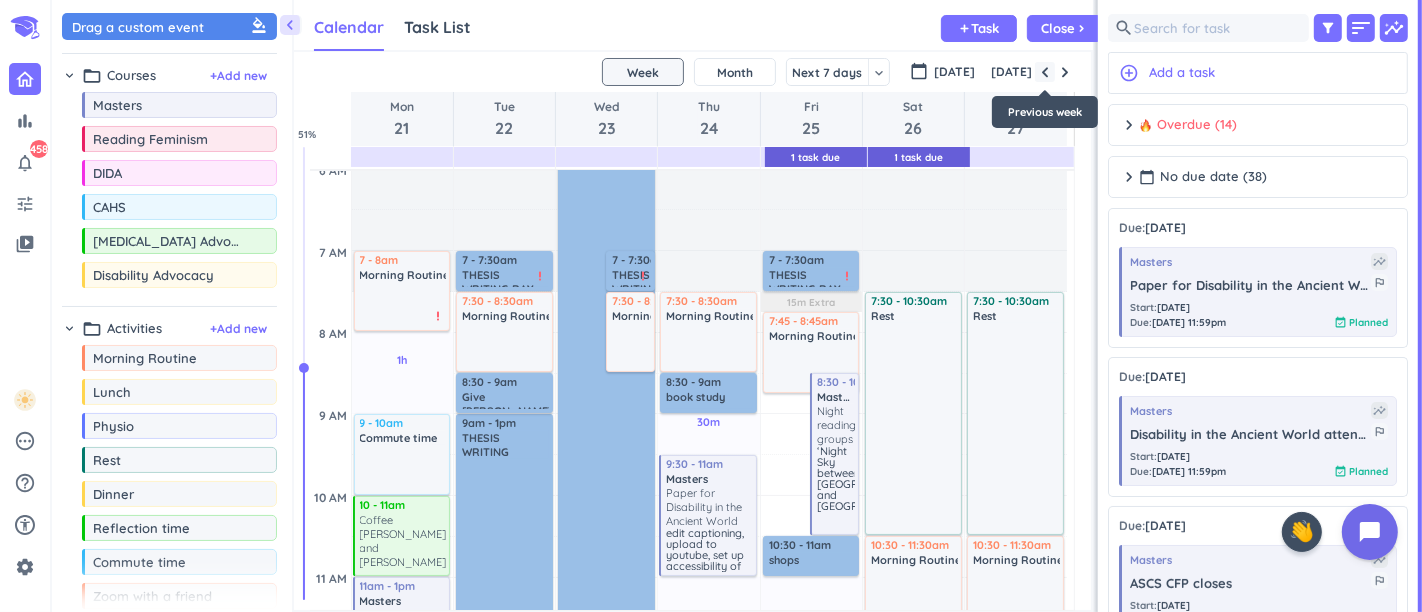 click at bounding box center [1045, 72] 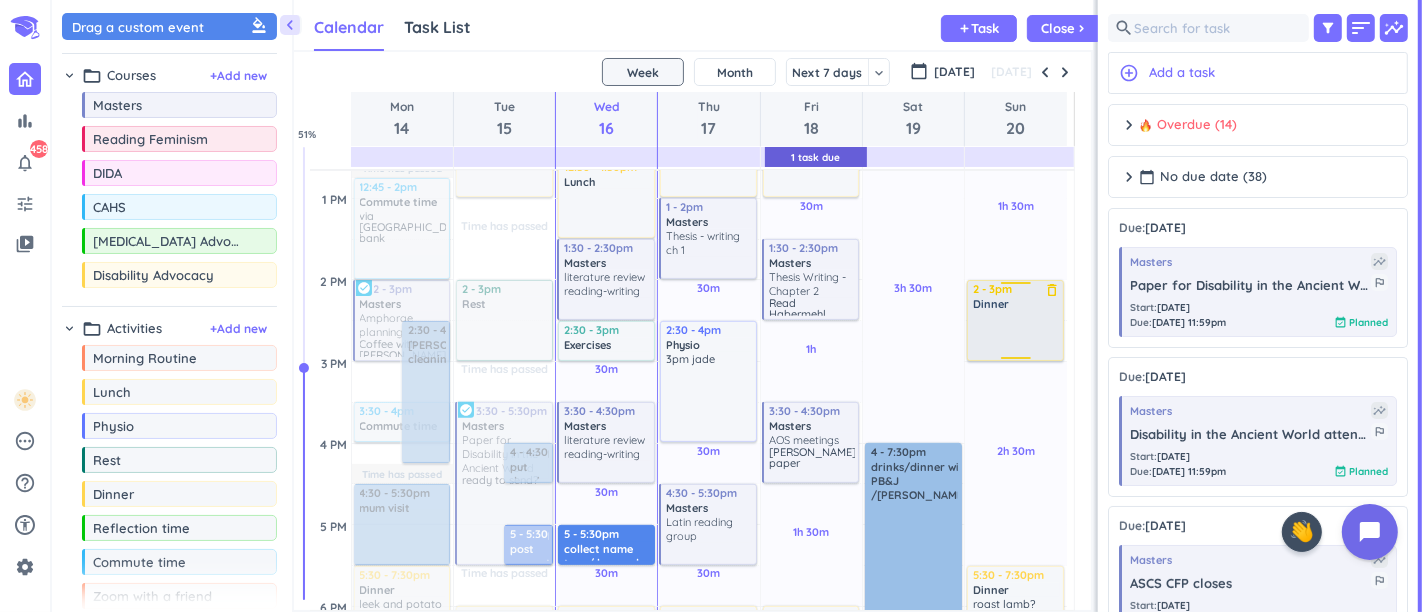 scroll, scrollTop: 720, scrollLeft: 0, axis: vertical 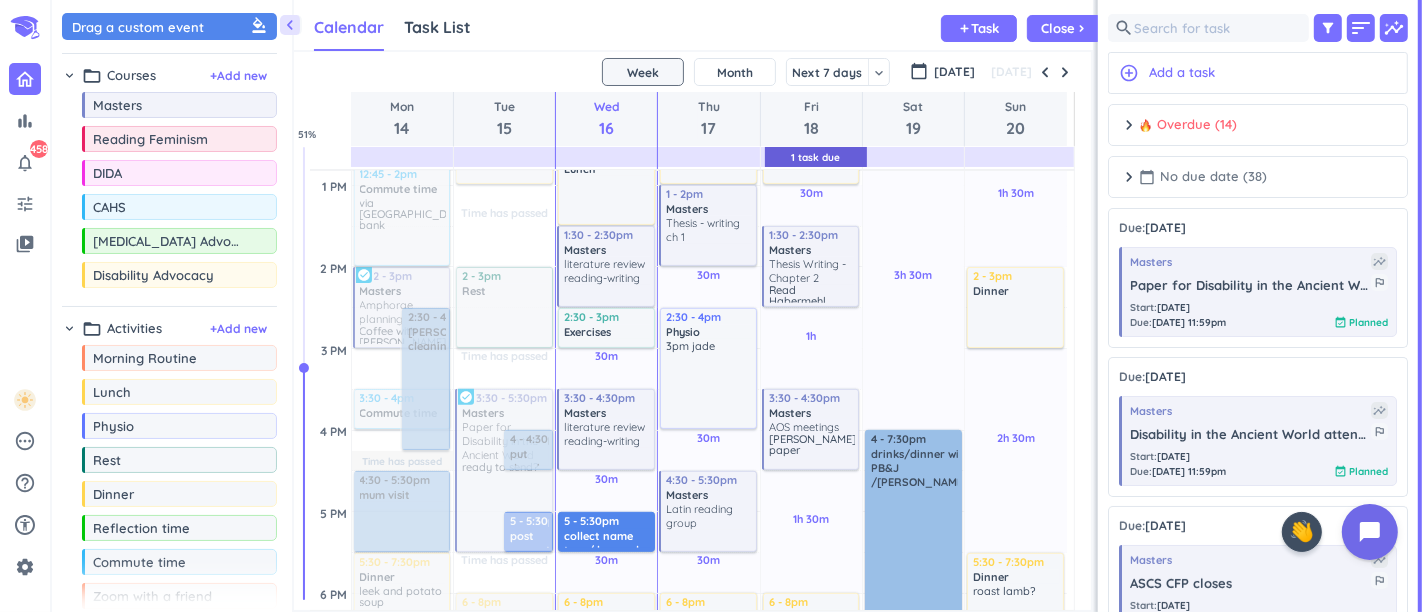 click on "calendar_today No due date (38)" at bounding box center [1203, 177] 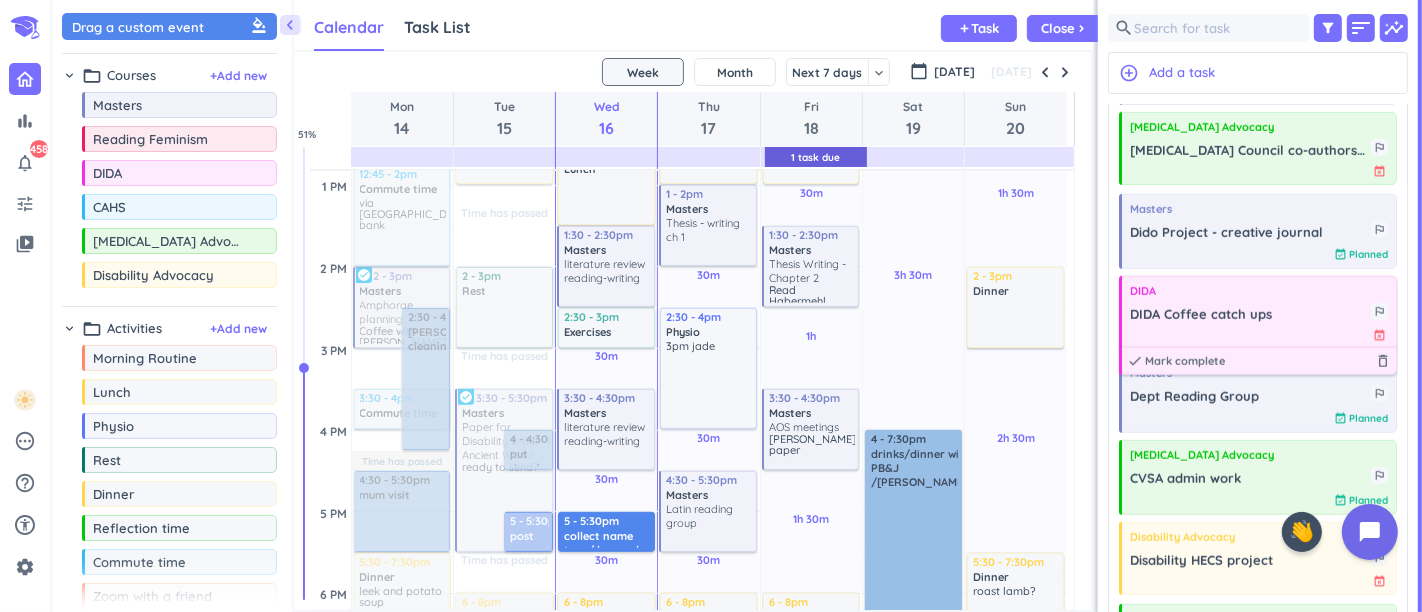 scroll, scrollTop: 1000, scrollLeft: 0, axis: vertical 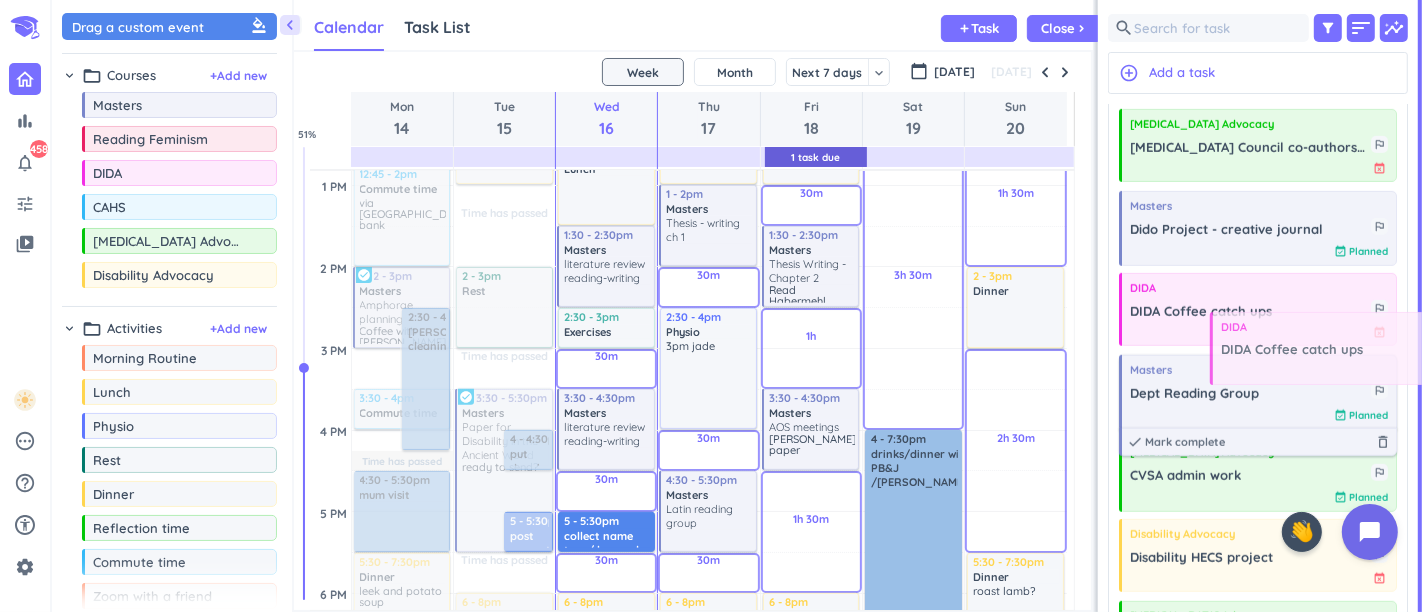 drag, startPoint x: 1202, startPoint y: 363, endPoint x: 1194, endPoint y: 390, distance: 28.160255 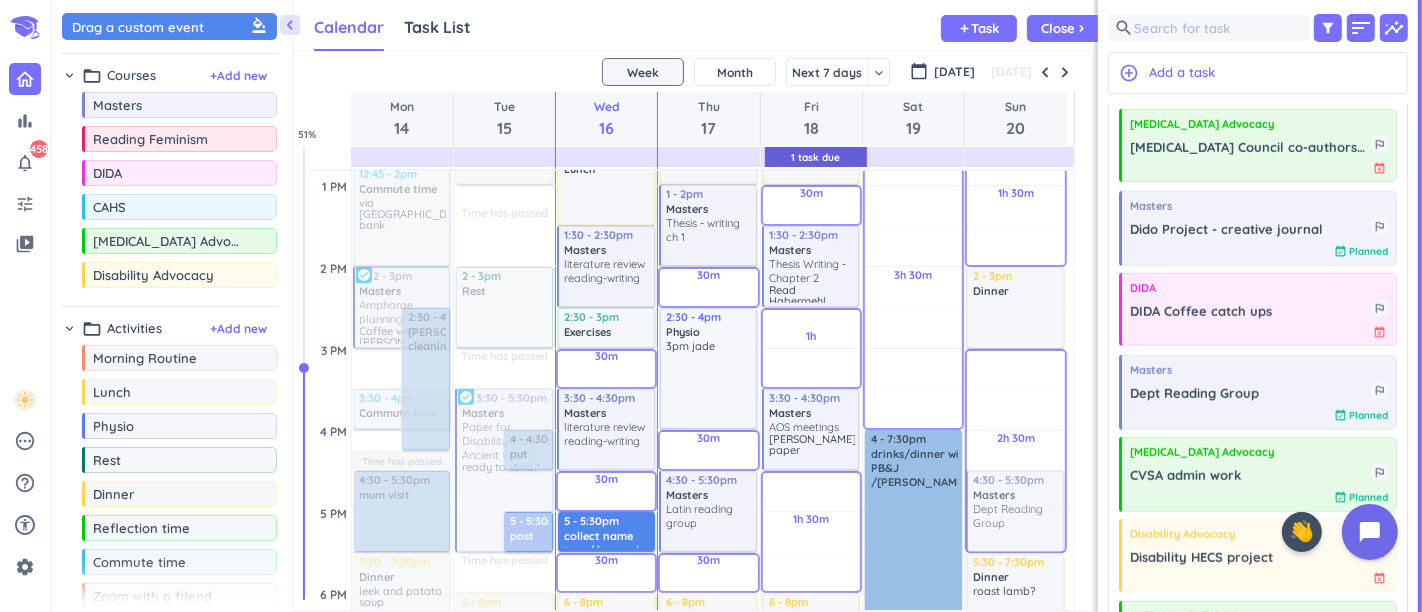 drag, startPoint x: 1194, startPoint y: 390, endPoint x: 1002, endPoint y: 470, distance: 208 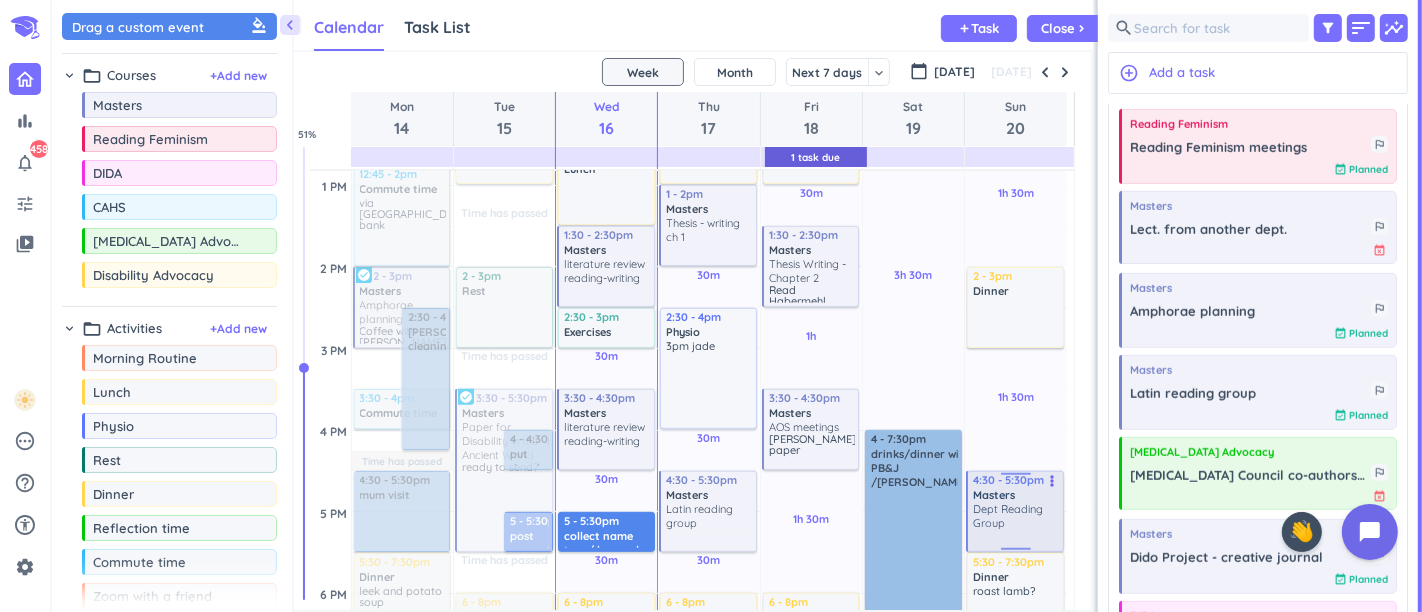 click on "Dept Reading Group" at bounding box center (1016, 516) 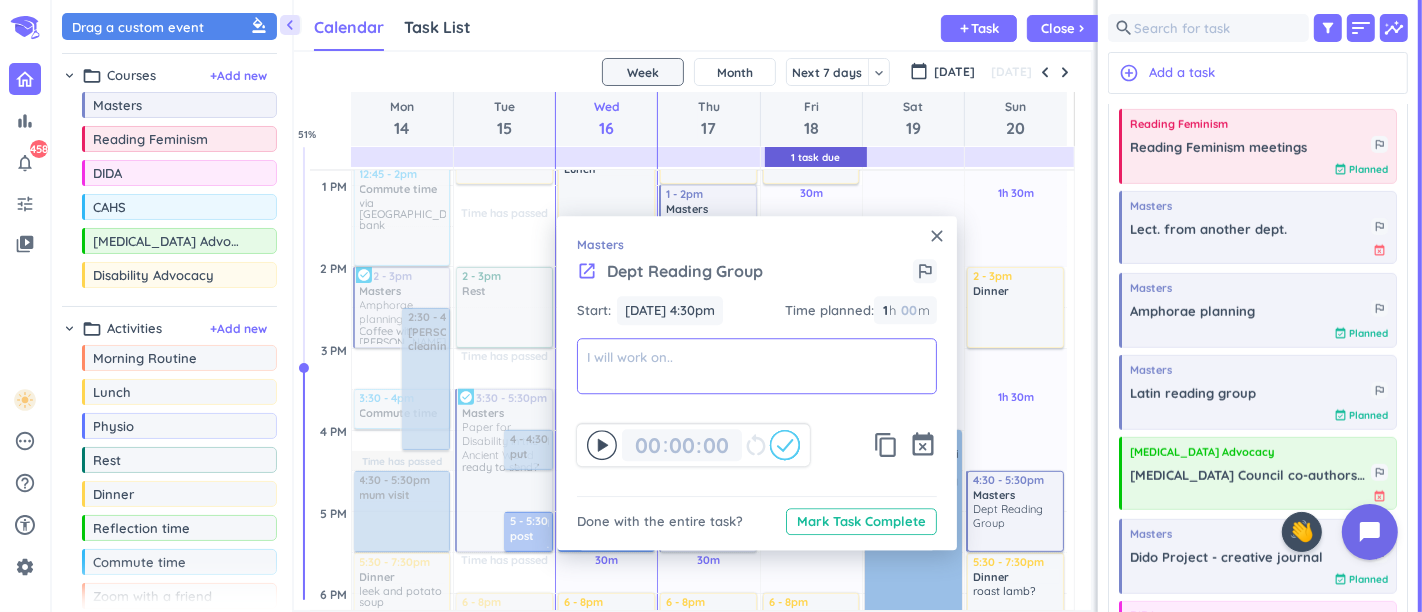 click at bounding box center [757, 366] 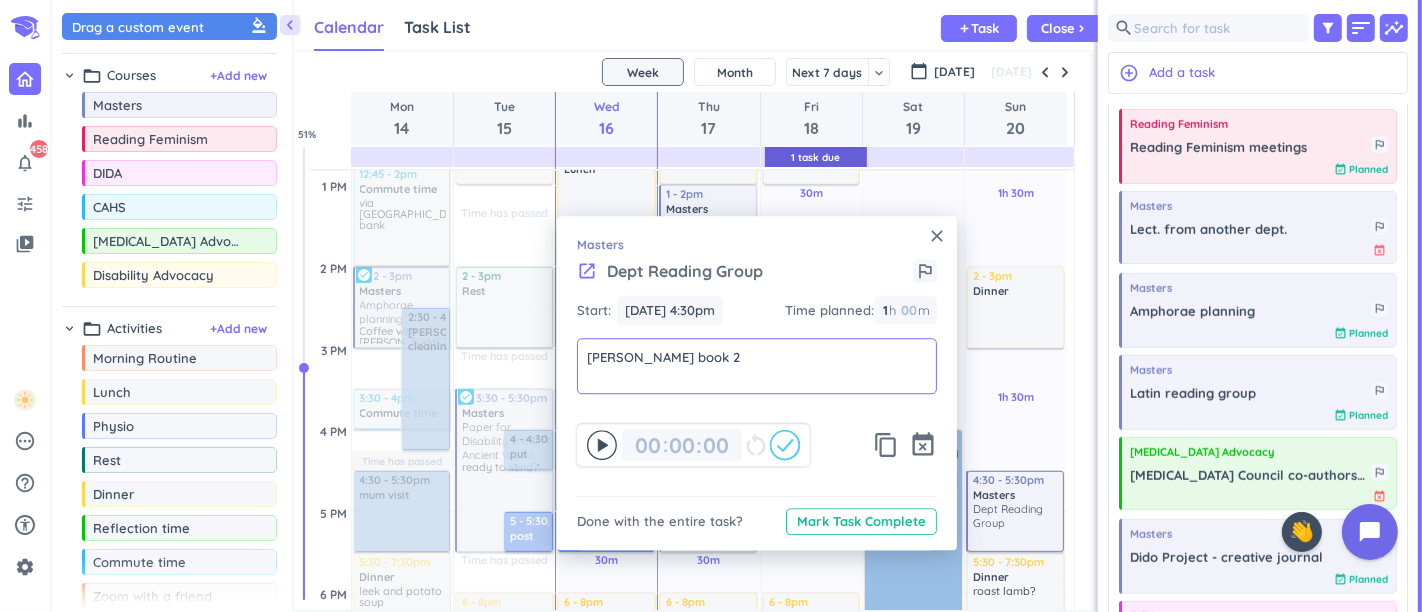 type on "[PERSON_NAME] book 2" 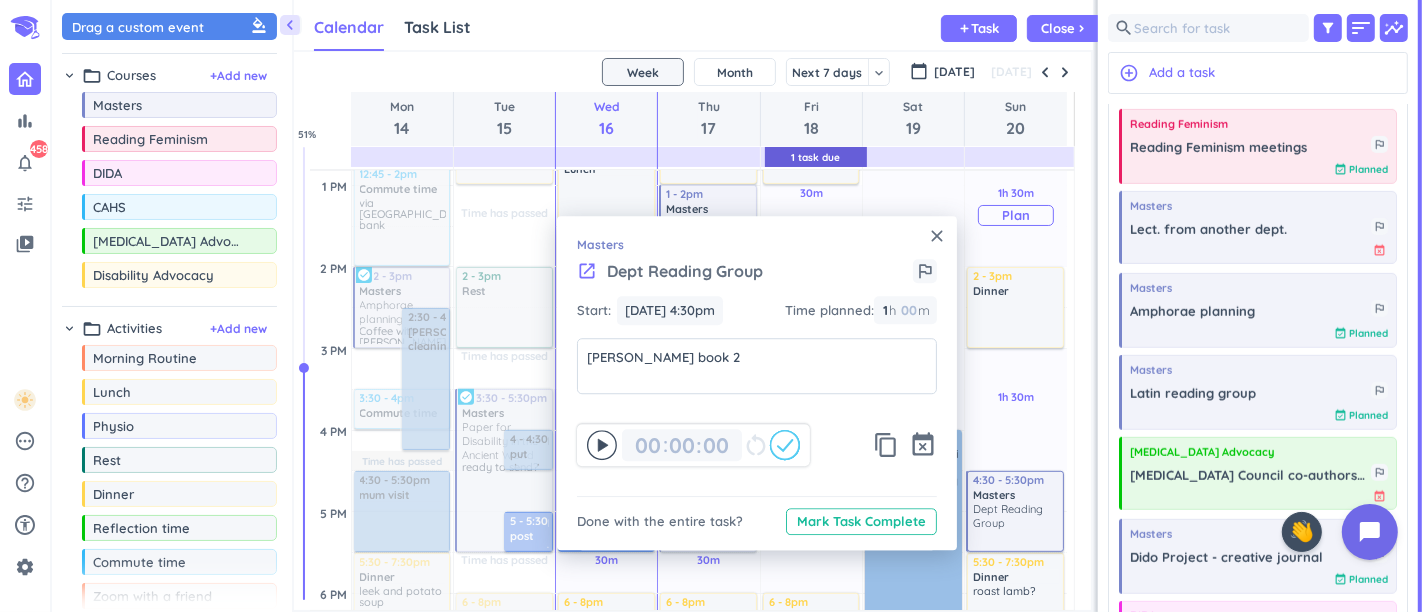 drag, startPoint x: 845, startPoint y: 243, endPoint x: 969, endPoint y: 224, distance: 125.4472 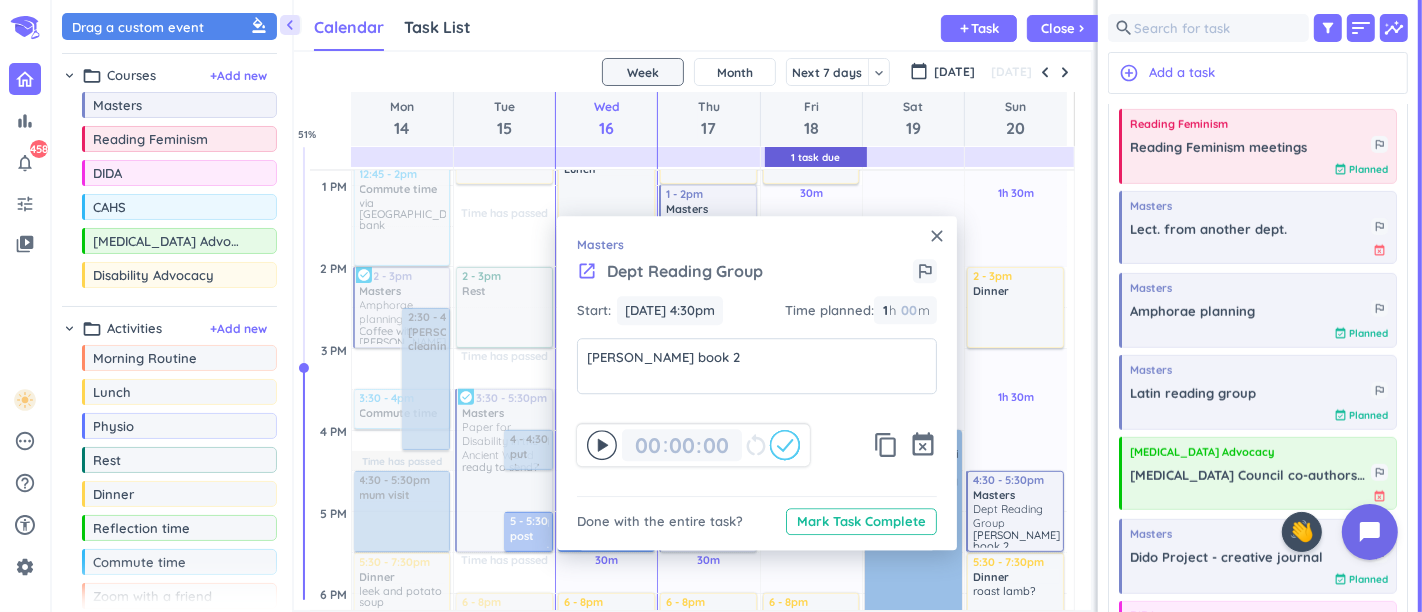 click on "close" at bounding box center (937, 236) 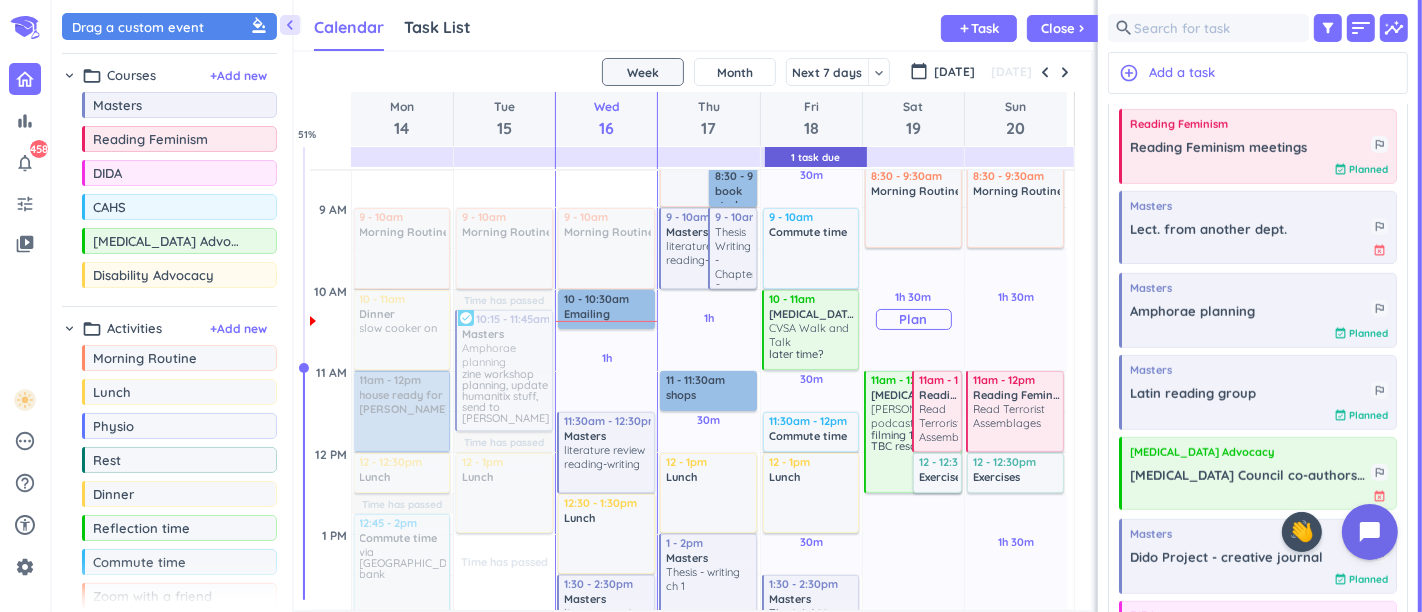 scroll, scrollTop: 387, scrollLeft: 0, axis: vertical 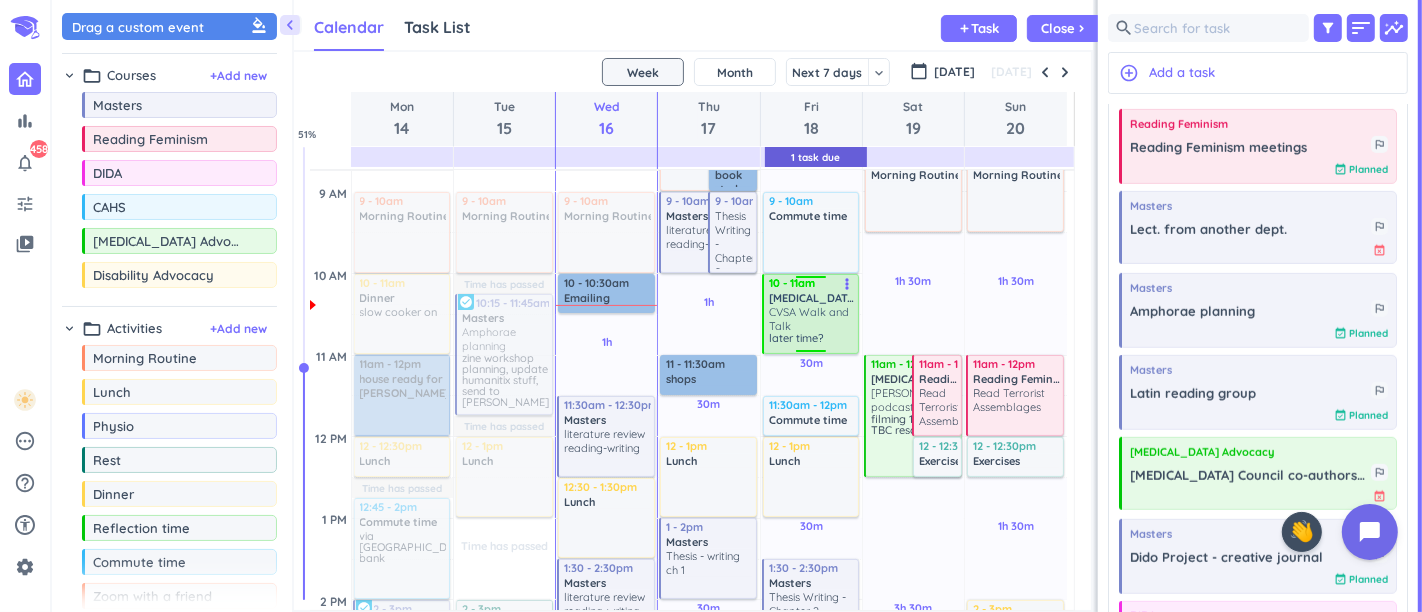 drag, startPoint x: 829, startPoint y: 314, endPoint x: 808, endPoint y: 298, distance: 26.400757 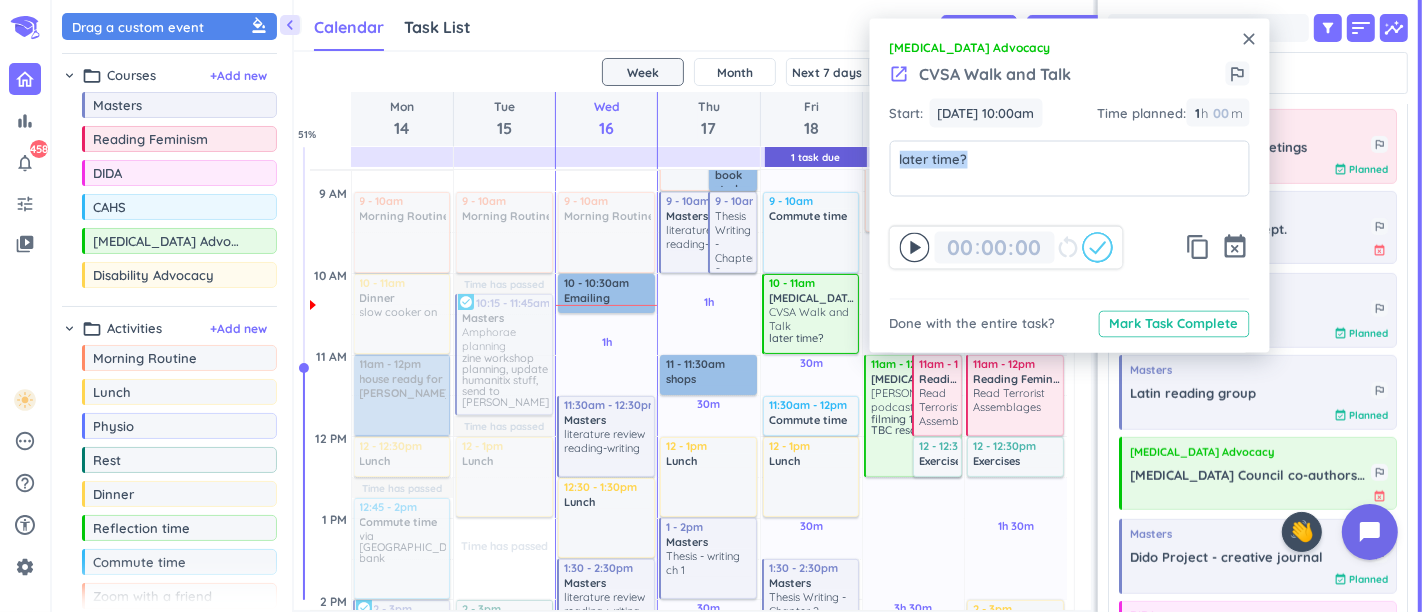 drag, startPoint x: 1025, startPoint y: 166, endPoint x: 888, endPoint y: 164, distance: 137.0146 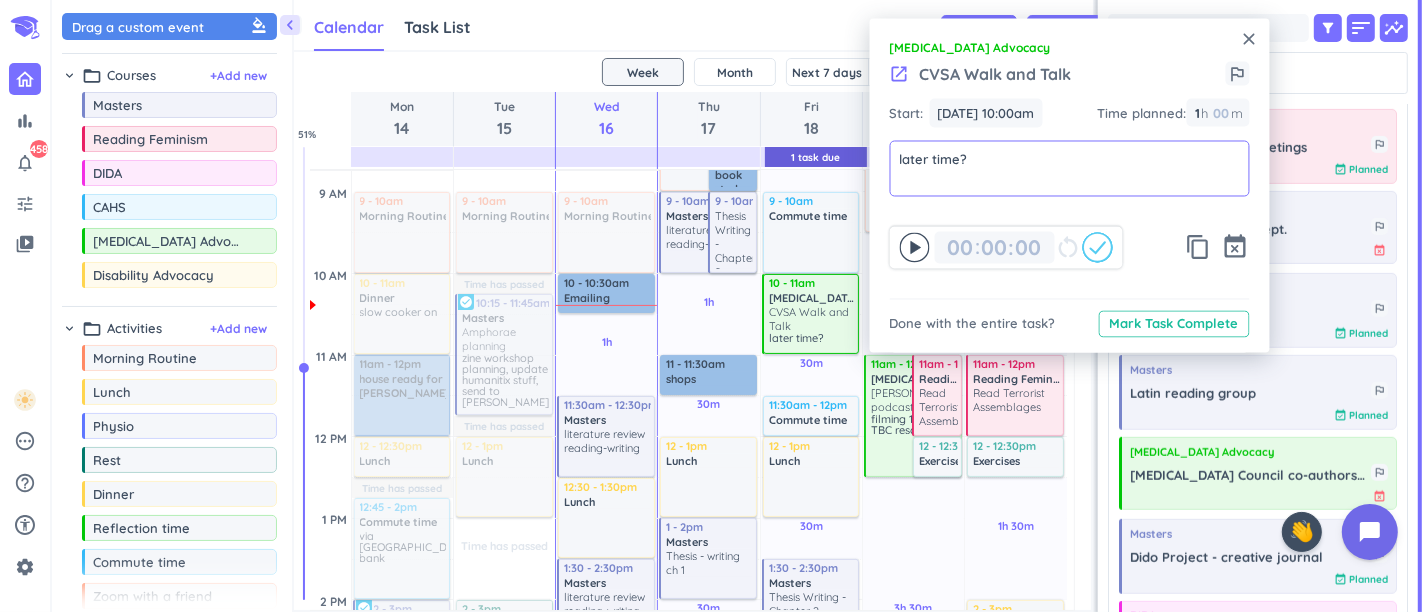click on "close [MEDICAL_DATA] Advocacy  launch CVSA Walk and Talk  outlined_flag Start: [DATE] 10:00am [DATE] 10:00am Time planned : 1 1 00 h 00 m later time? later time? 00 00 : 00 restart_alt content_copy event_busy Done with the entire task? Mark Task Complete" at bounding box center (1070, 186) 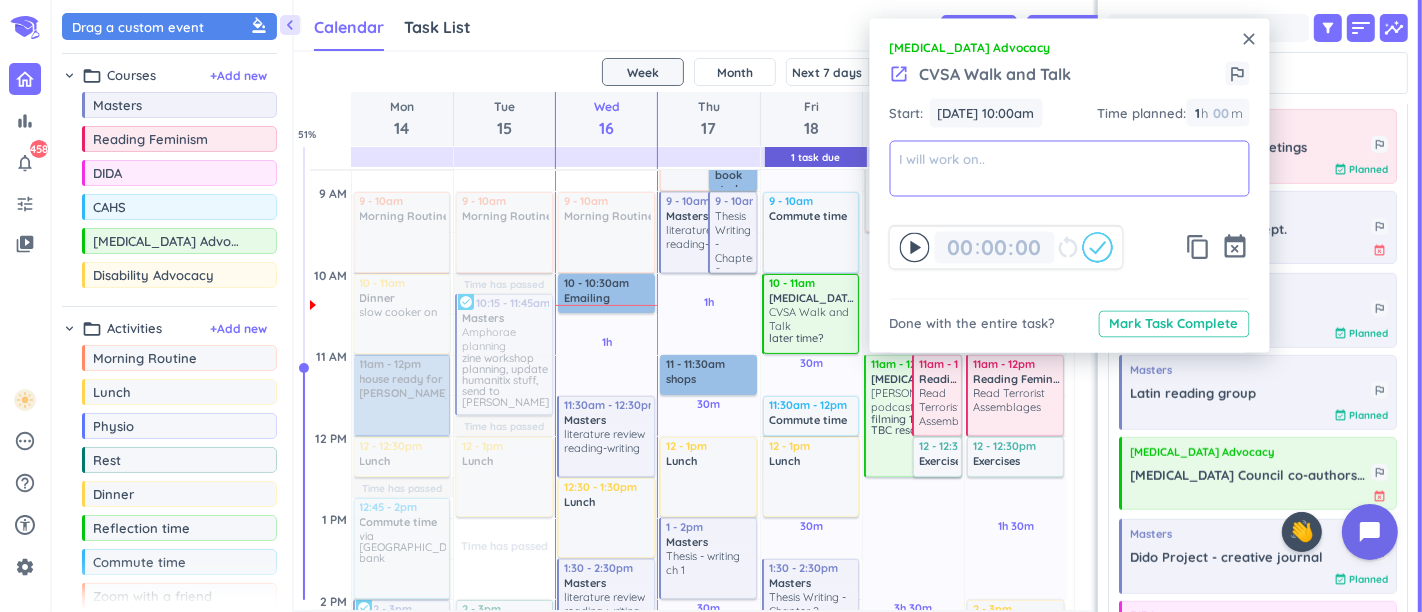 type 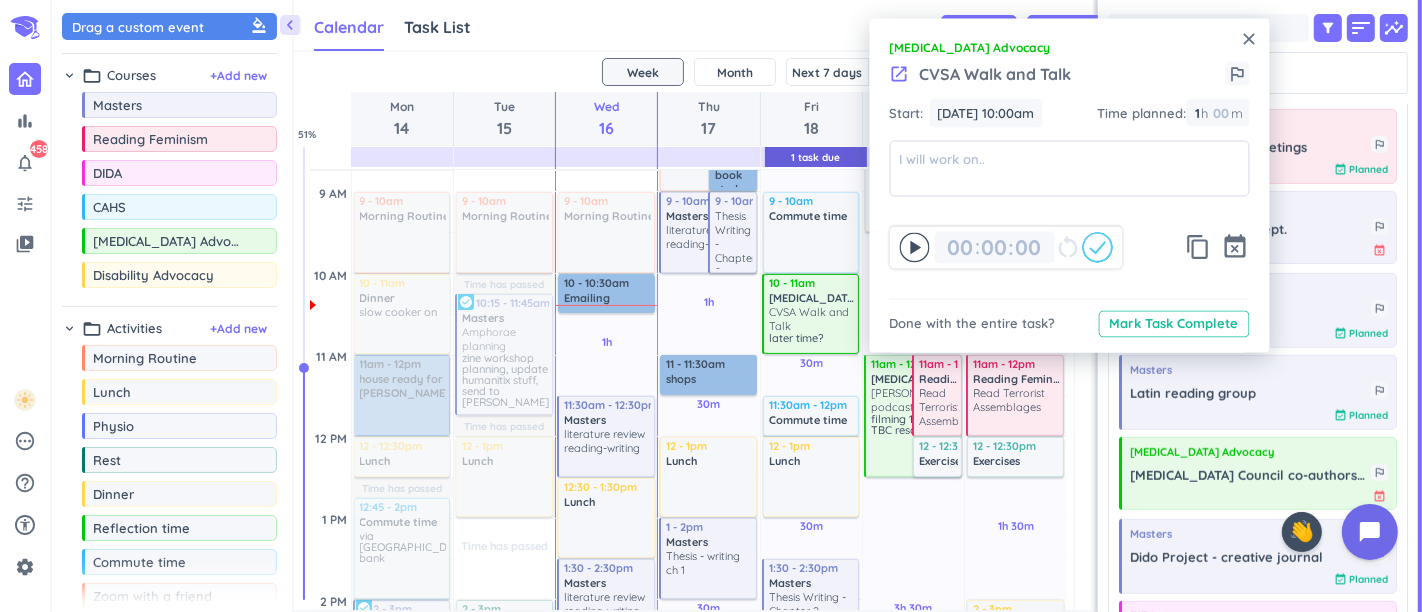 click on "[MEDICAL_DATA] Advocacy" at bounding box center (1070, 48) 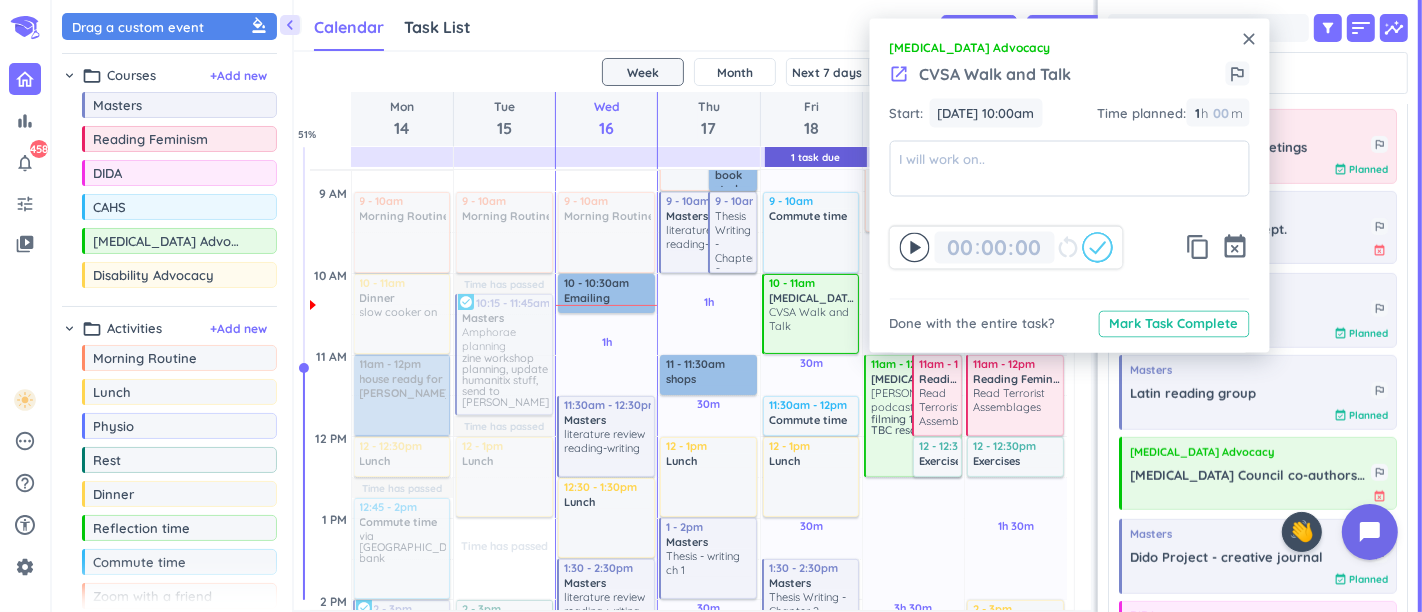 click on "close" at bounding box center [1250, 39] 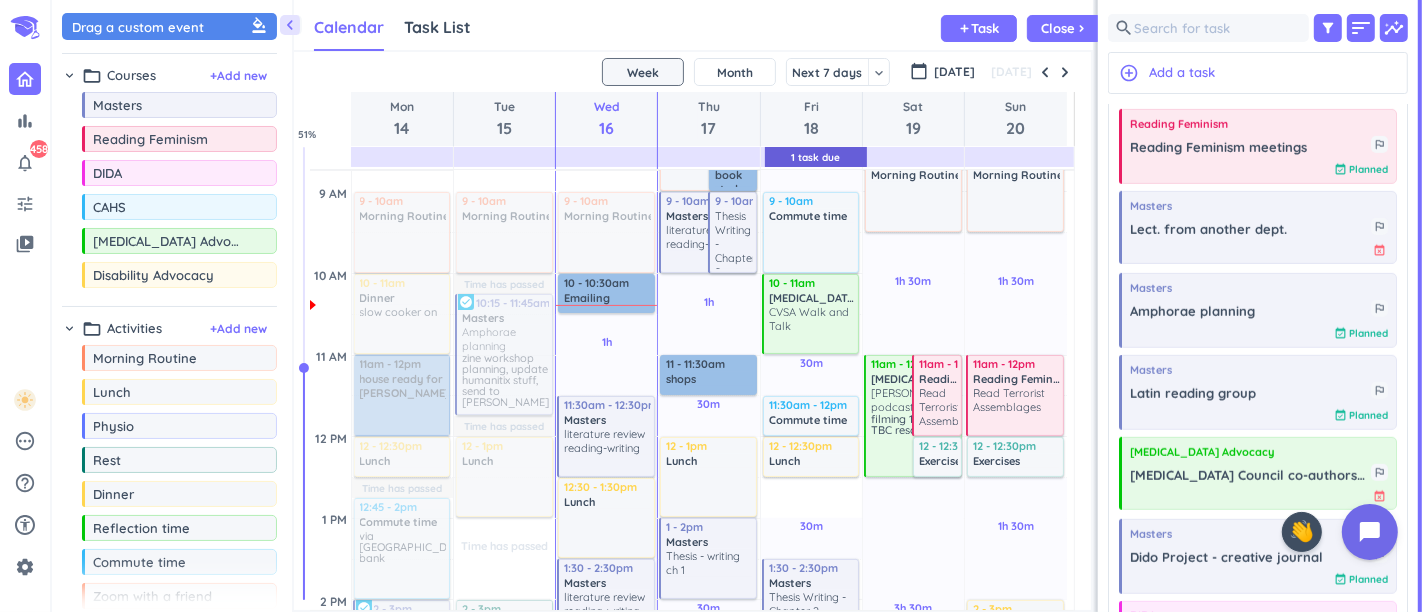 drag, startPoint x: 804, startPoint y: 520, endPoint x: 806, endPoint y: 478, distance: 42.047592 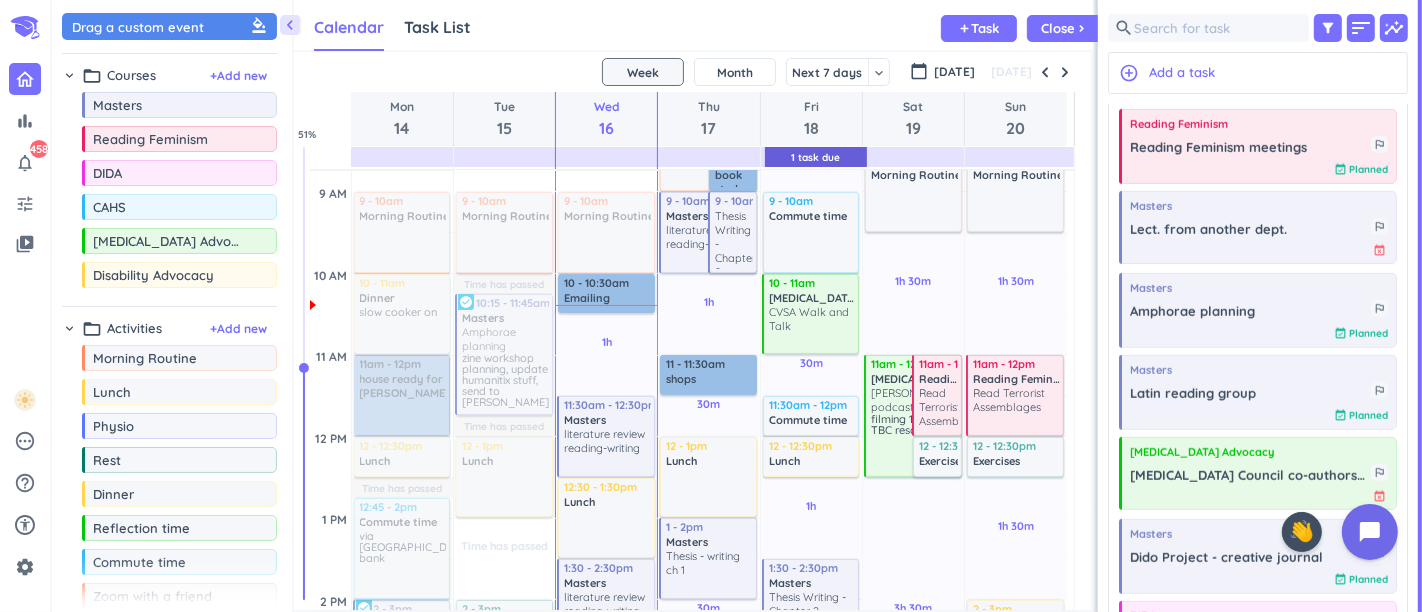 scroll, scrollTop: 498, scrollLeft: 0, axis: vertical 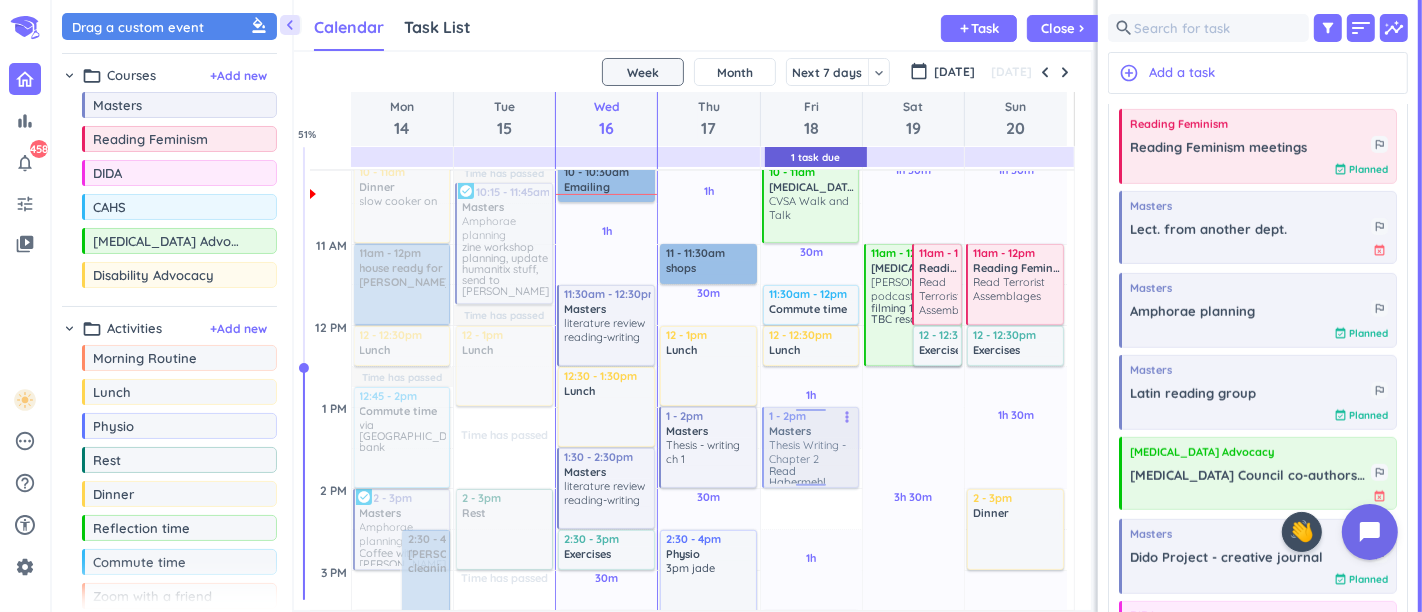drag, startPoint x: 838, startPoint y: 484, endPoint x: 832, endPoint y: 457, distance: 27.658634 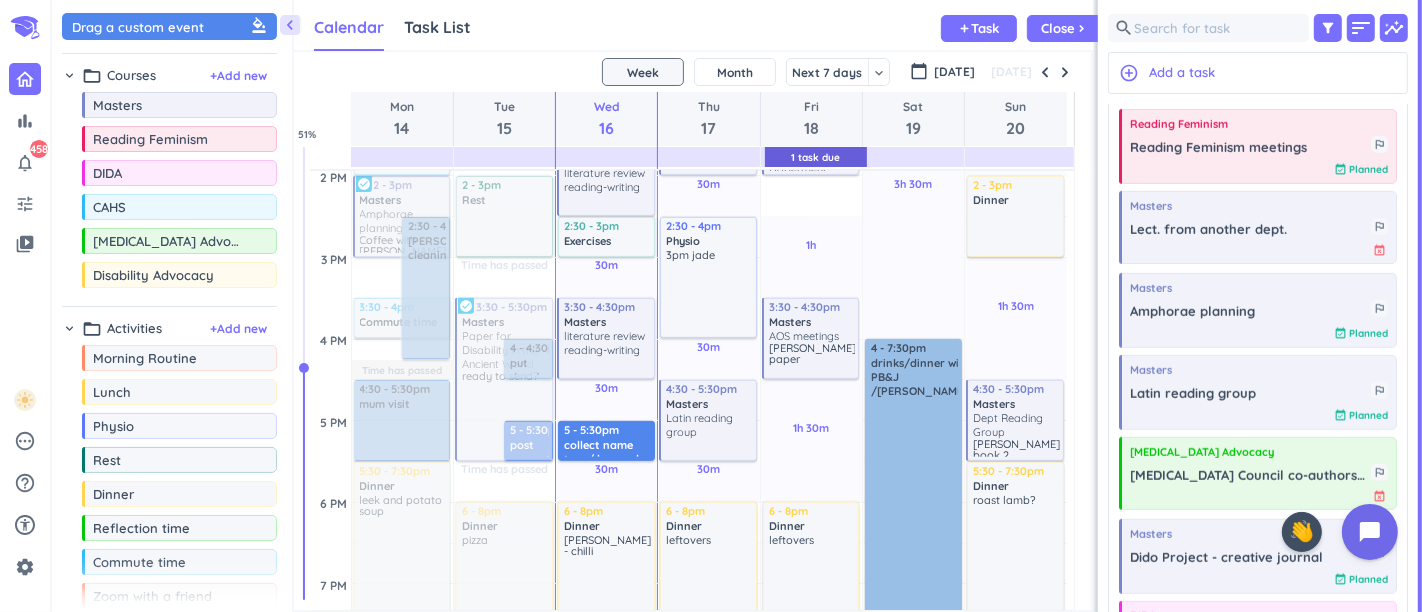 scroll, scrollTop: 831, scrollLeft: 0, axis: vertical 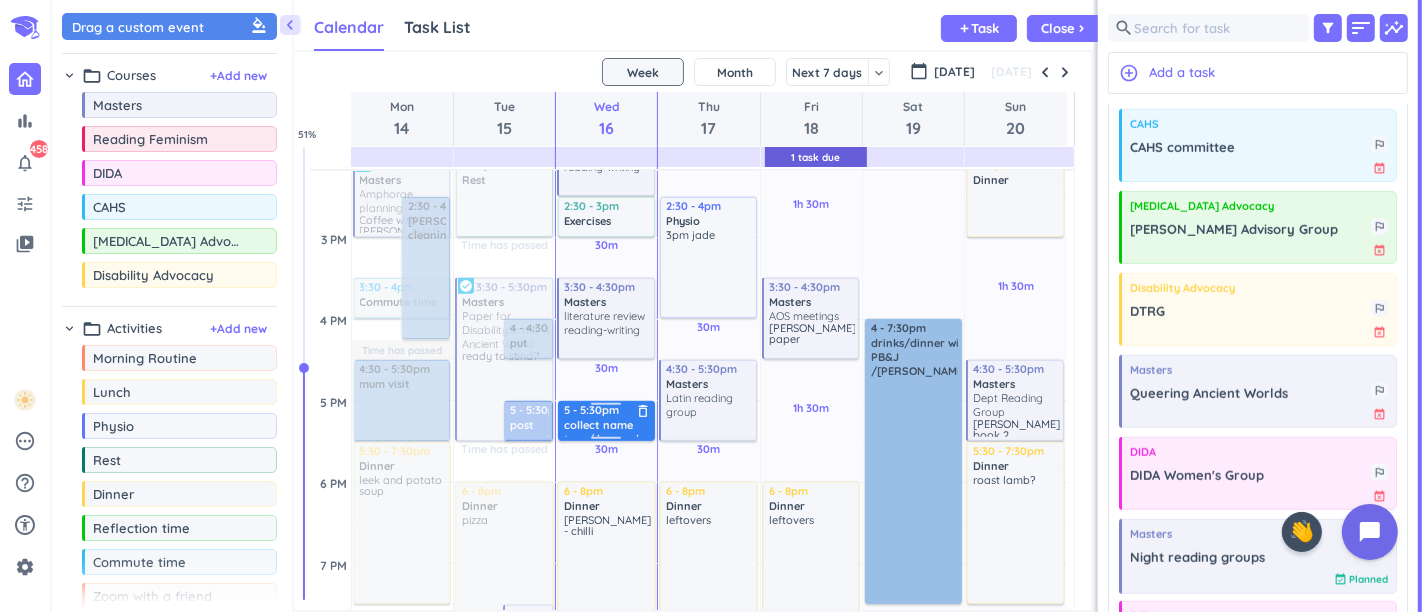 click on "5 - 5:30pm" at bounding box center (607, 410) 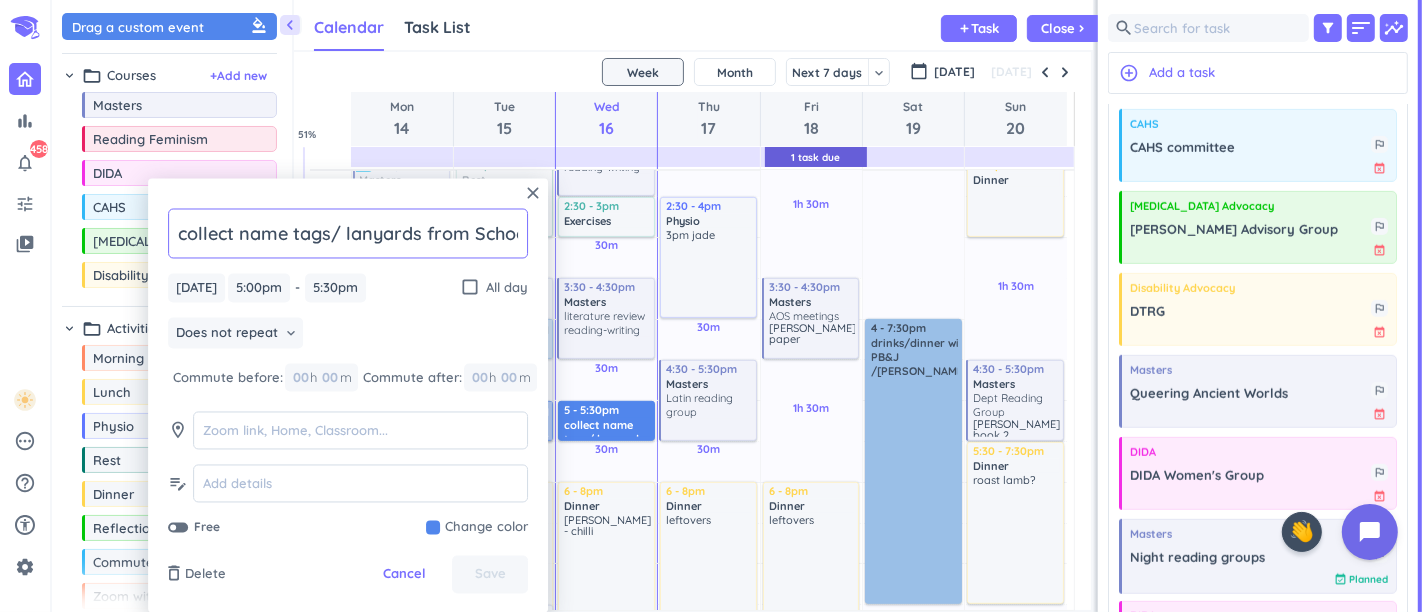 scroll, scrollTop: 0, scrollLeft: 197, axis: horizontal 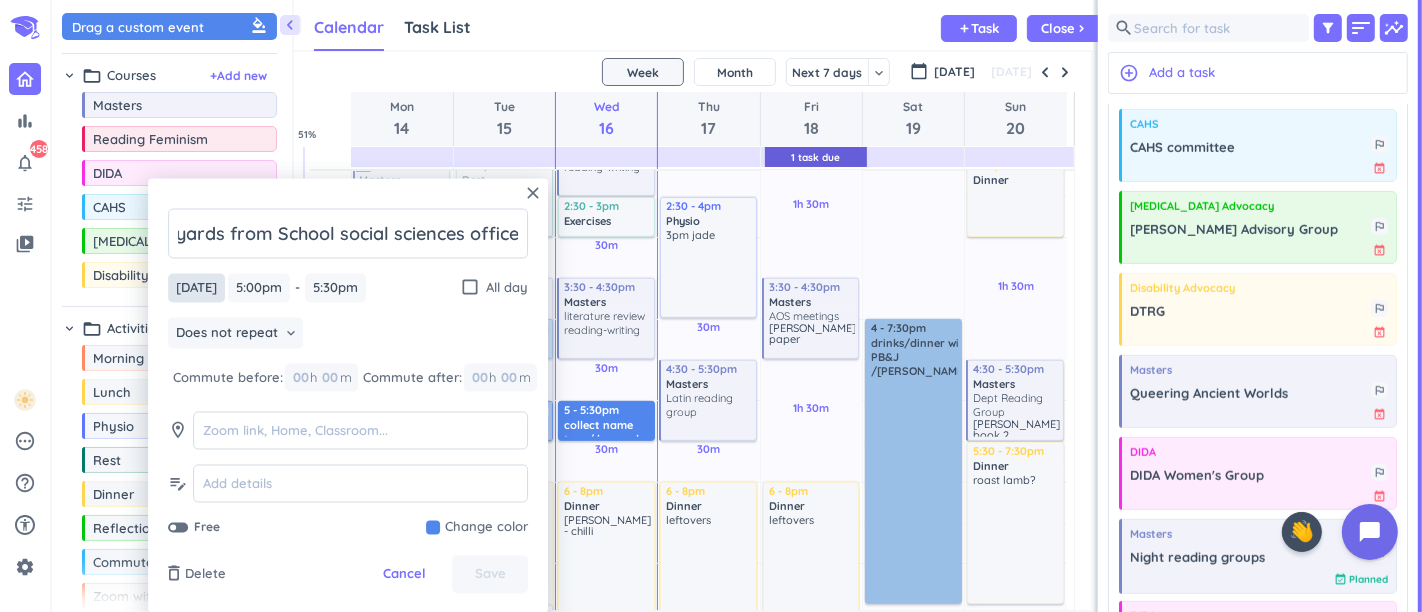 click on "[DATE]" at bounding box center [196, 288] 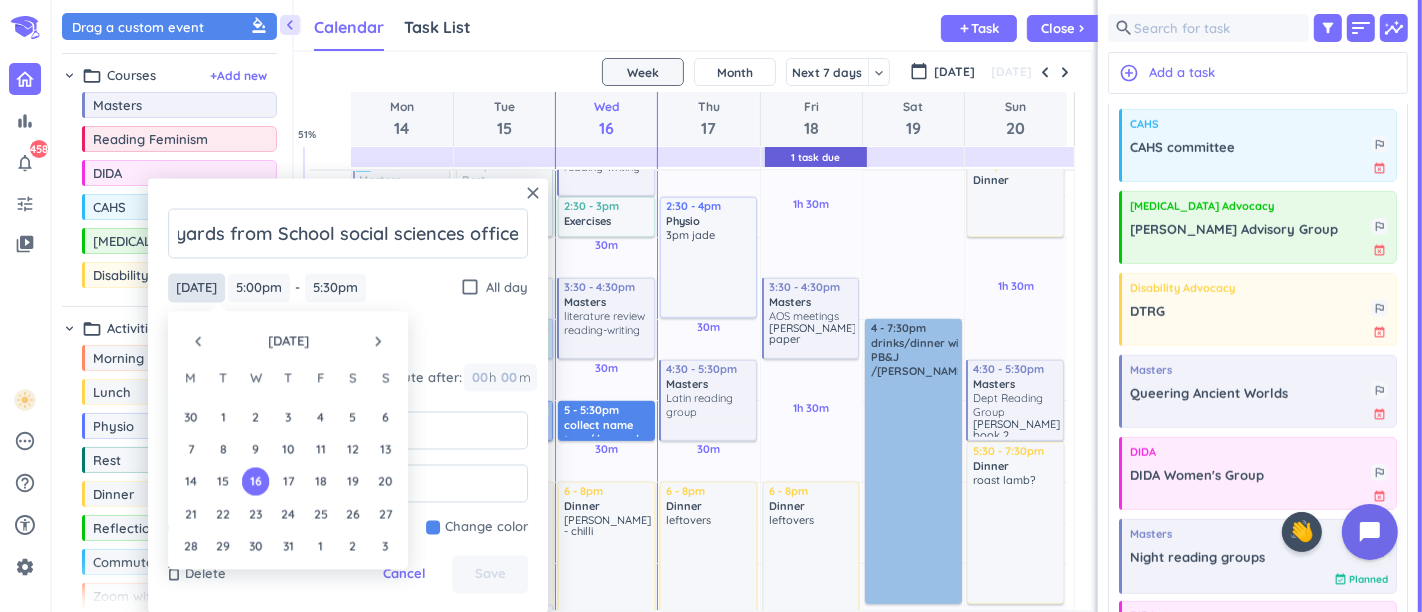 scroll, scrollTop: 0, scrollLeft: 0, axis: both 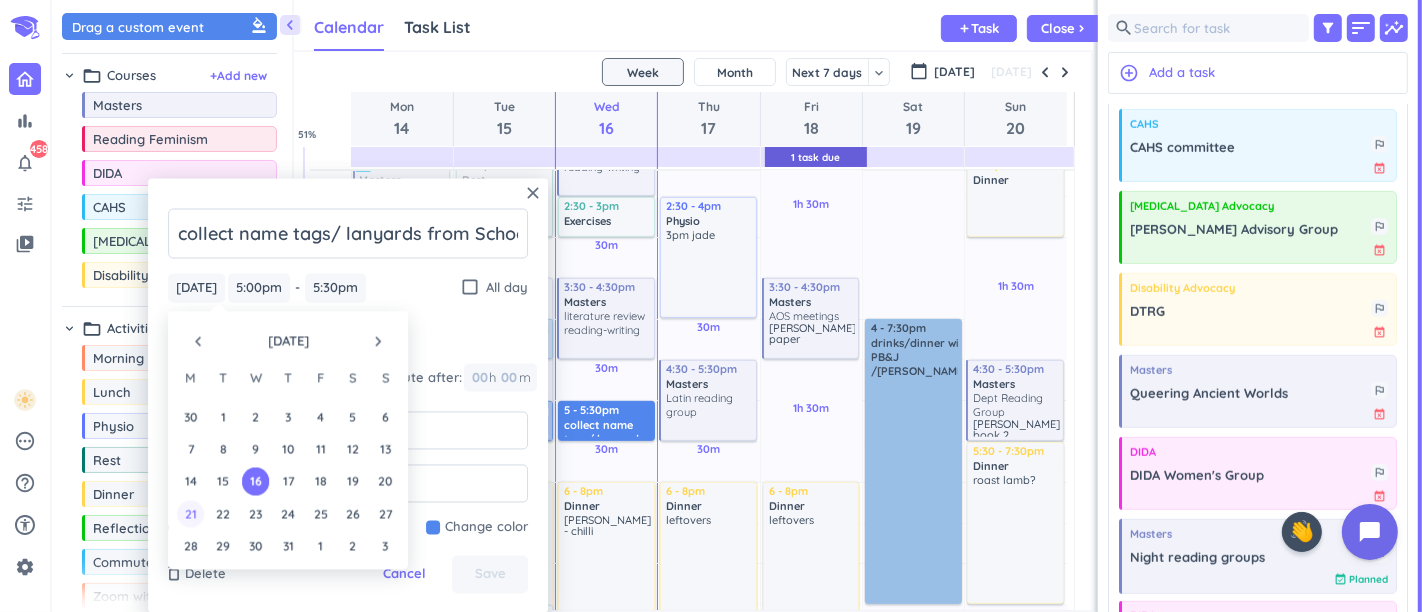 click on "21" at bounding box center [190, 513] 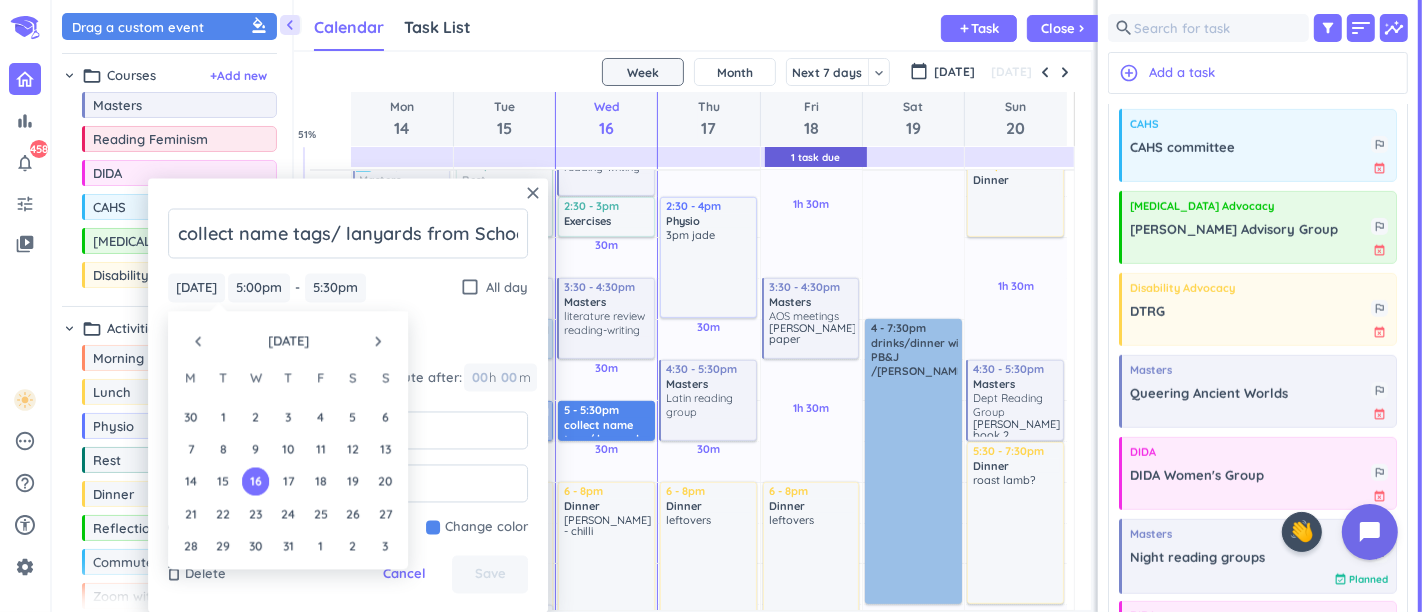type on "[DATE]" 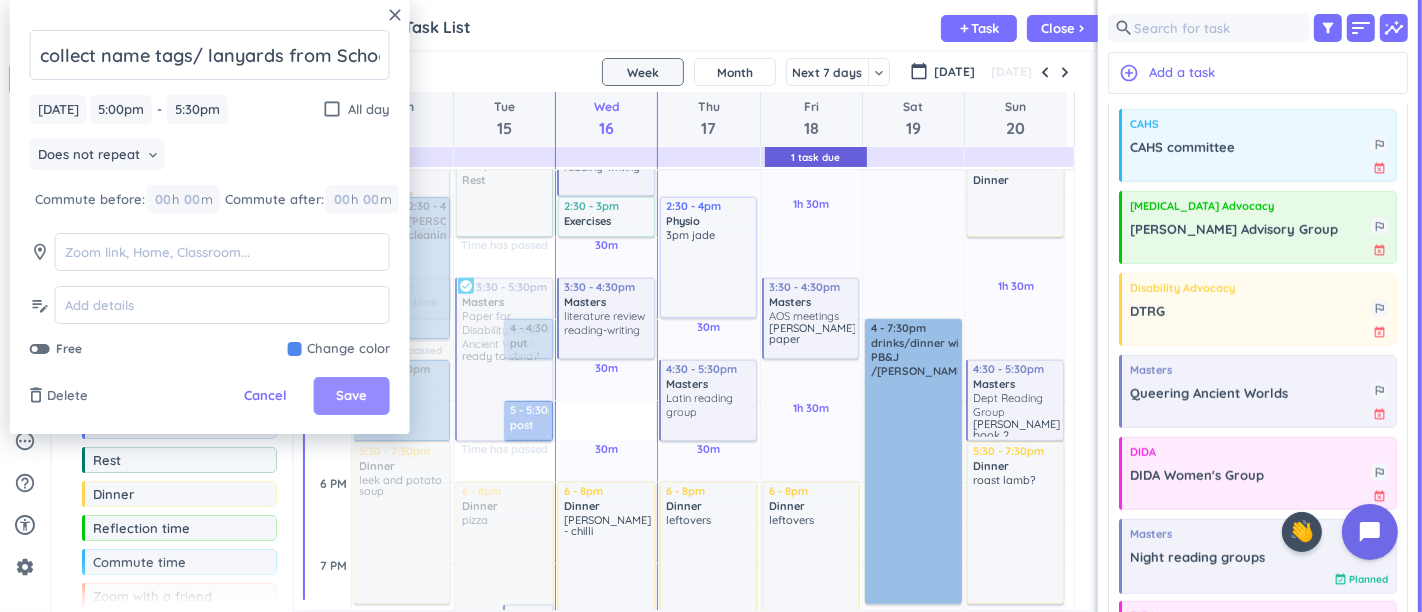 click on "Save" at bounding box center [351, 396] 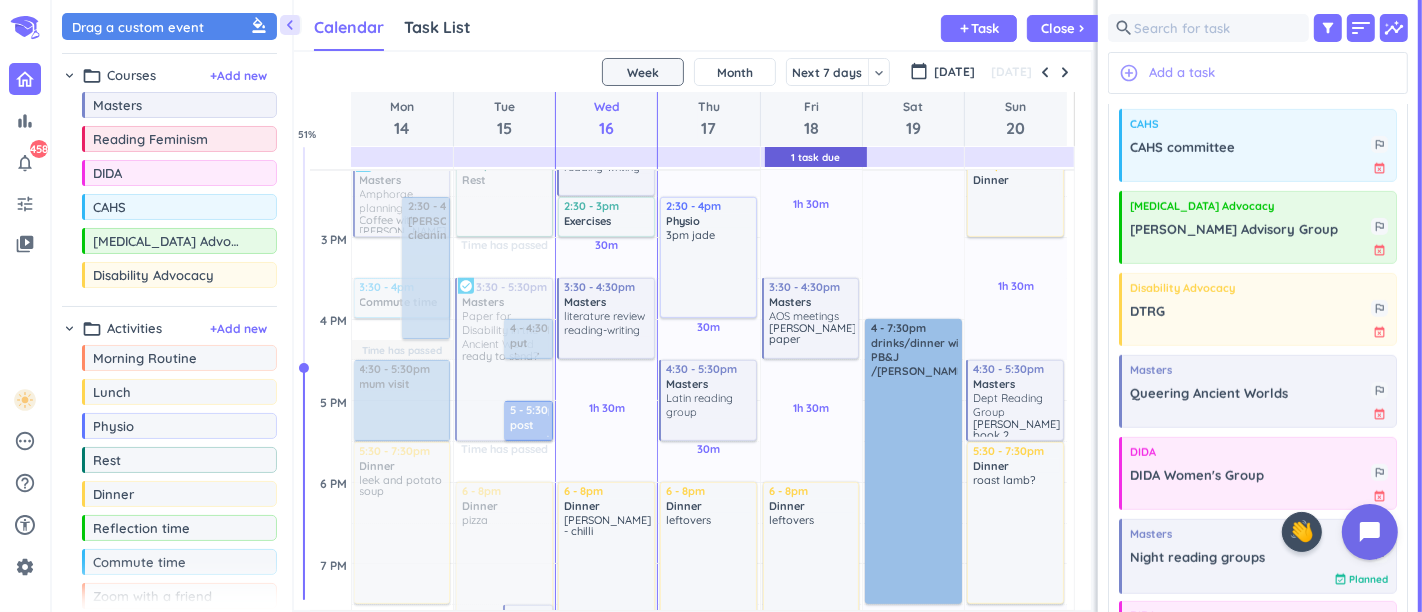 click on "Add a task" at bounding box center (1182, 73) 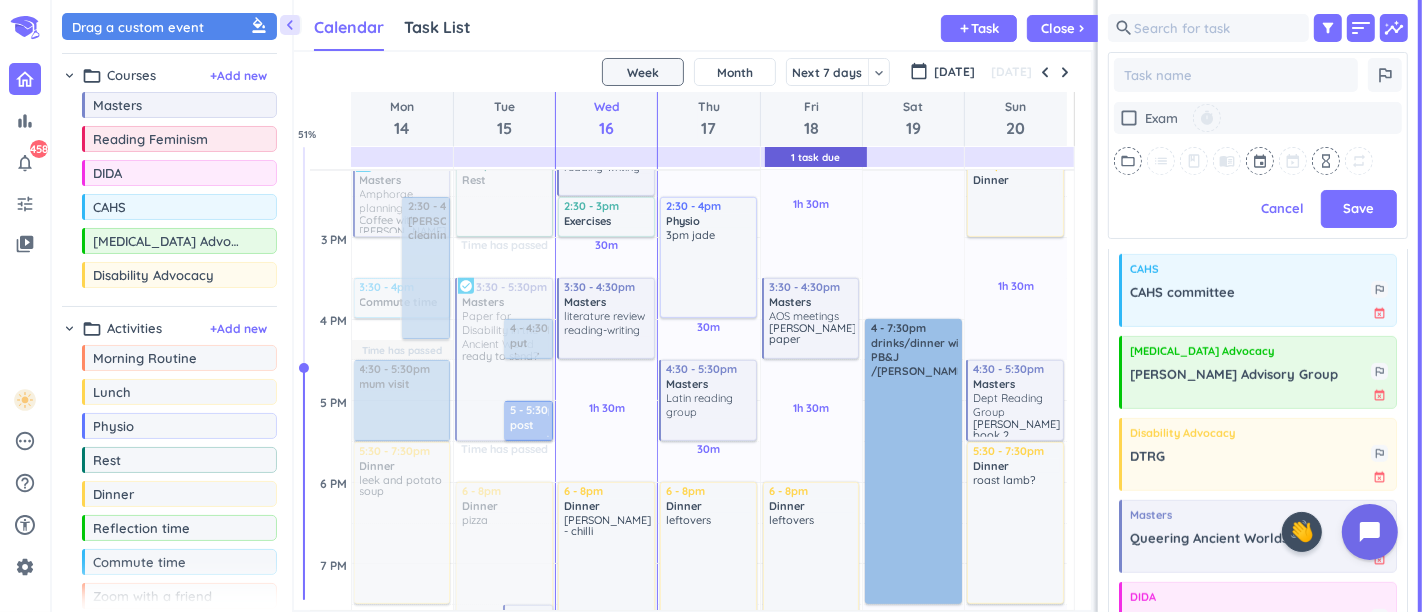 scroll, scrollTop: 357, scrollLeft: 292, axis: both 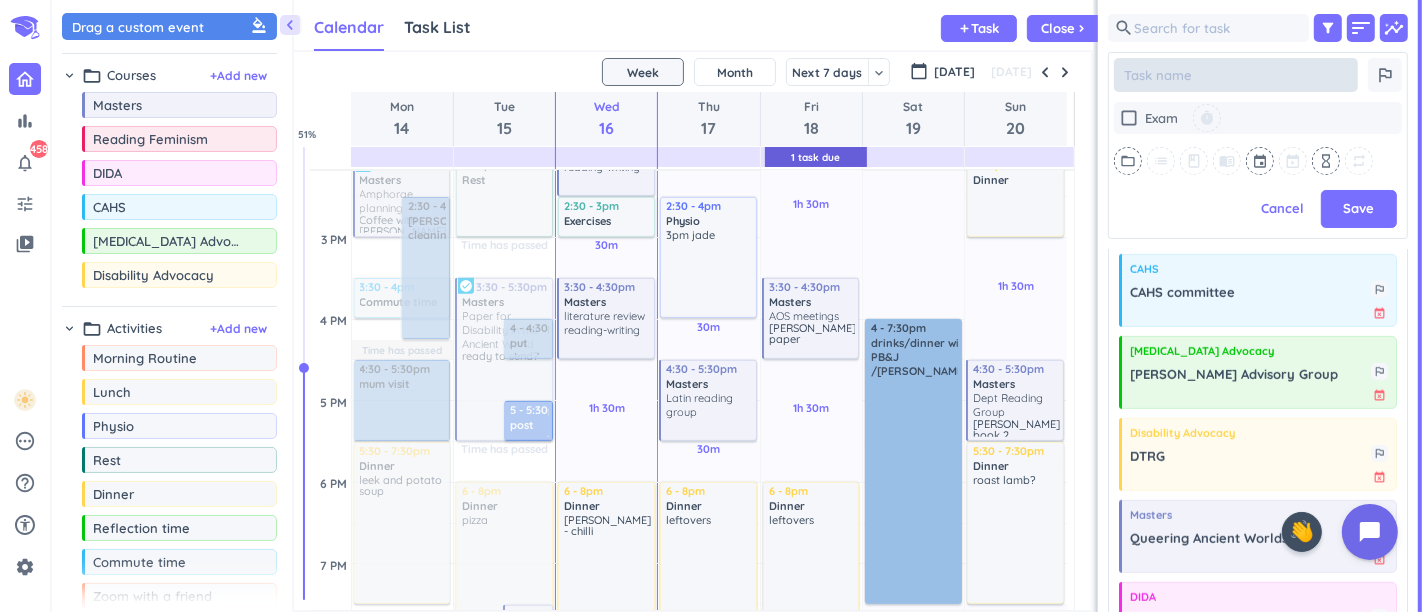 type on "x" 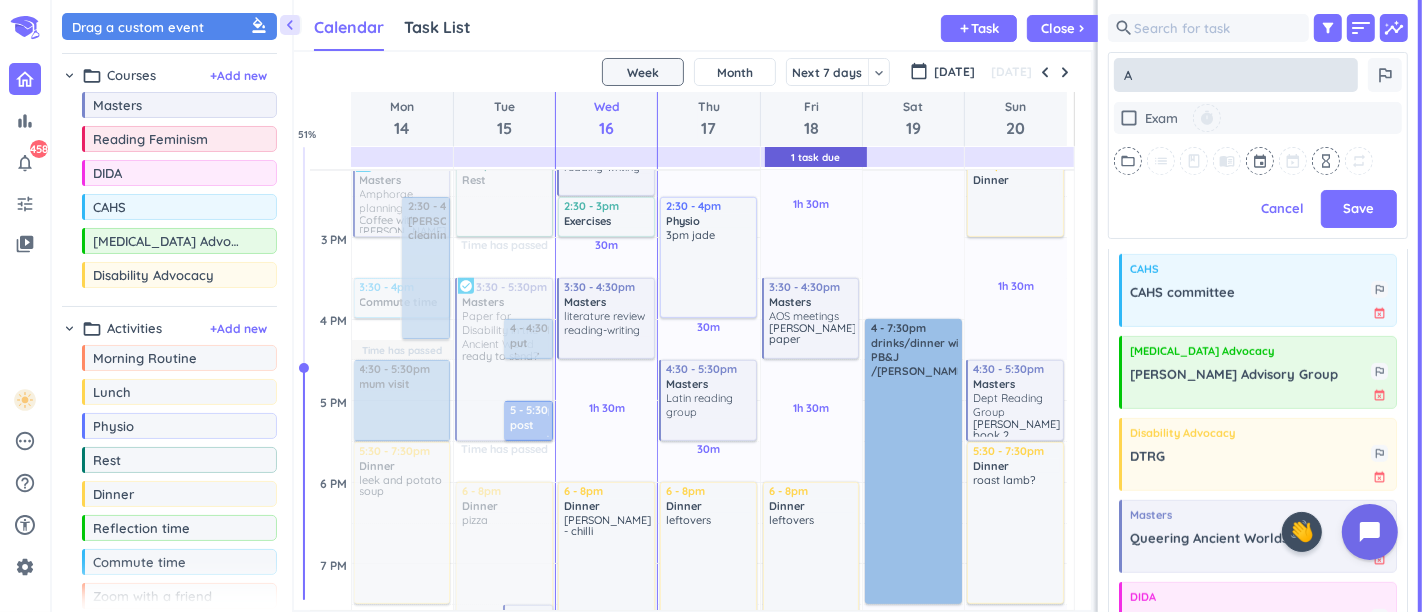 type on "x" 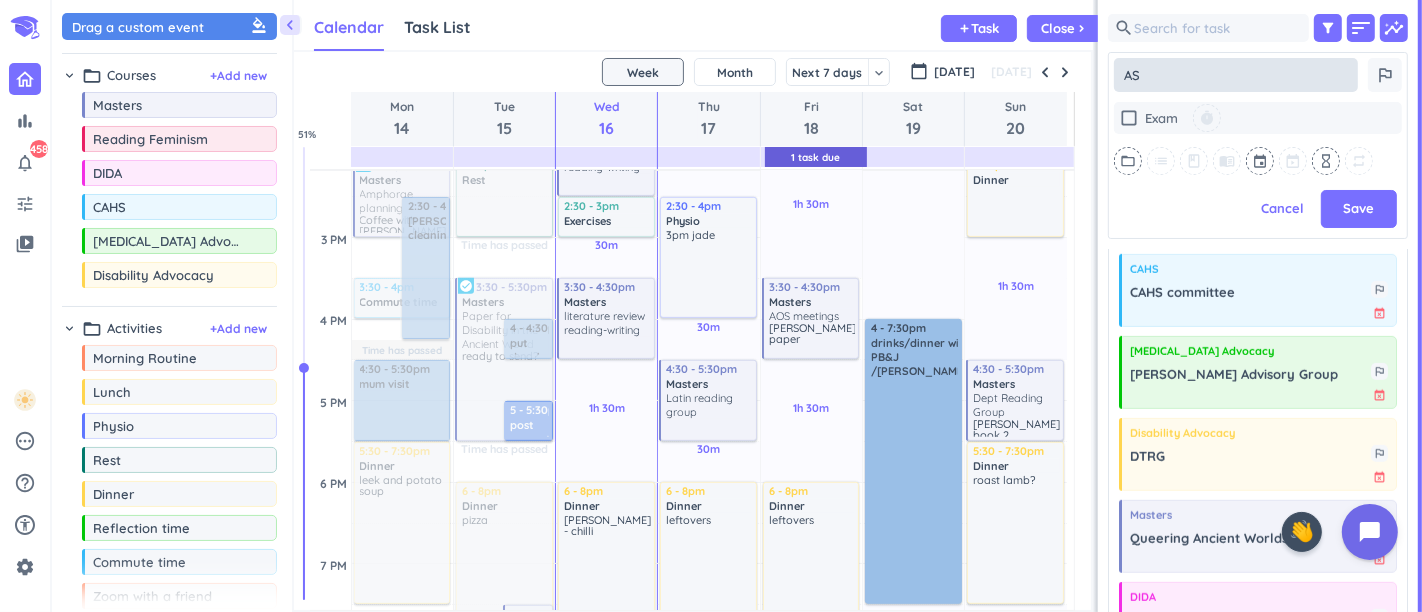 type on "x" 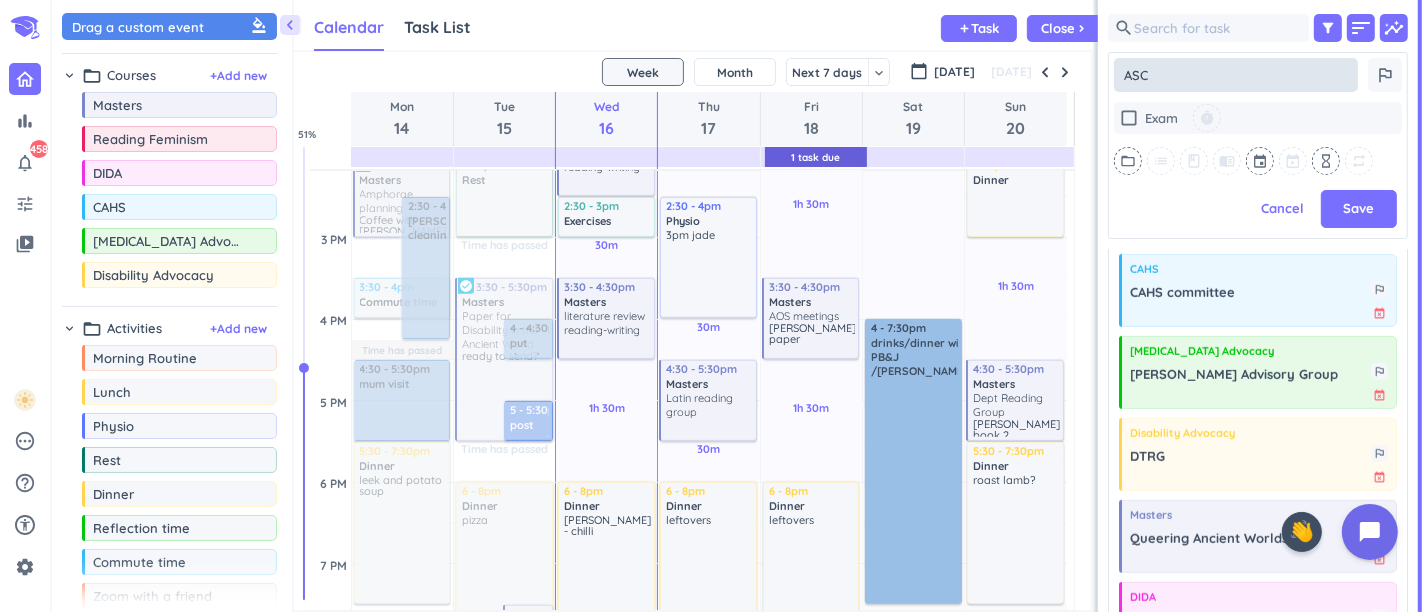 type on "ASCS" 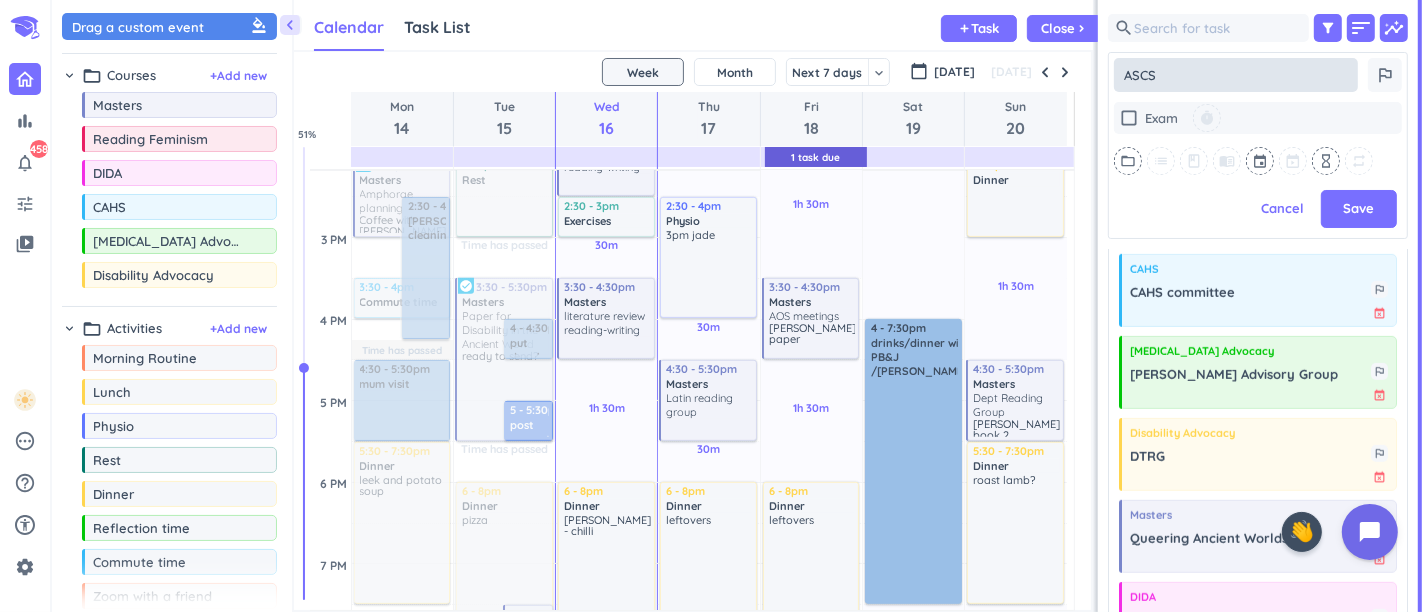 type on "x" 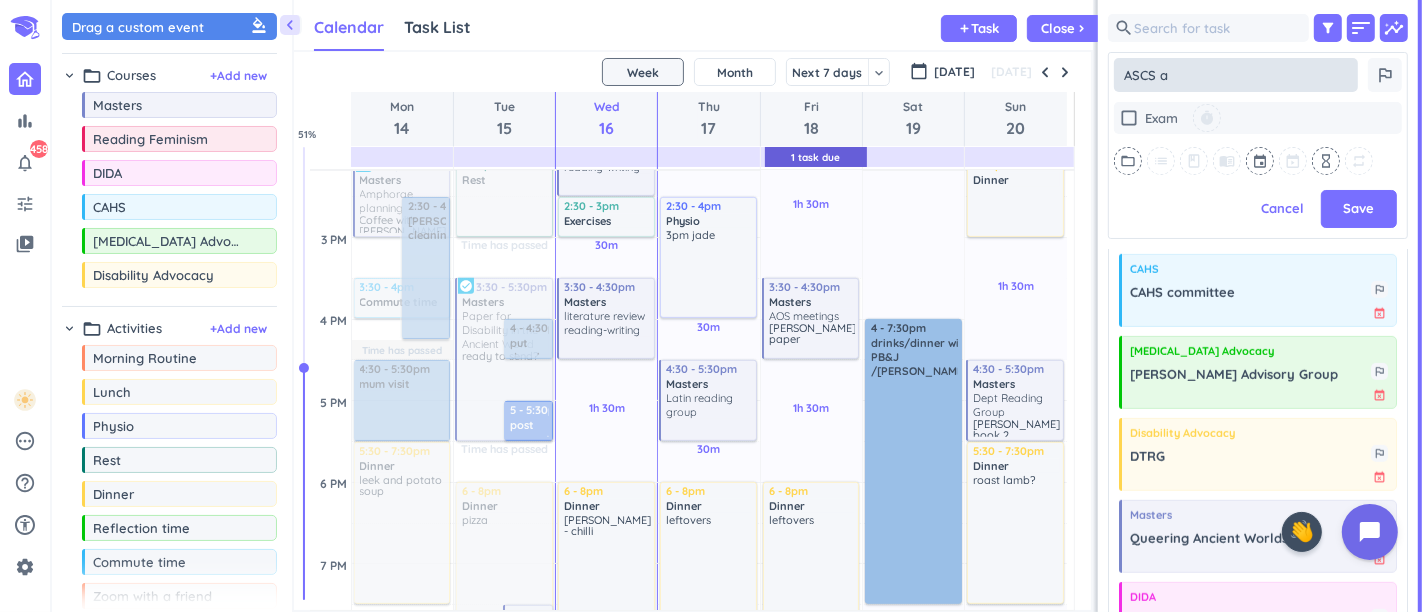 type on "ASCS ab" 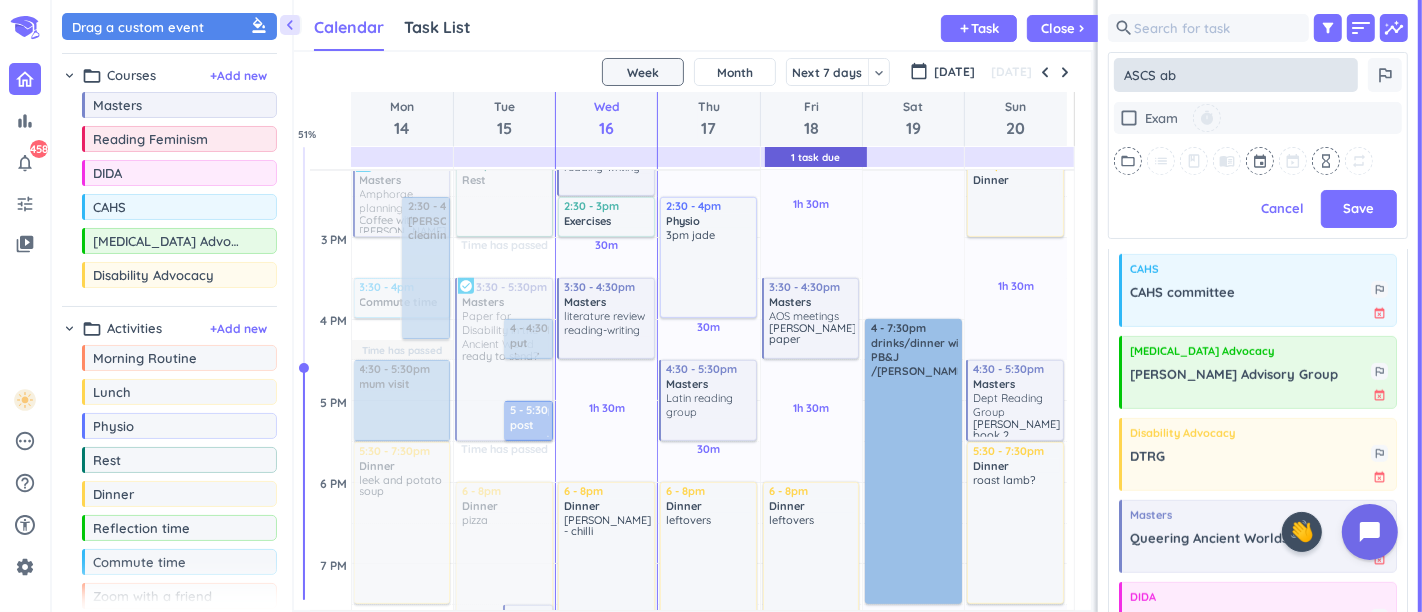 type on "x" 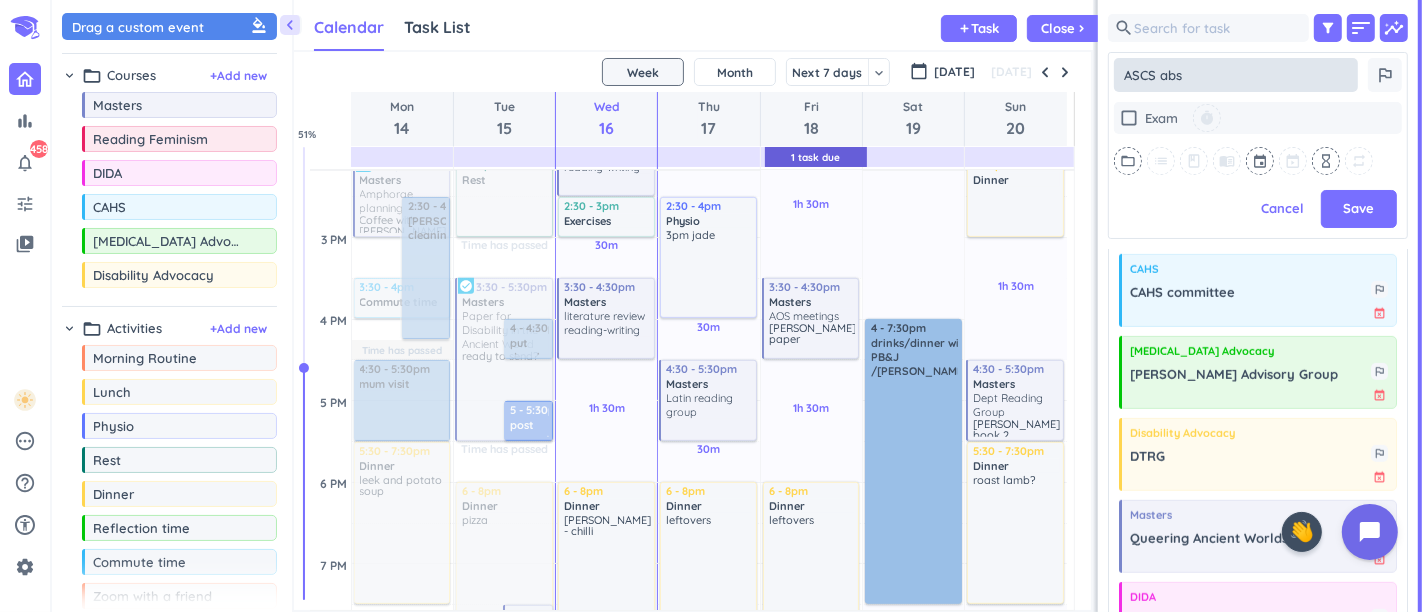 type on "x" 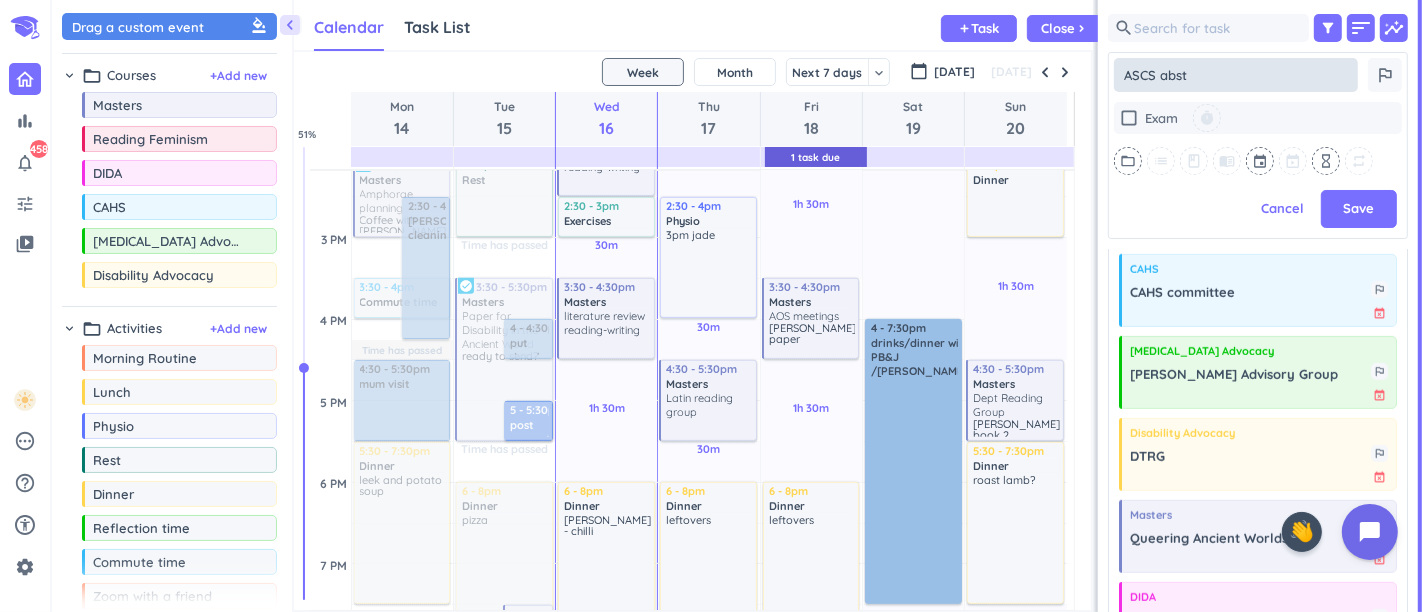 type on "x" 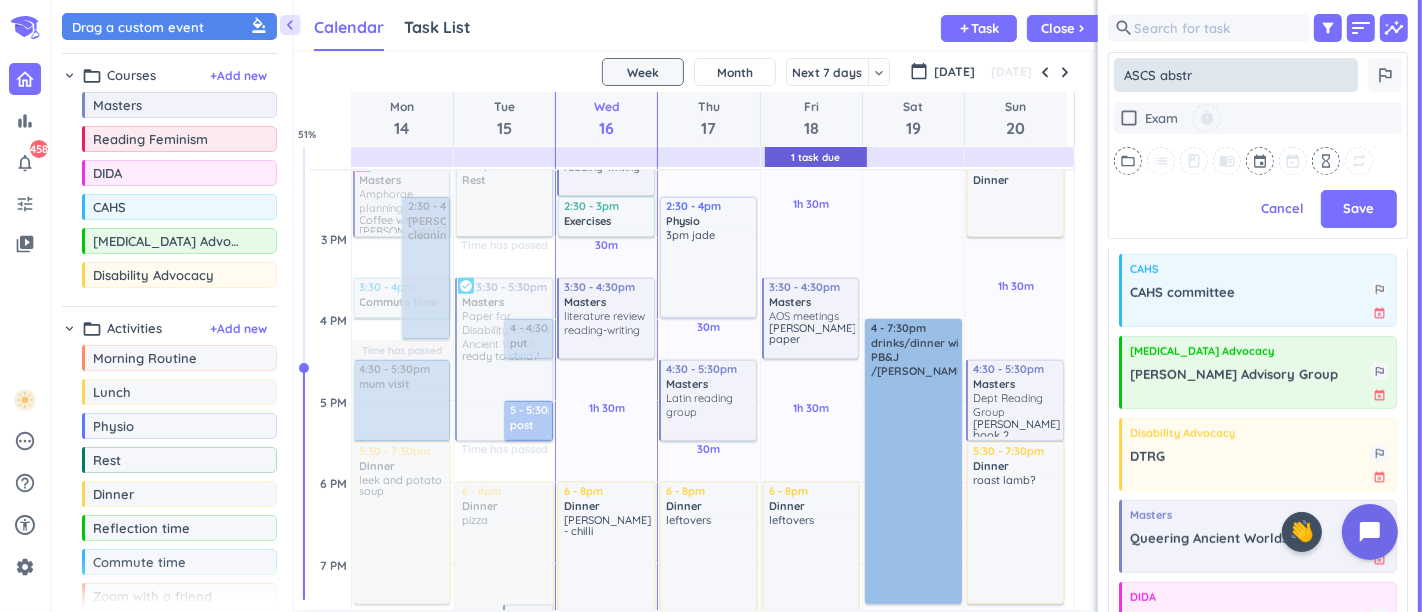 type on "x" 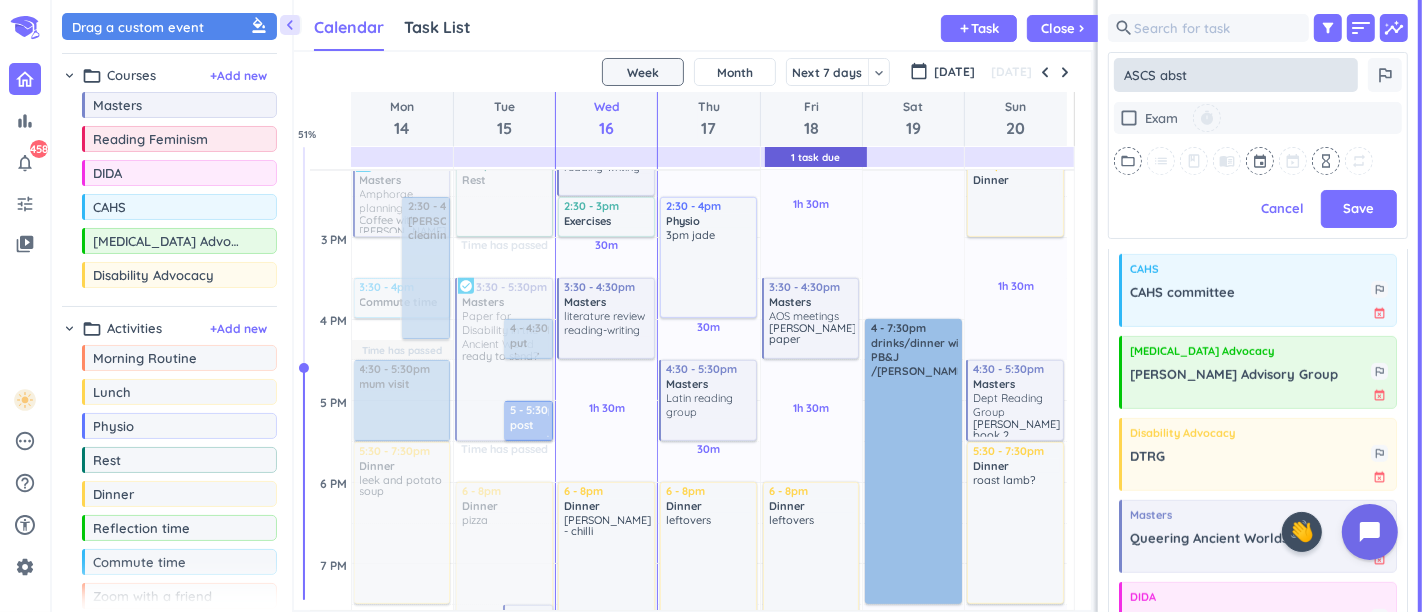 type on "x" 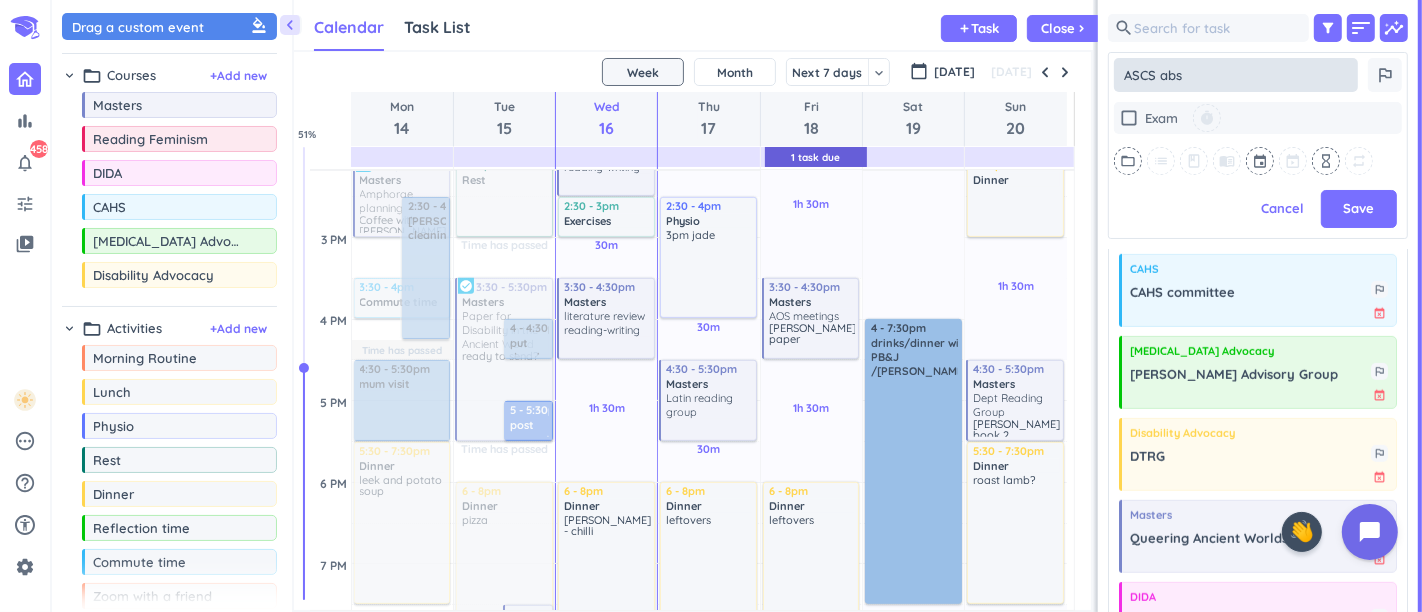 type on "x" 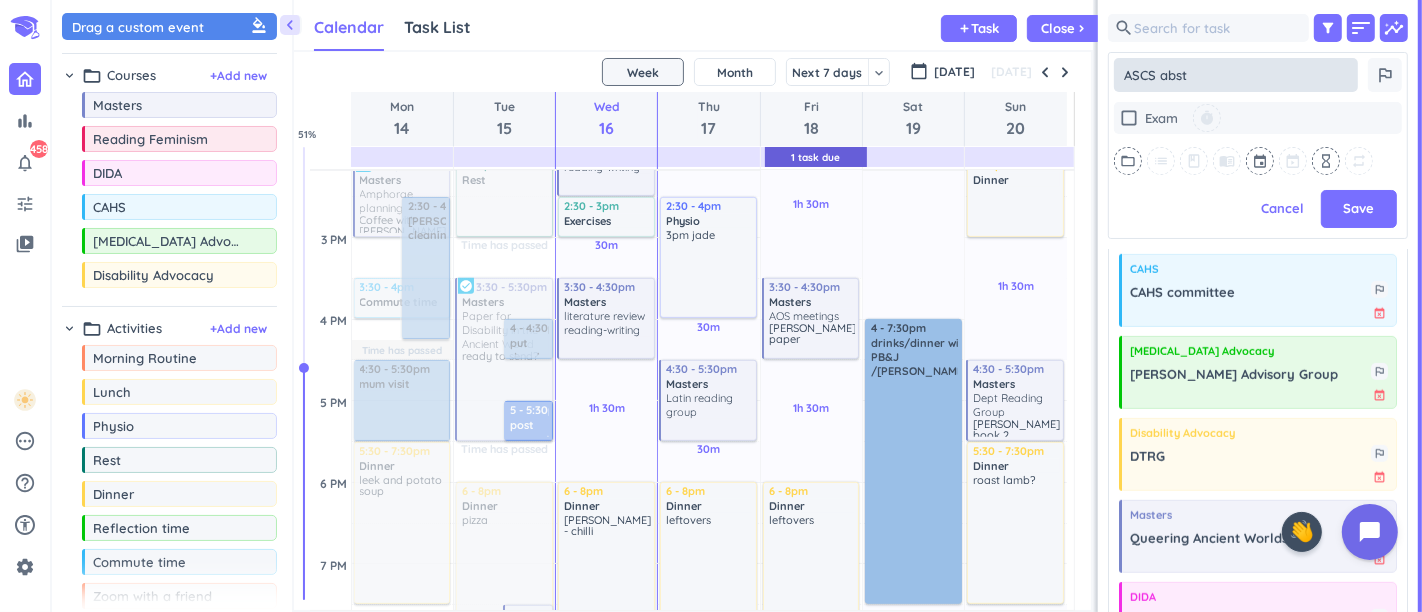 type on "x" 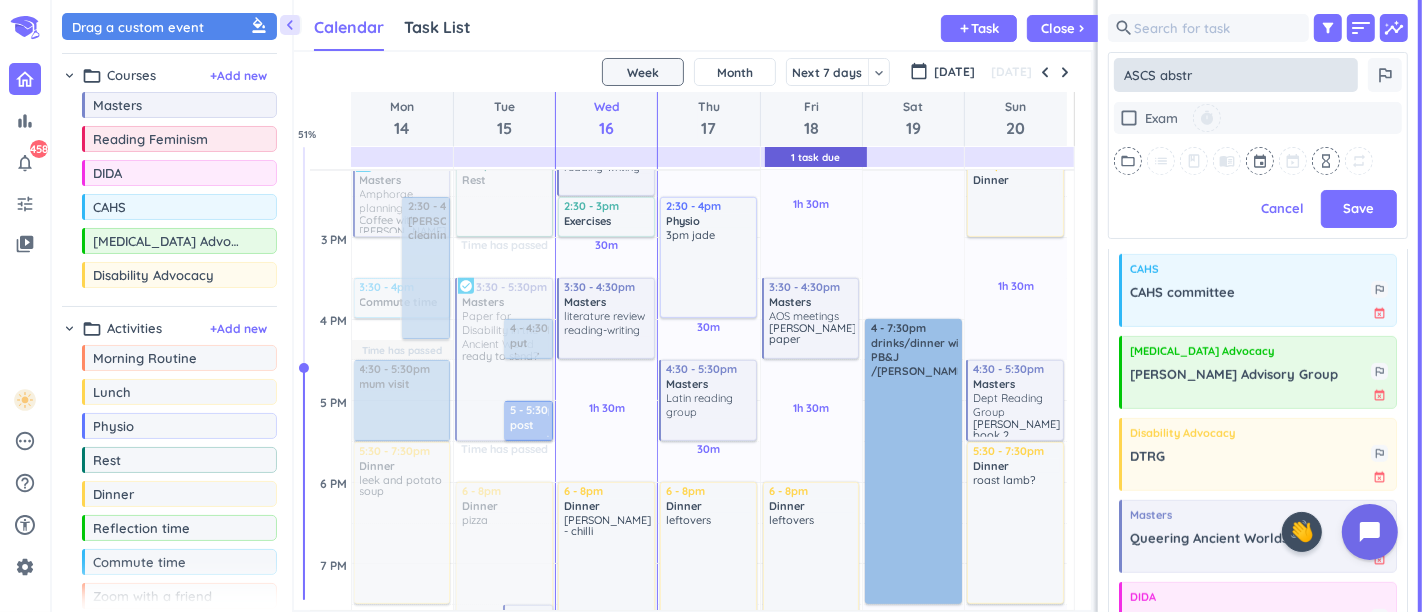 type on "x" 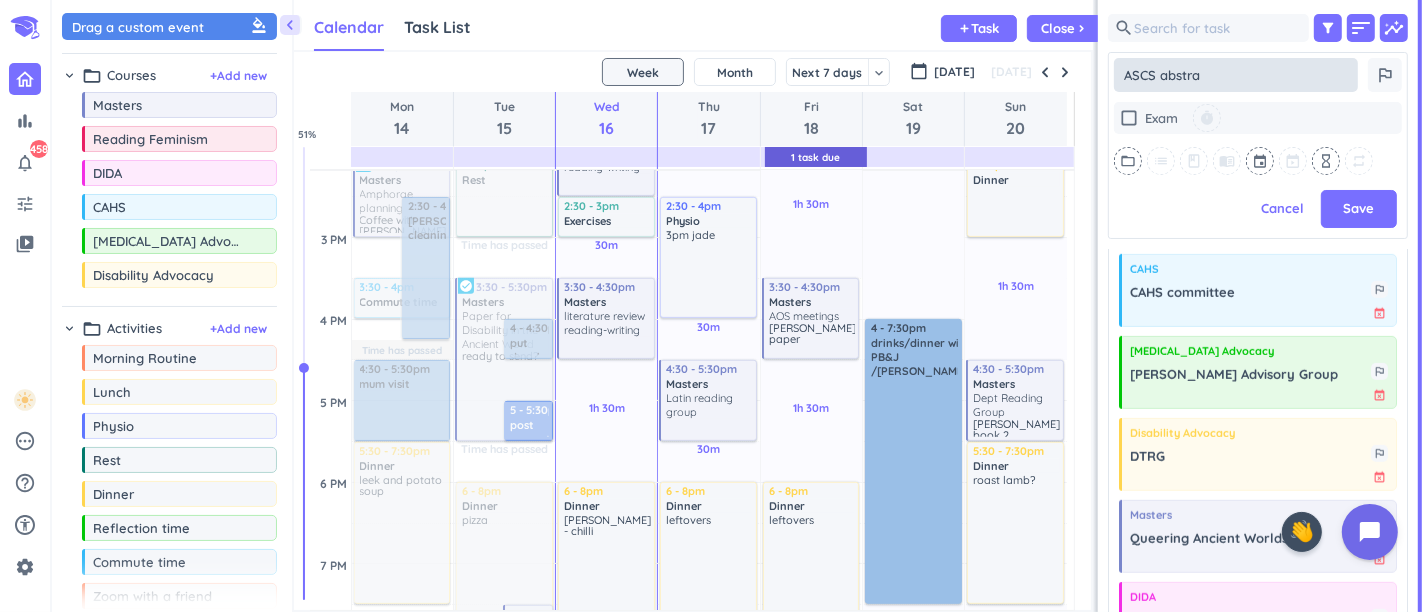 type on "x" 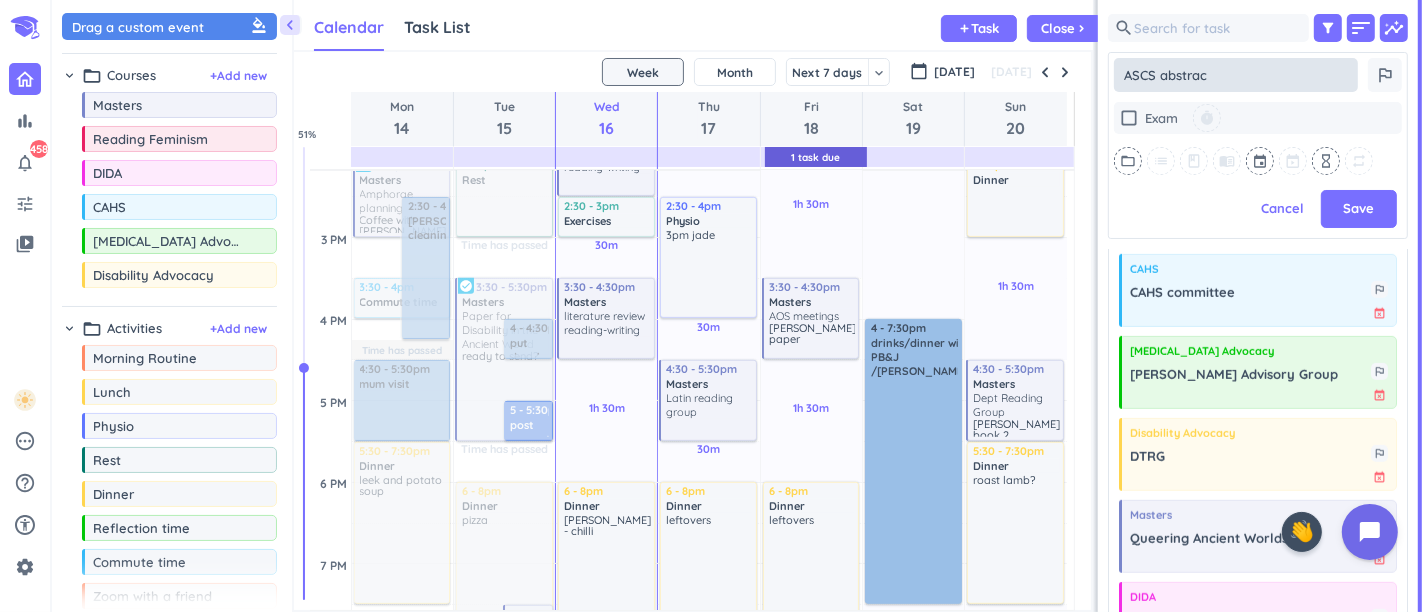 type on "ASCS abstract" 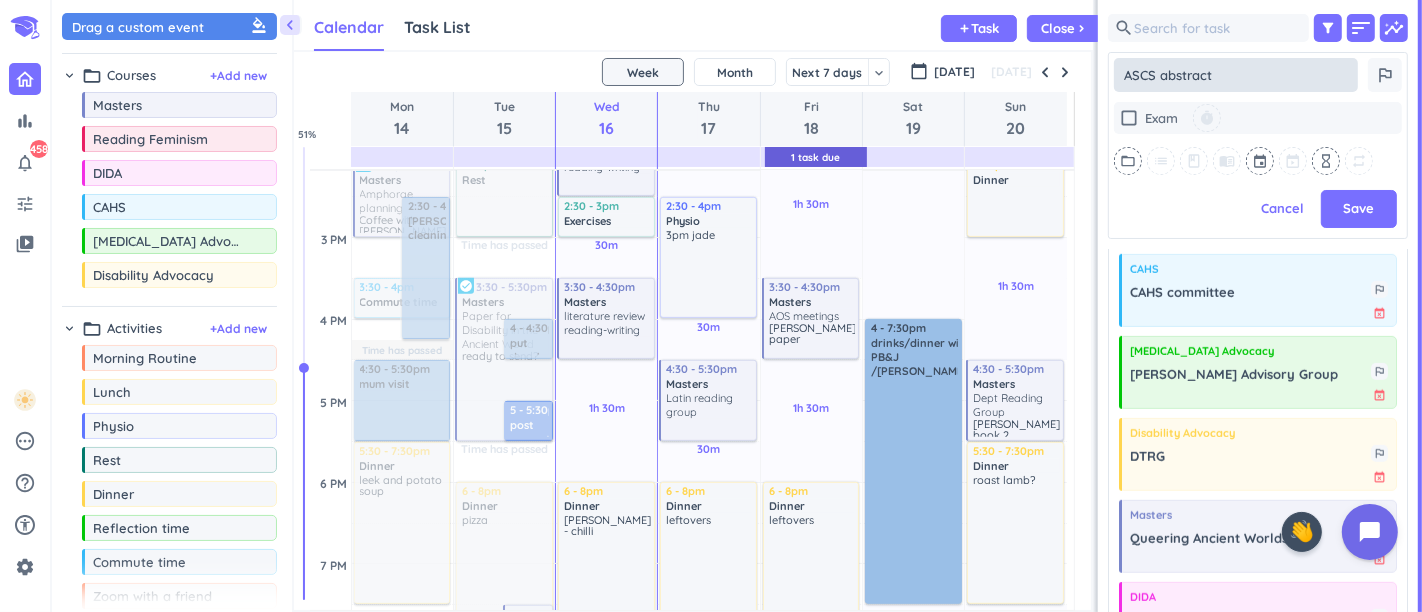 type on "x" 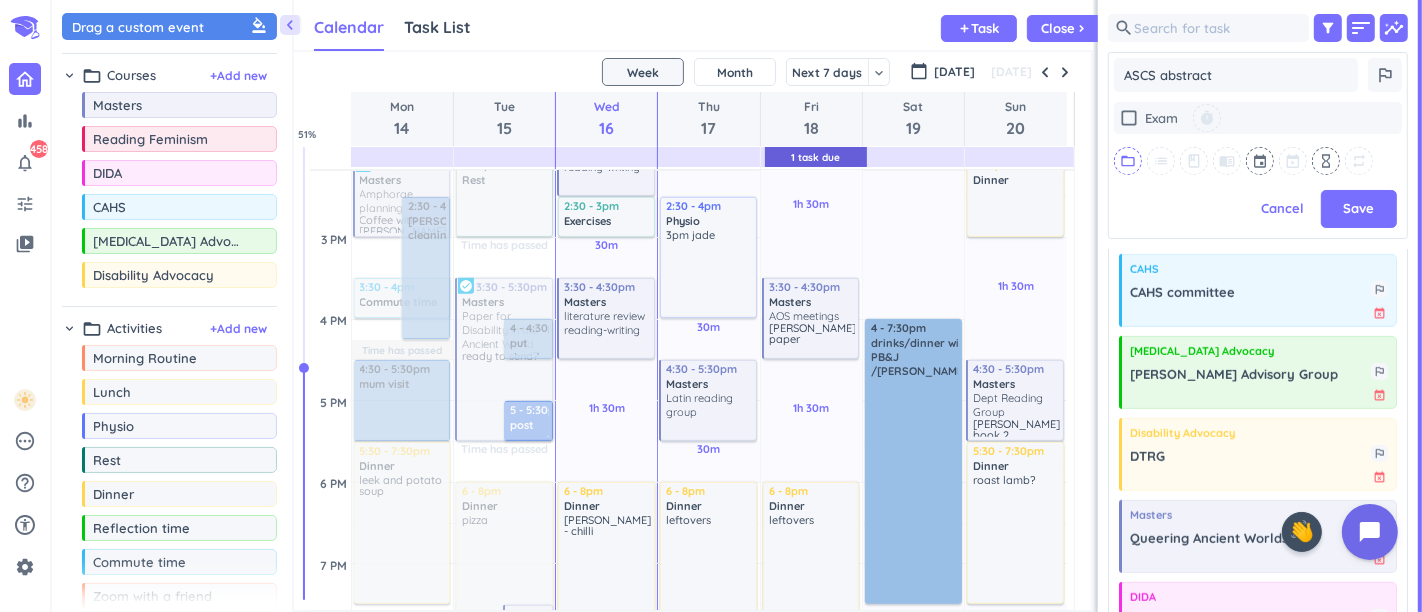 type on "ASCS abstract" 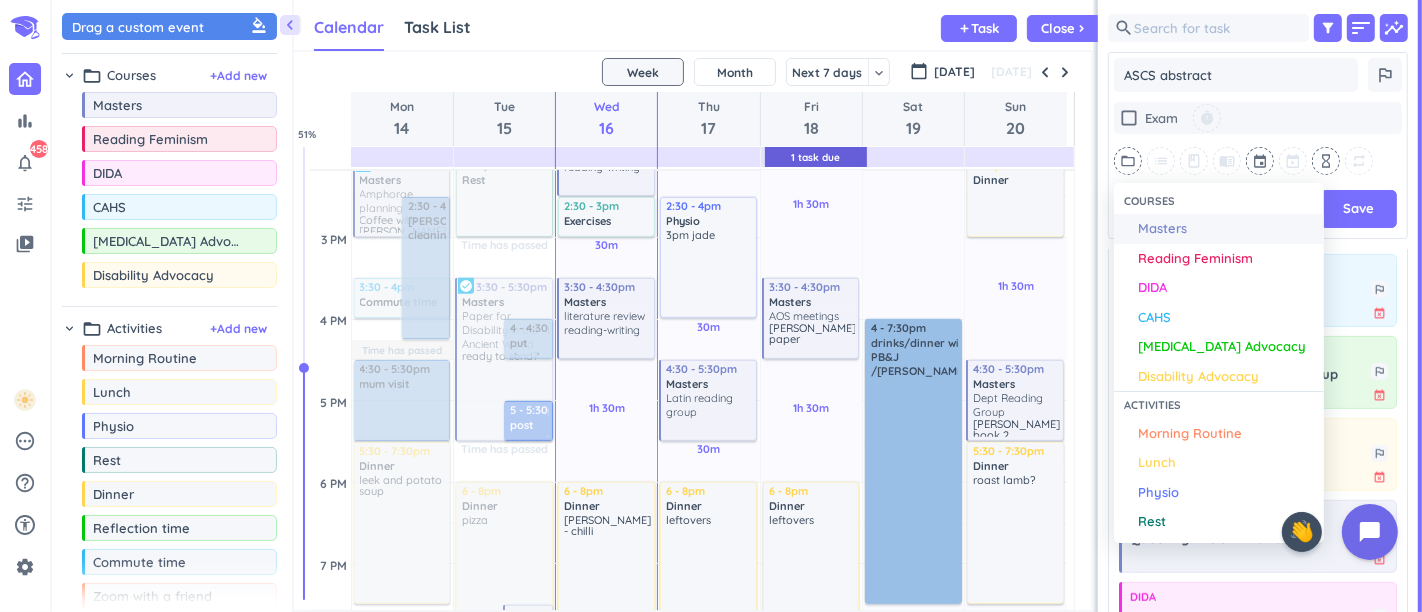 click on "Masters" at bounding box center [1162, 229] 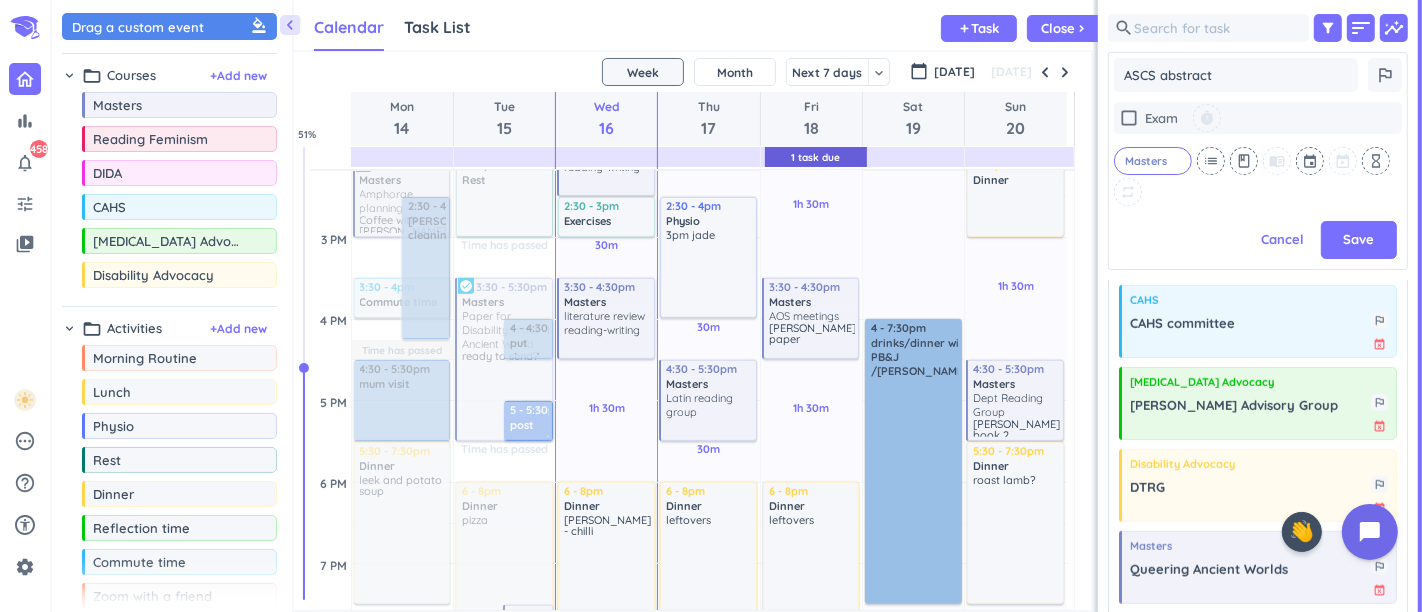 scroll, scrollTop: 326, scrollLeft: 292, axis: both 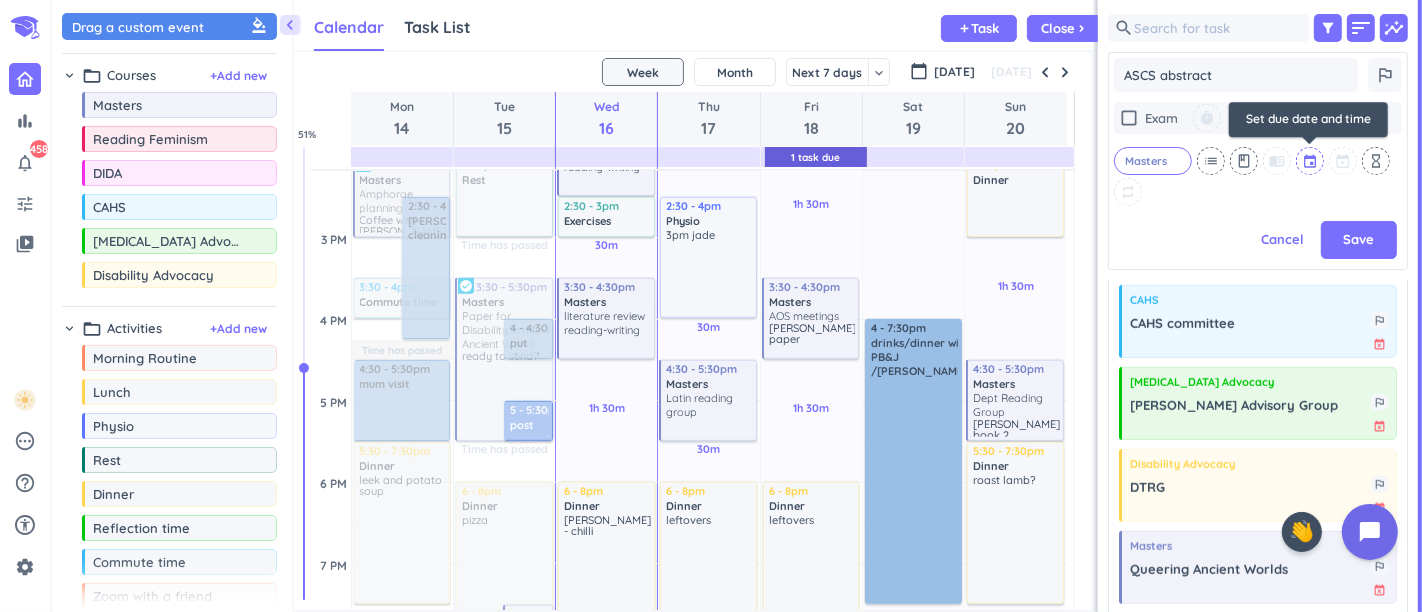 click at bounding box center [1311, 161] 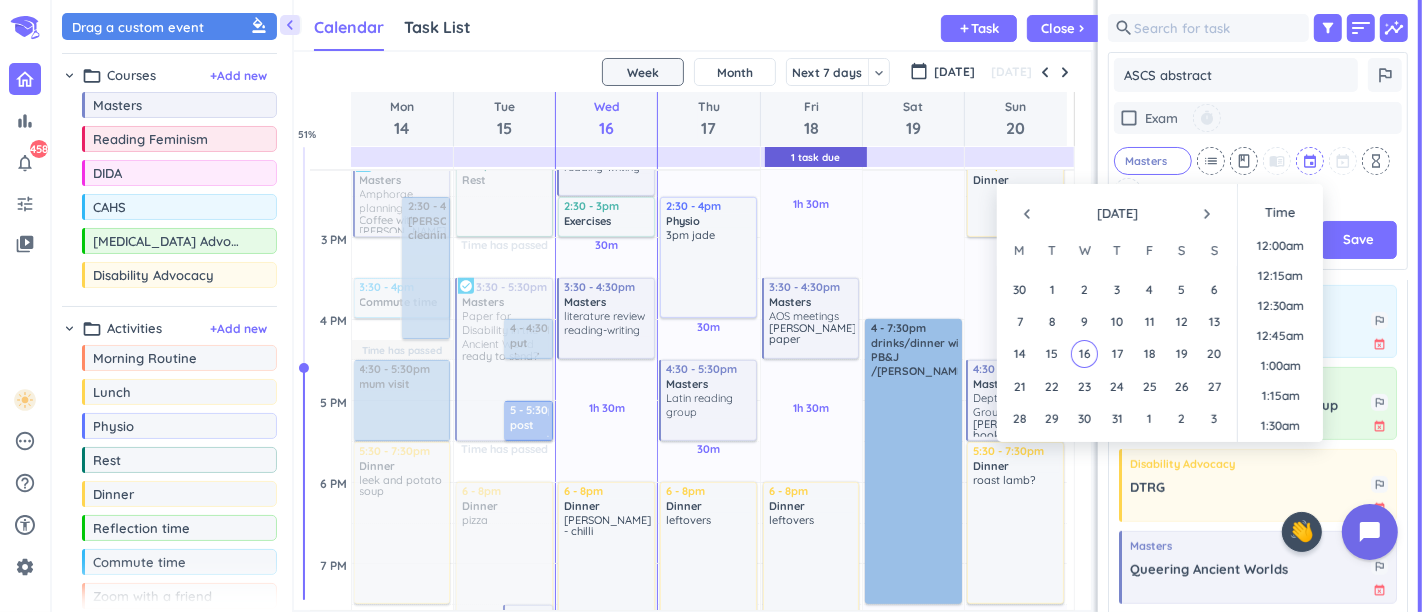 scroll, scrollTop: 1137, scrollLeft: 0, axis: vertical 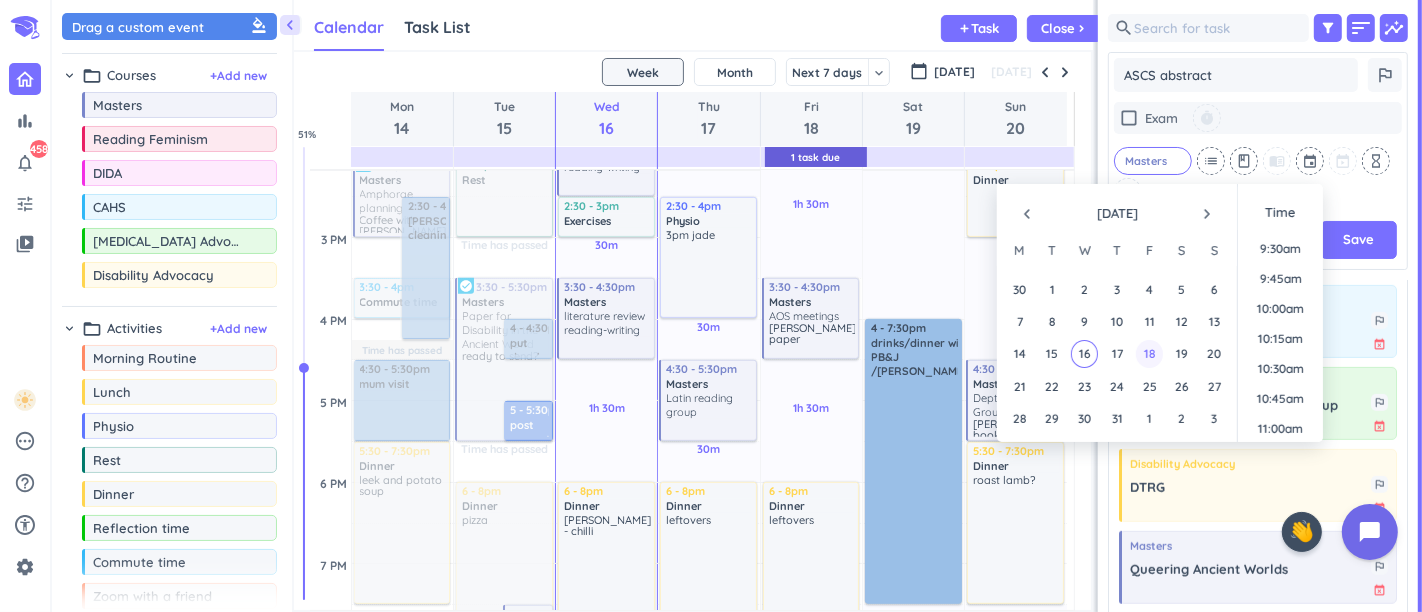 click on "18" at bounding box center (1149, 353) 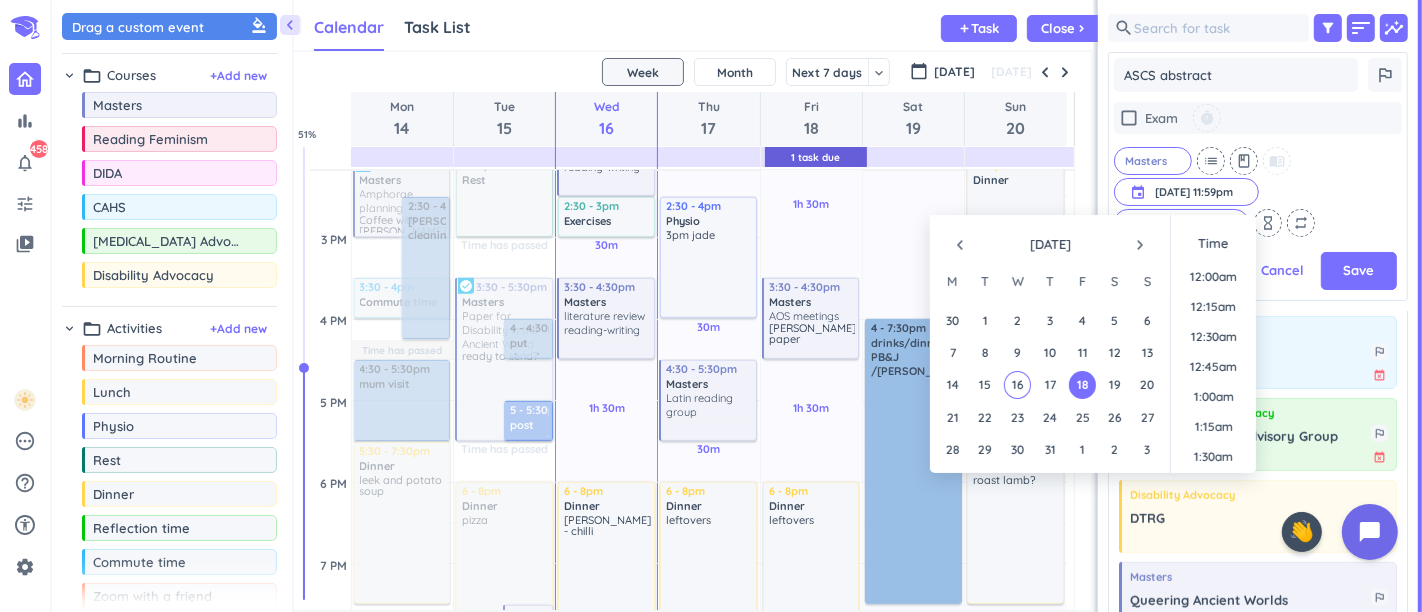 scroll, scrollTop: 295, scrollLeft: 292, axis: both 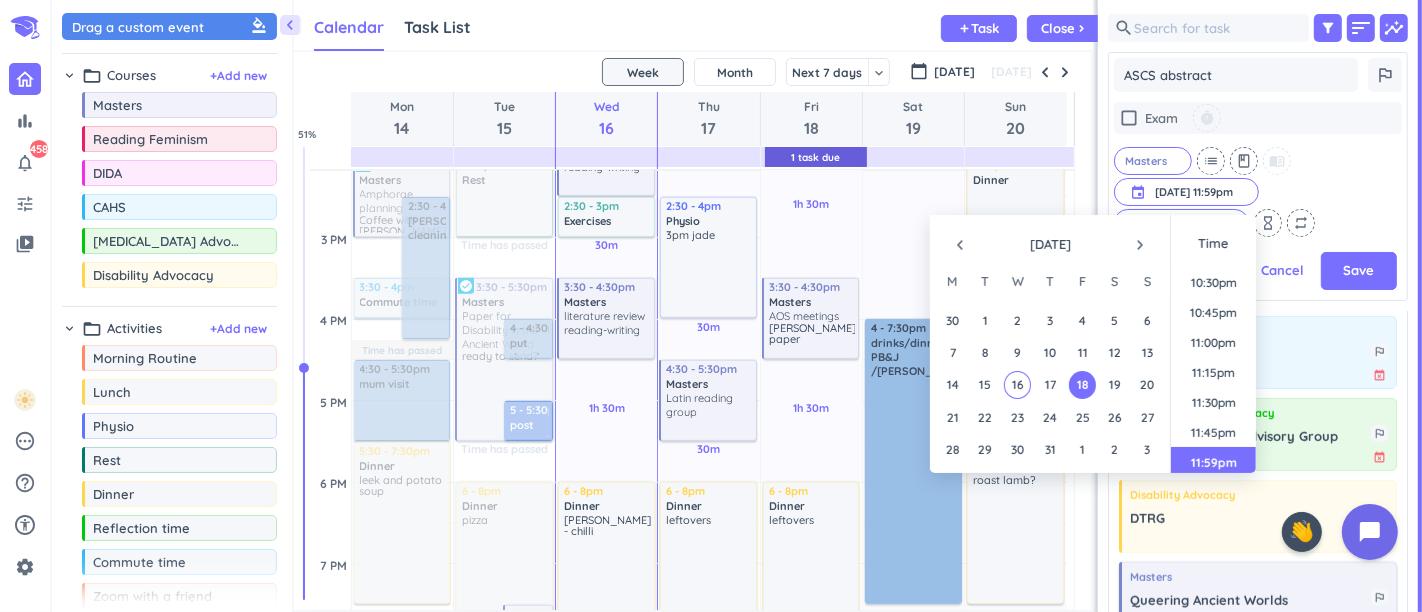 click on "Save" at bounding box center (1359, 271) 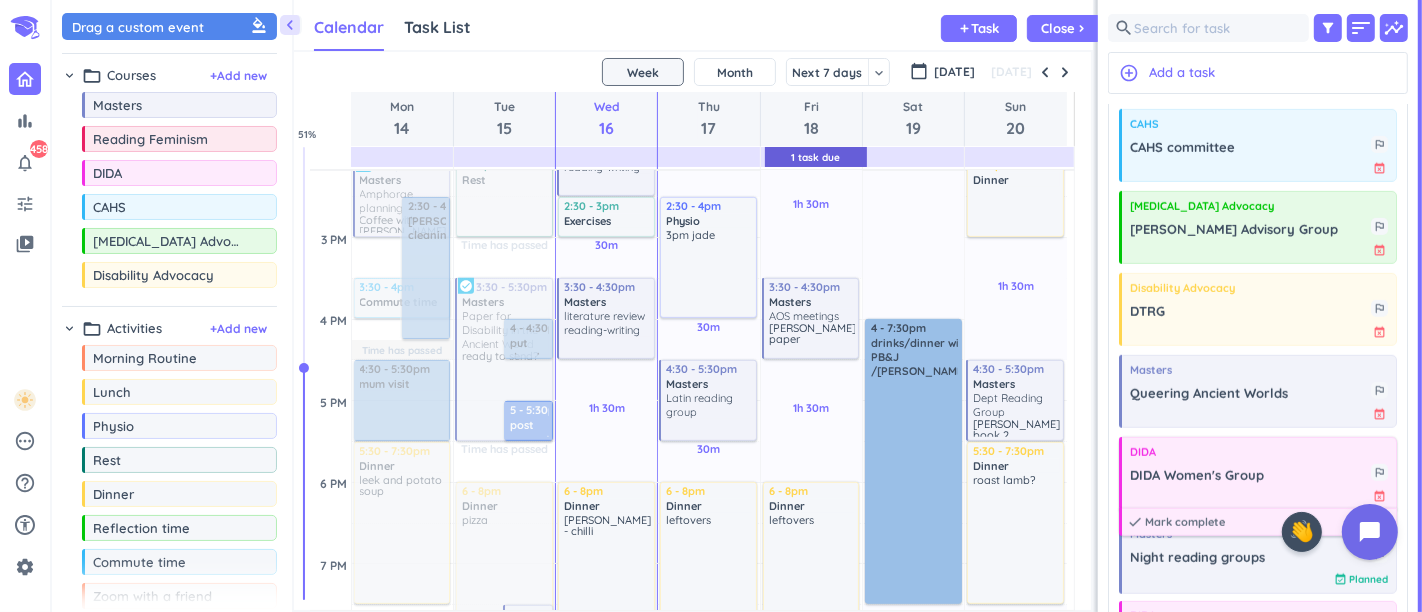 scroll, scrollTop: 8, scrollLeft: 8, axis: both 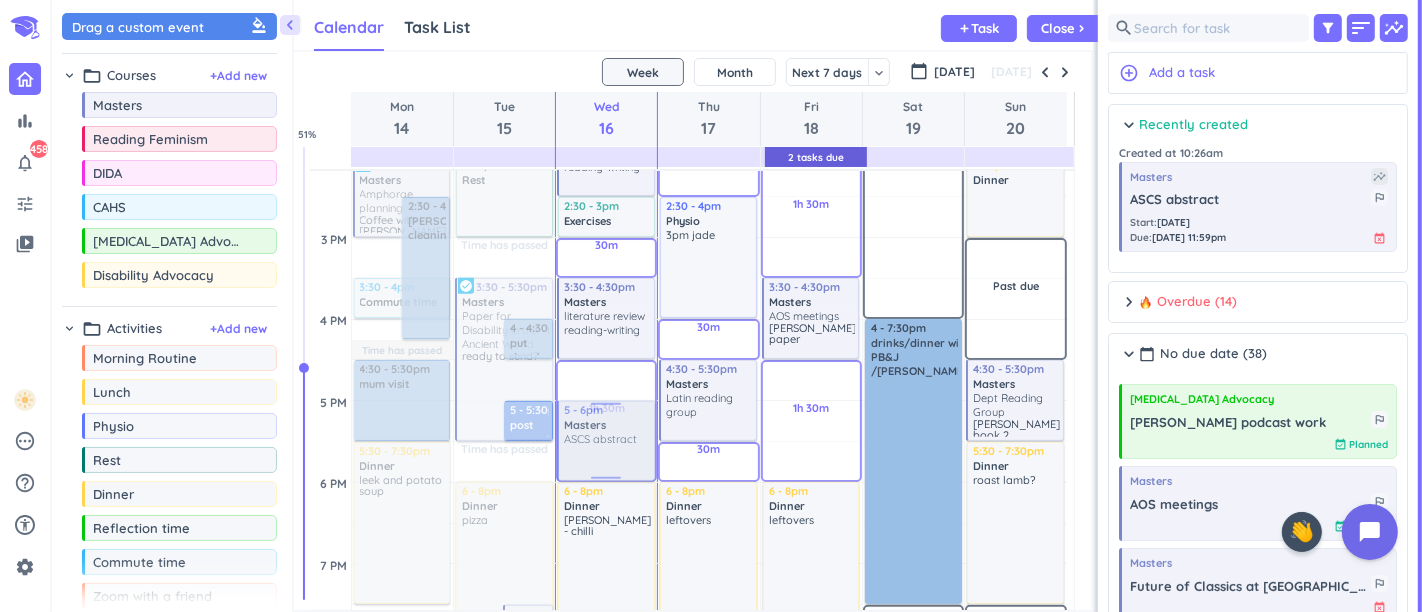 drag, startPoint x: 1217, startPoint y: 228, endPoint x: 583, endPoint y: 405, distance: 658.2439 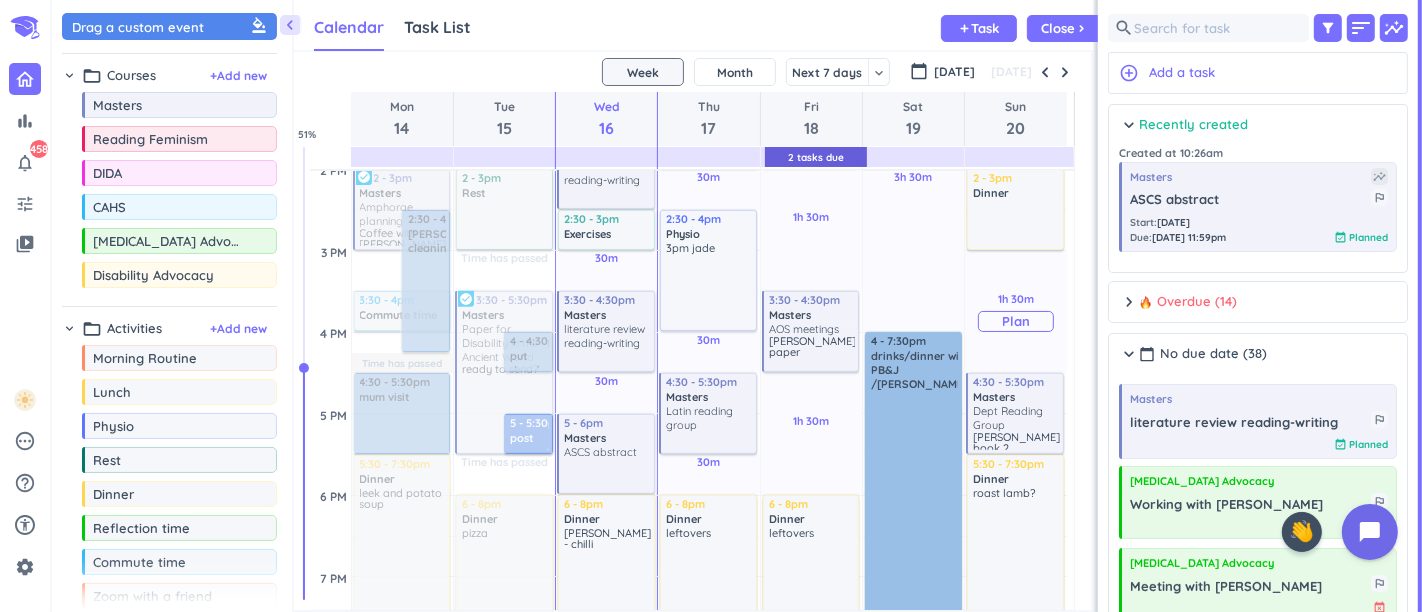 scroll, scrollTop: 831, scrollLeft: 0, axis: vertical 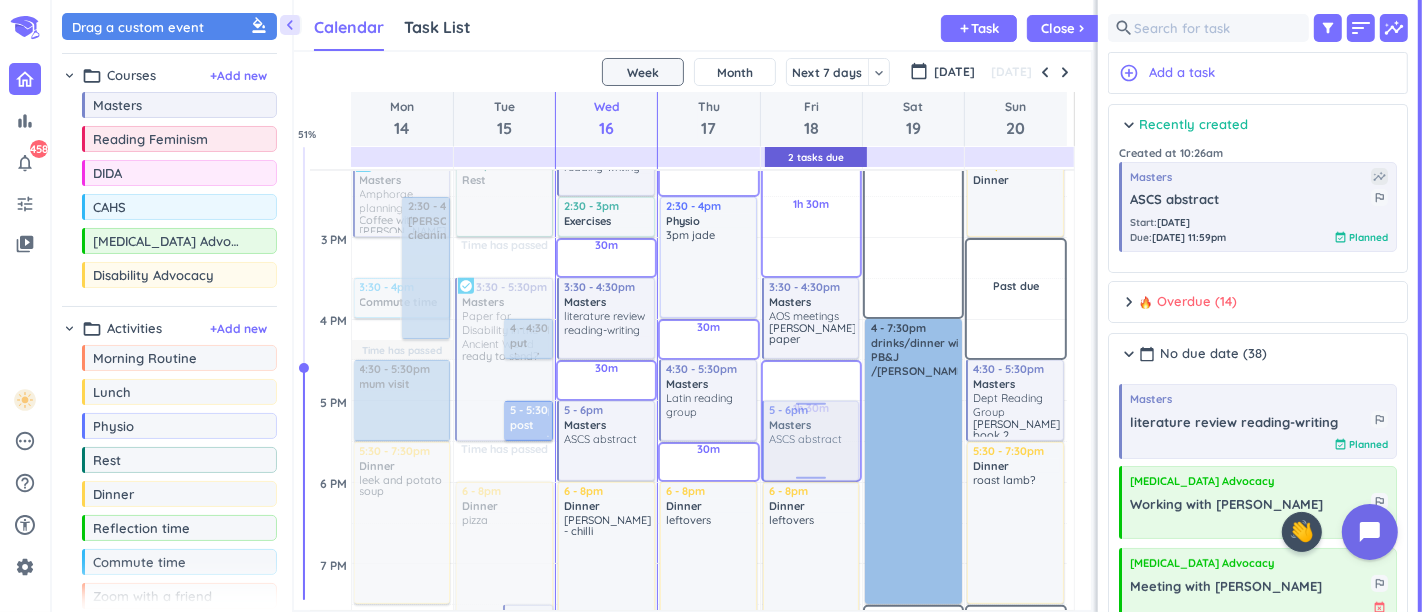 drag, startPoint x: 1170, startPoint y: 203, endPoint x: 807, endPoint y: 406, distance: 415.90625 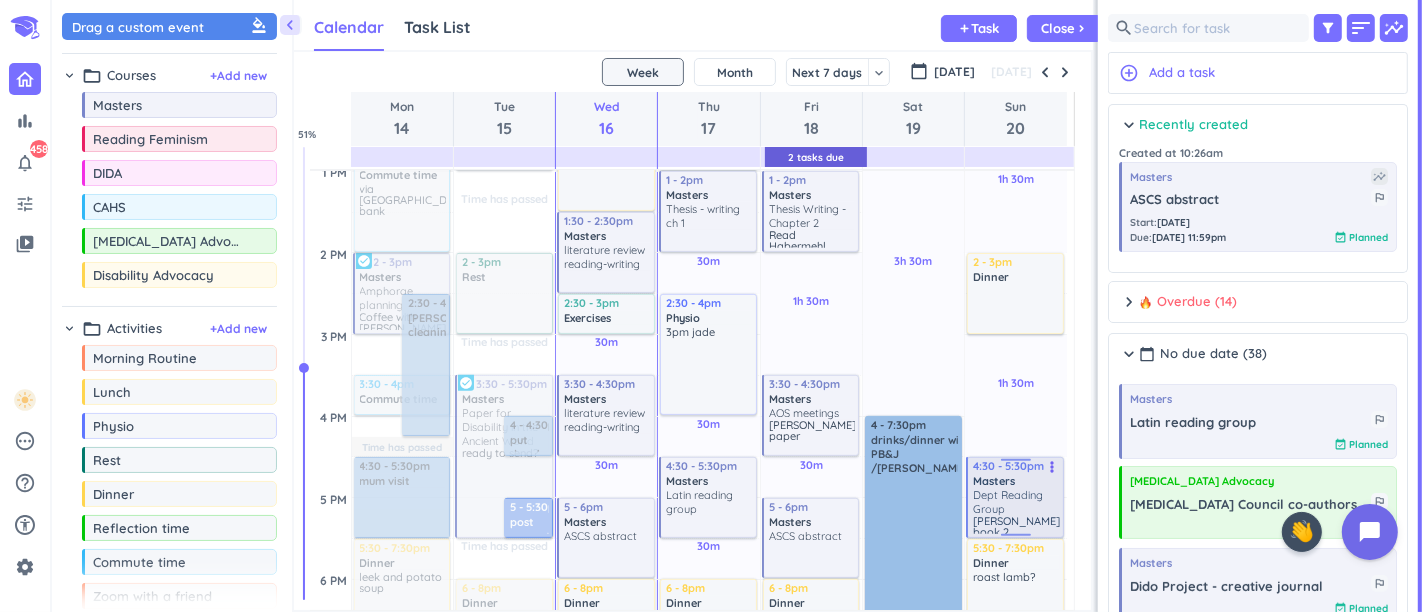 scroll, scrollTop: 720, scrollLeft: 0, axis: vertical 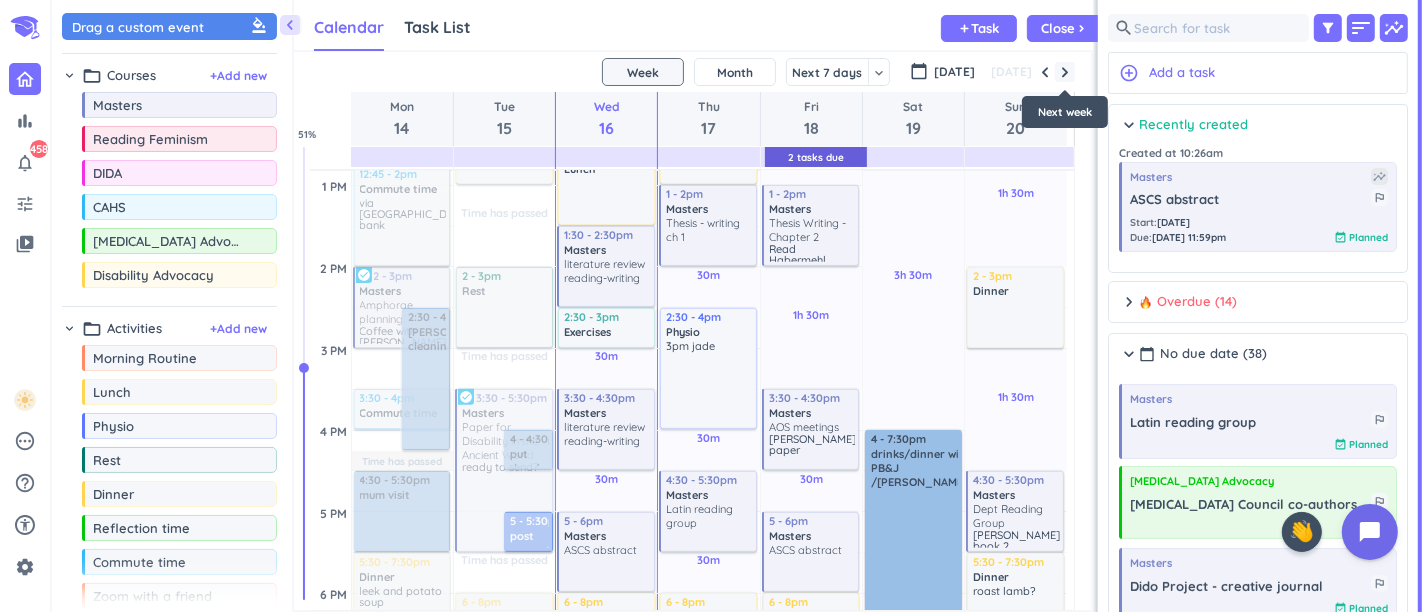 click at bounding box center [1065, 72] 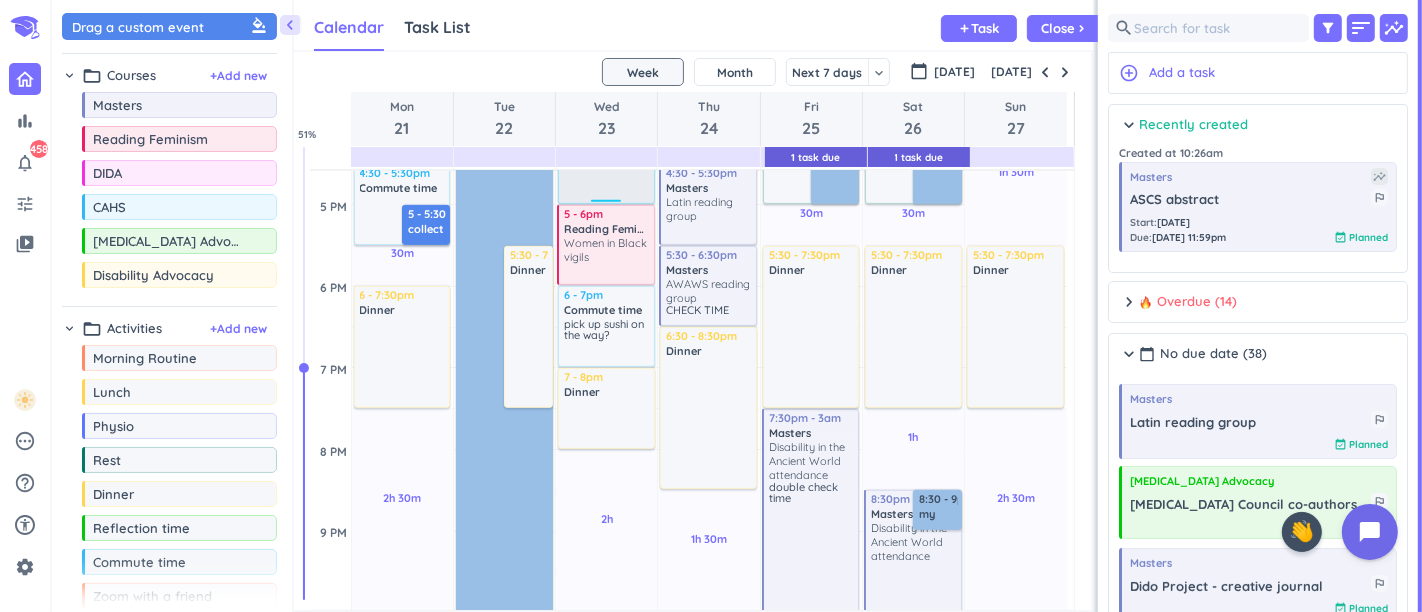 scroll, scrollTop: 1054, scrollLeft: 0, axis: vertical 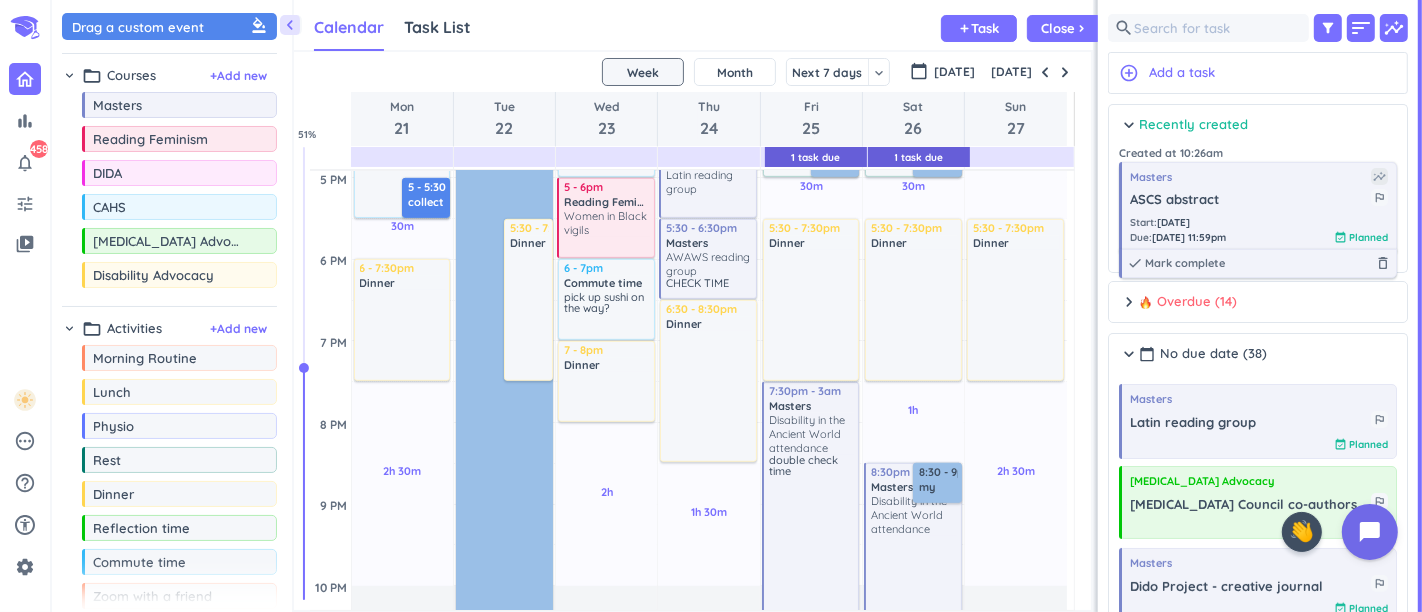 click on "[DATE] 11:59pm" at bounding box center (1189, 237) 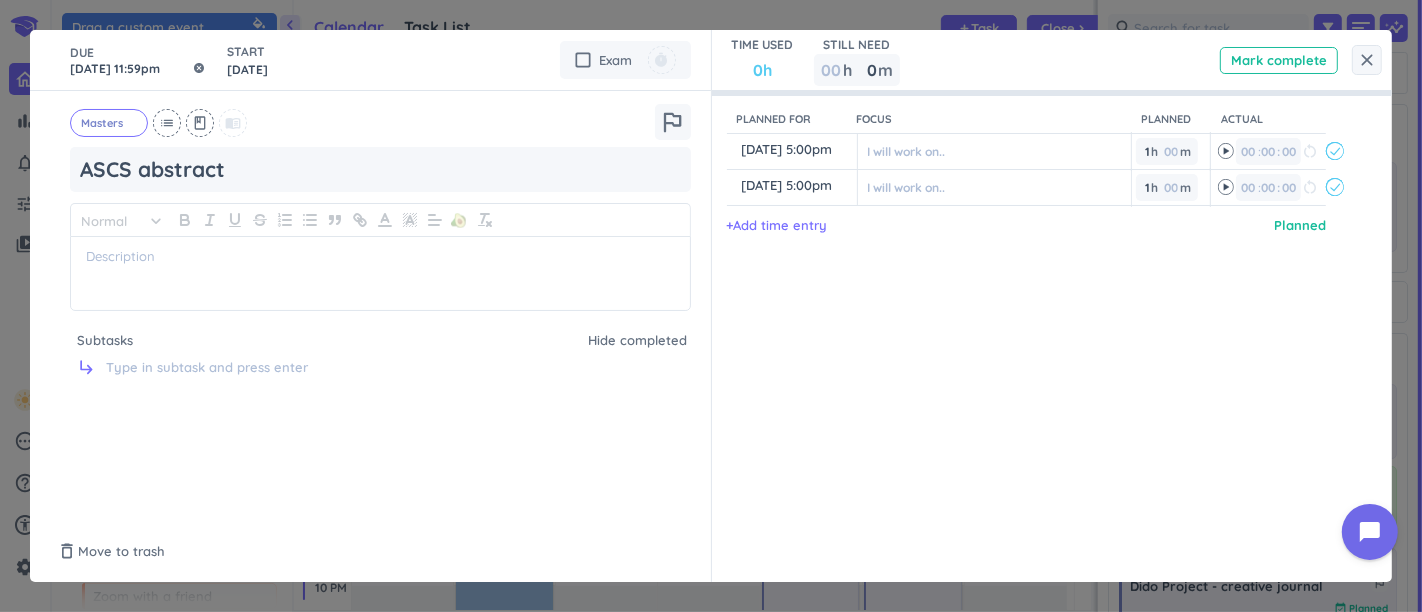 click on "[DATE] 11:59pm" at bounding box center [138, 60] 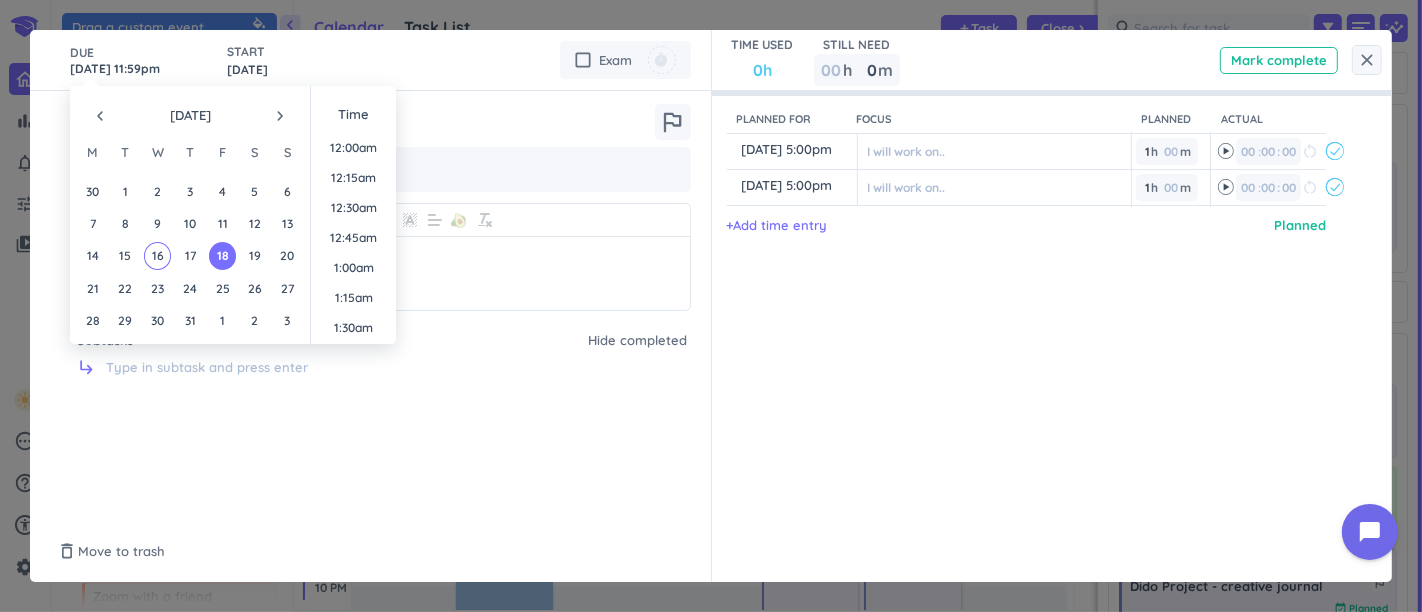 scroll, scrollTop: 2694, scrollLeft: 0, axis: vertical 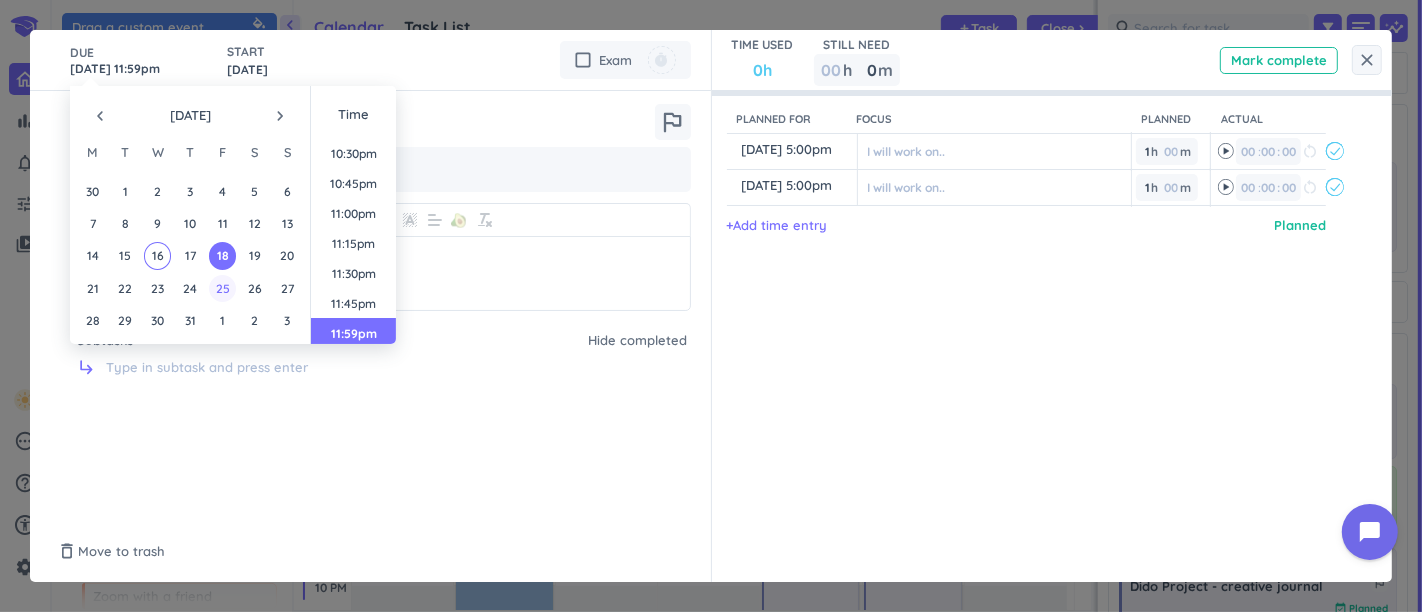 click on "25" at bounding box center [222, 288] 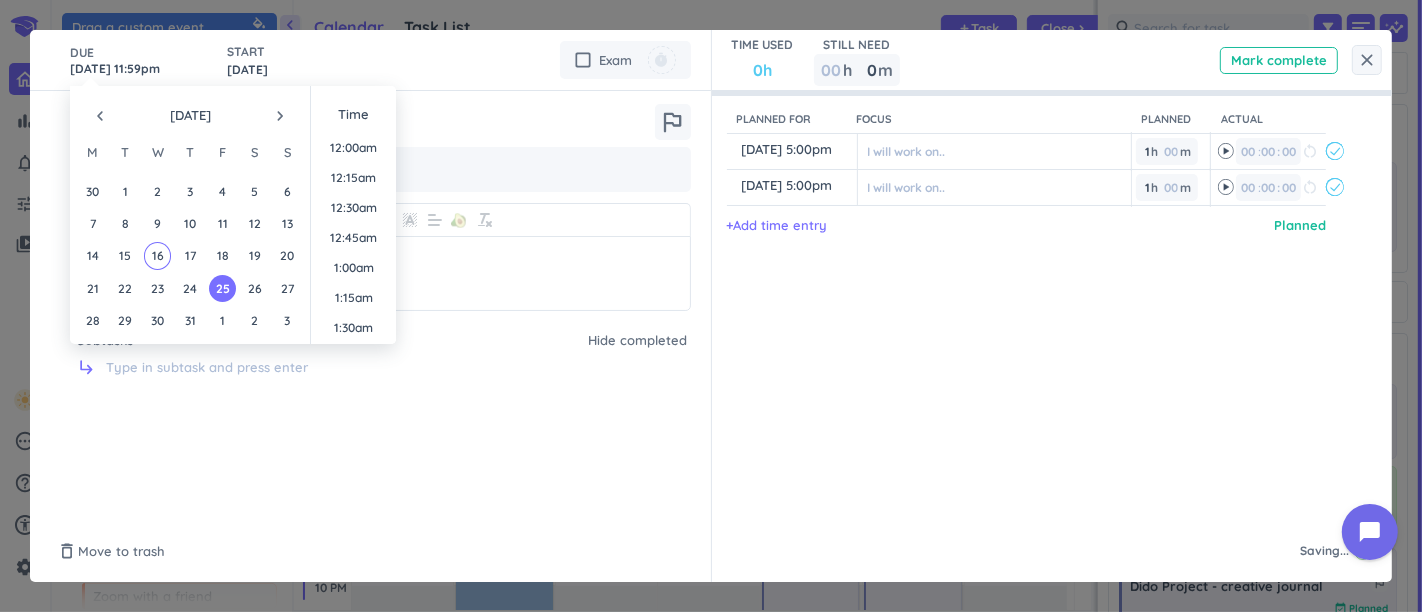 click on "DUE [DATE] 11:59pm START [DATE] cancel check_box_outline_blank Exam timer" at bounding box center (370, 60) 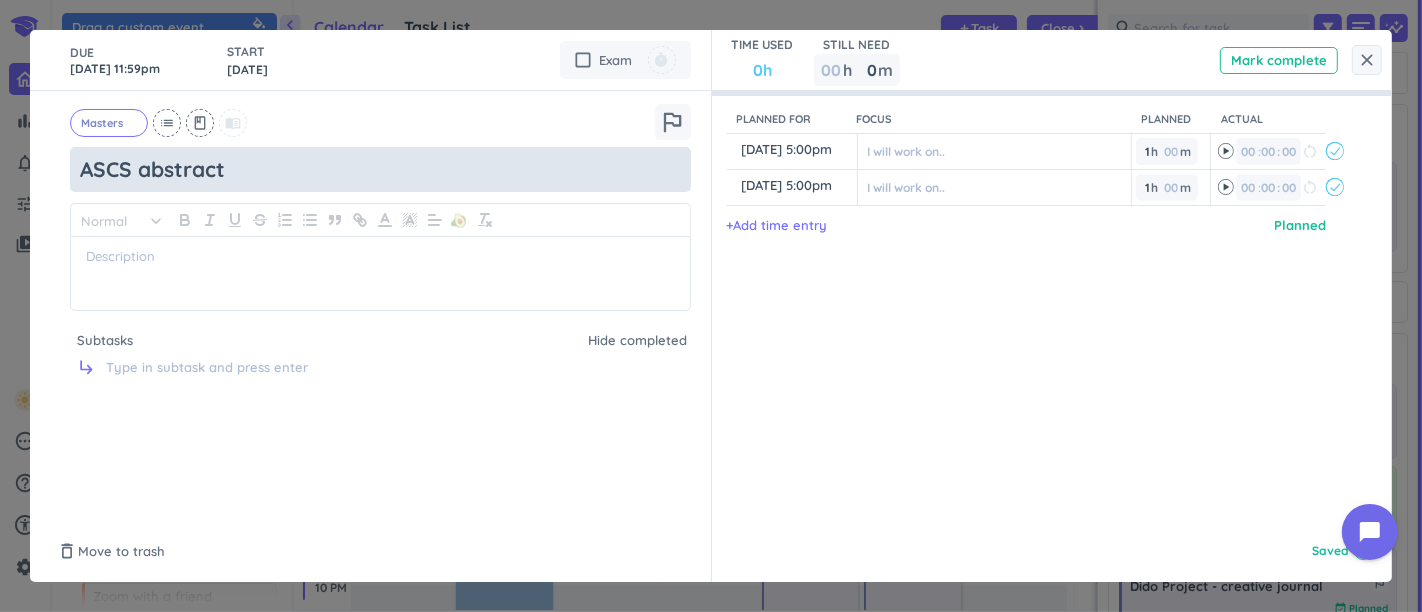 click on "ASCS abstract" at bounding box center [380, 169] 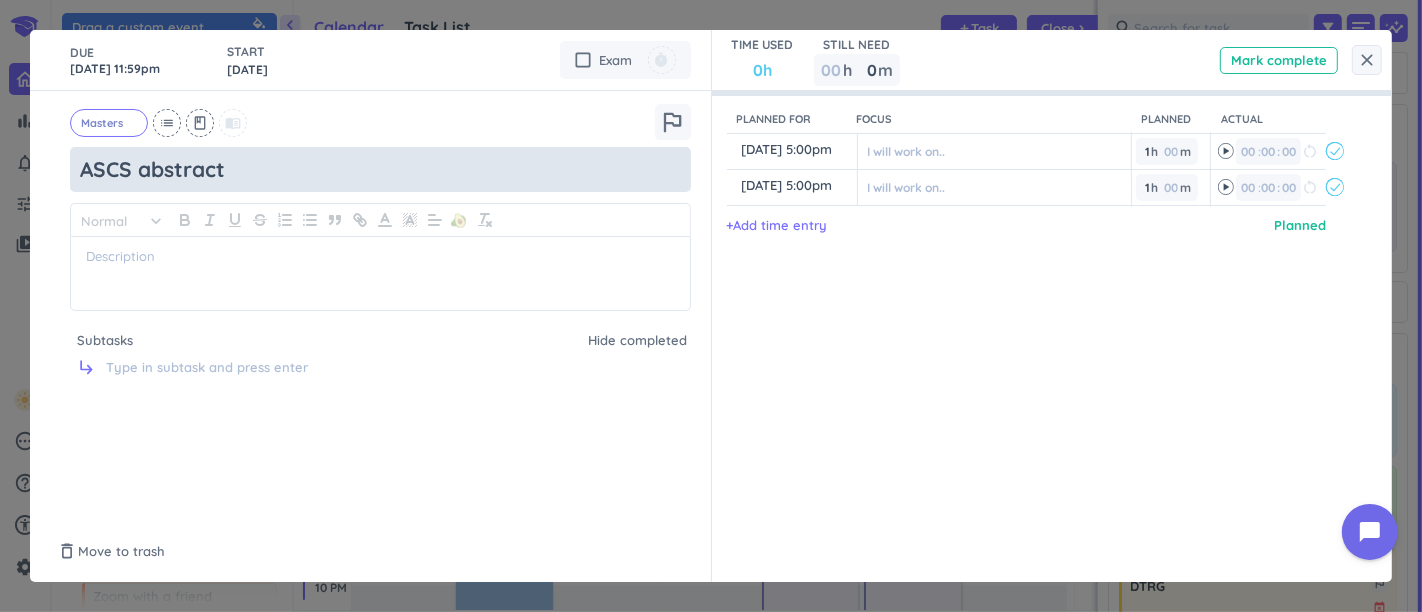 drag, startPoint x: 188, startPoint y: 178, endPoint x: 142, endPoint y: 169, distance: 46.872166 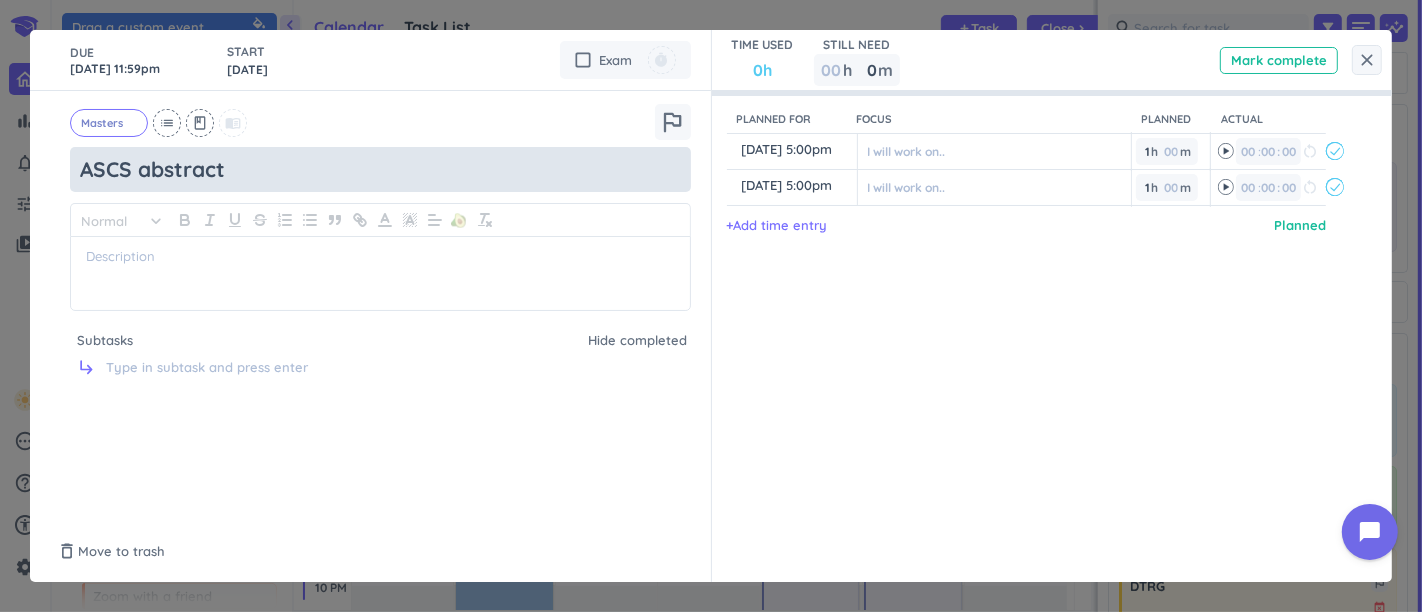 click on "ASCS abstract" at bounding box center (380, 169) 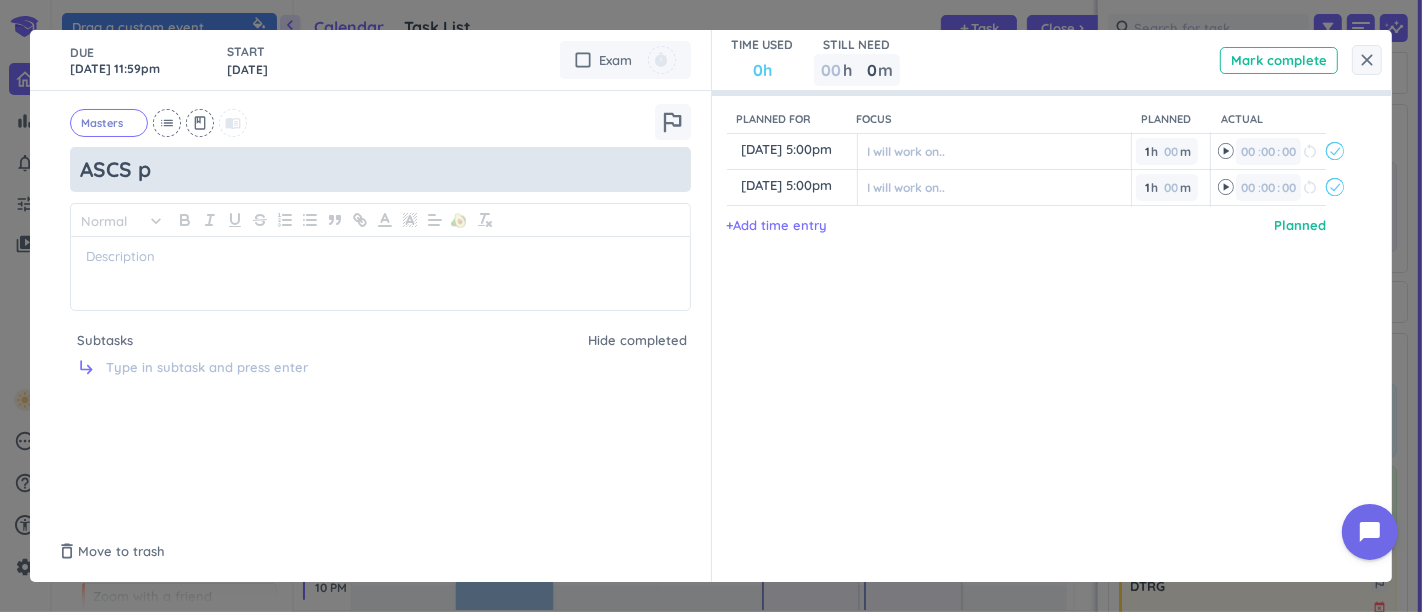 type on "x" 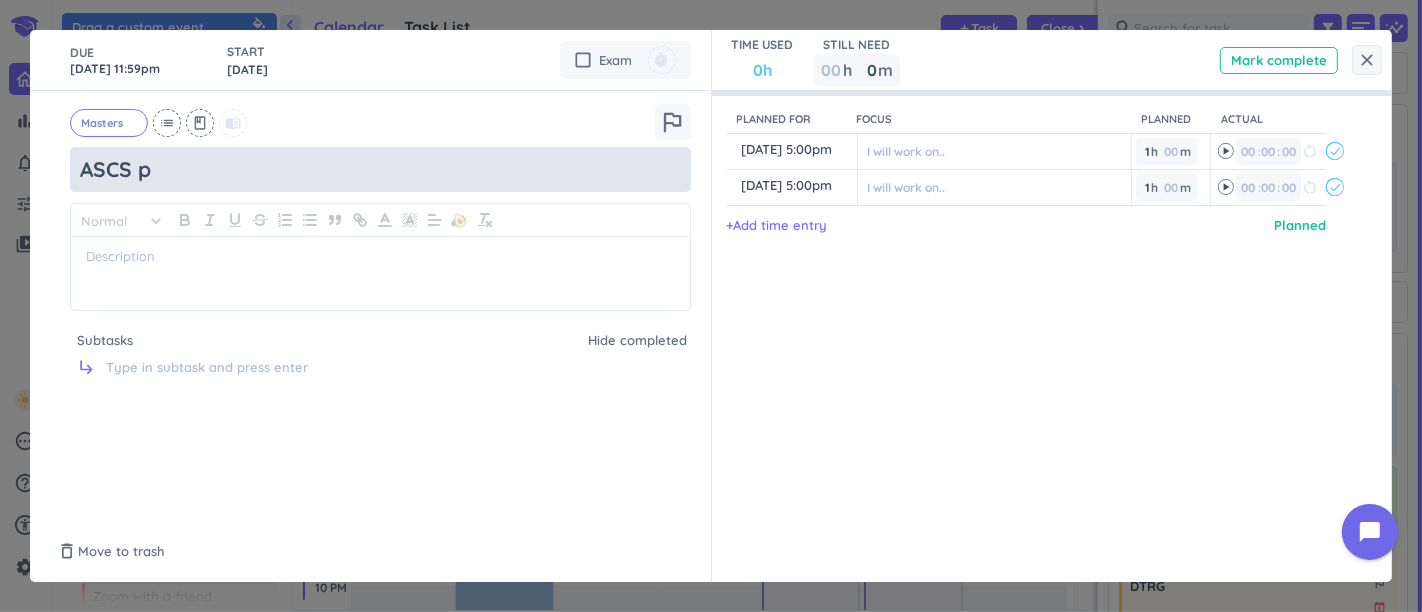 type on "ASCS pa" 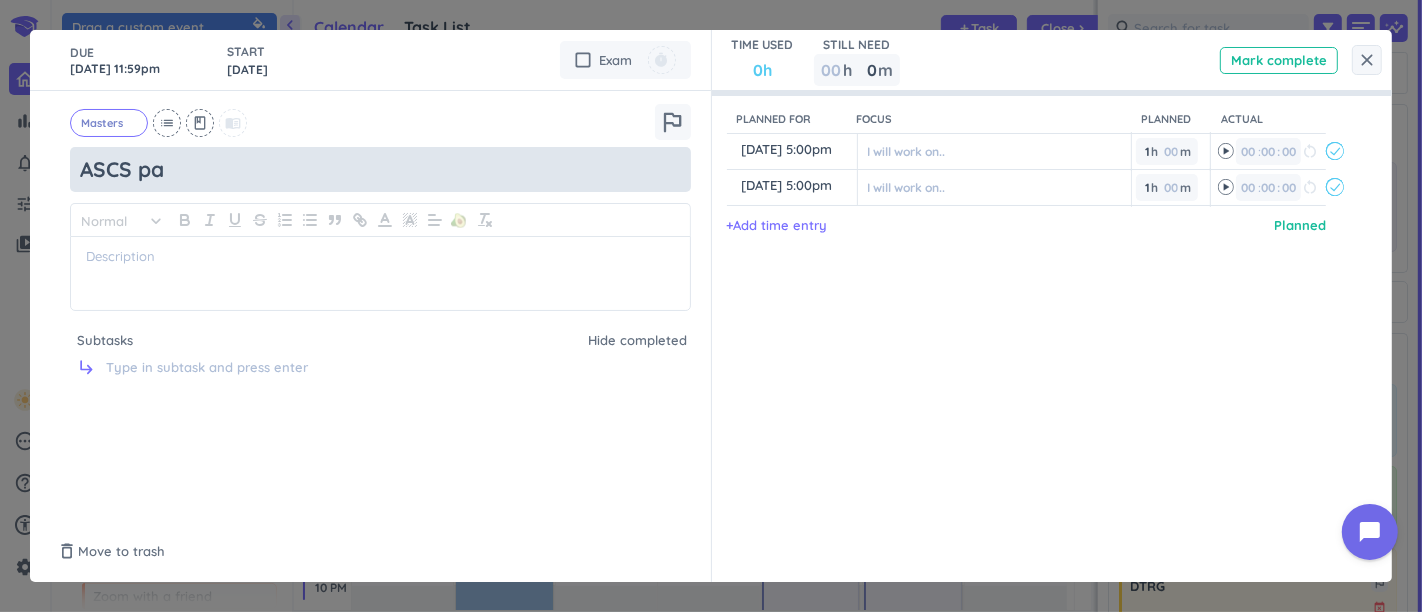 type on "x" 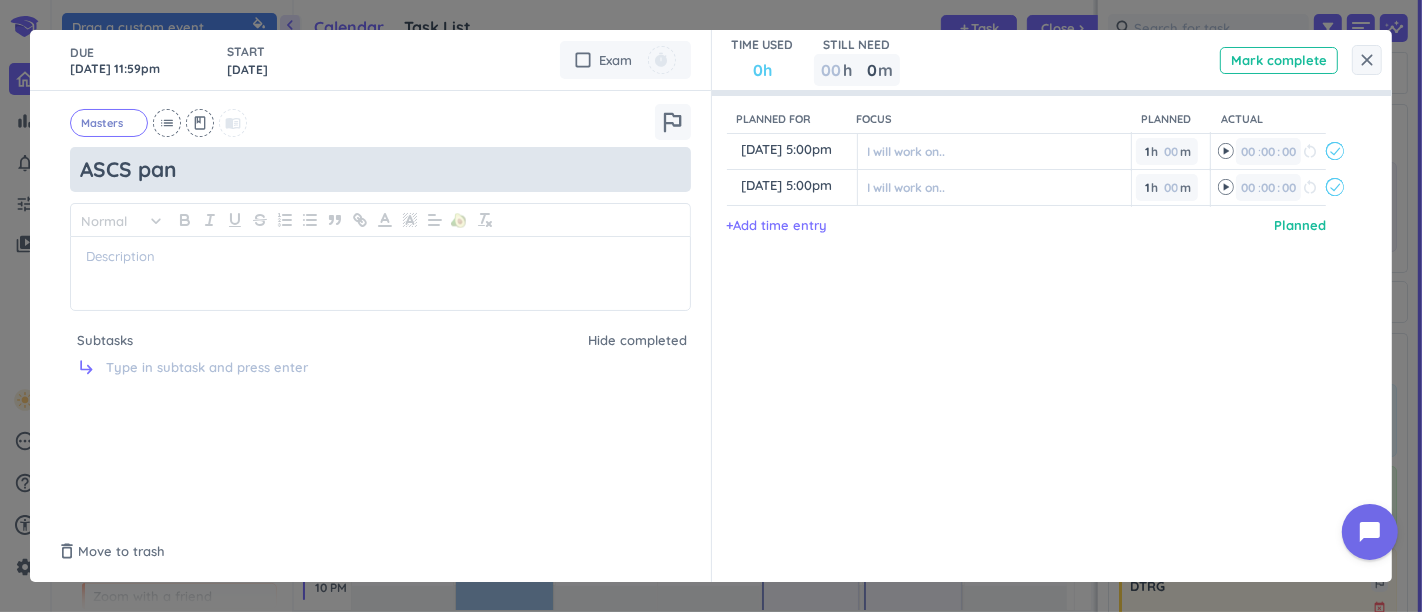 type on "x" 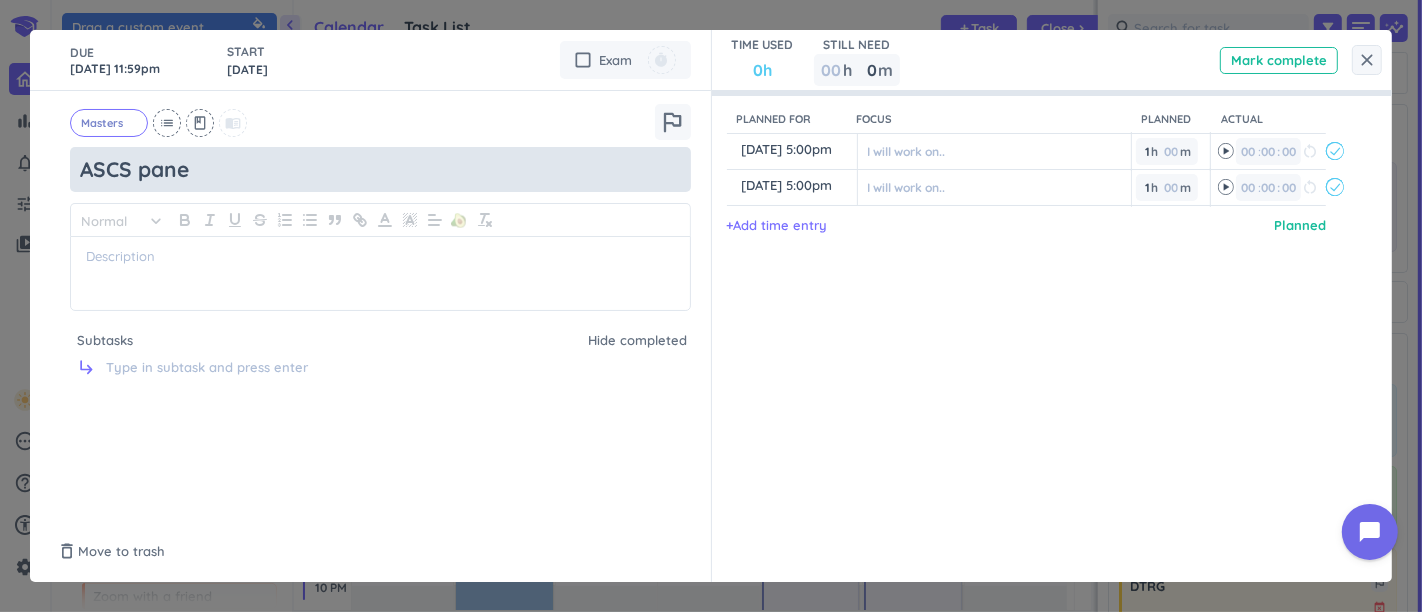 type on "ASCS panel" 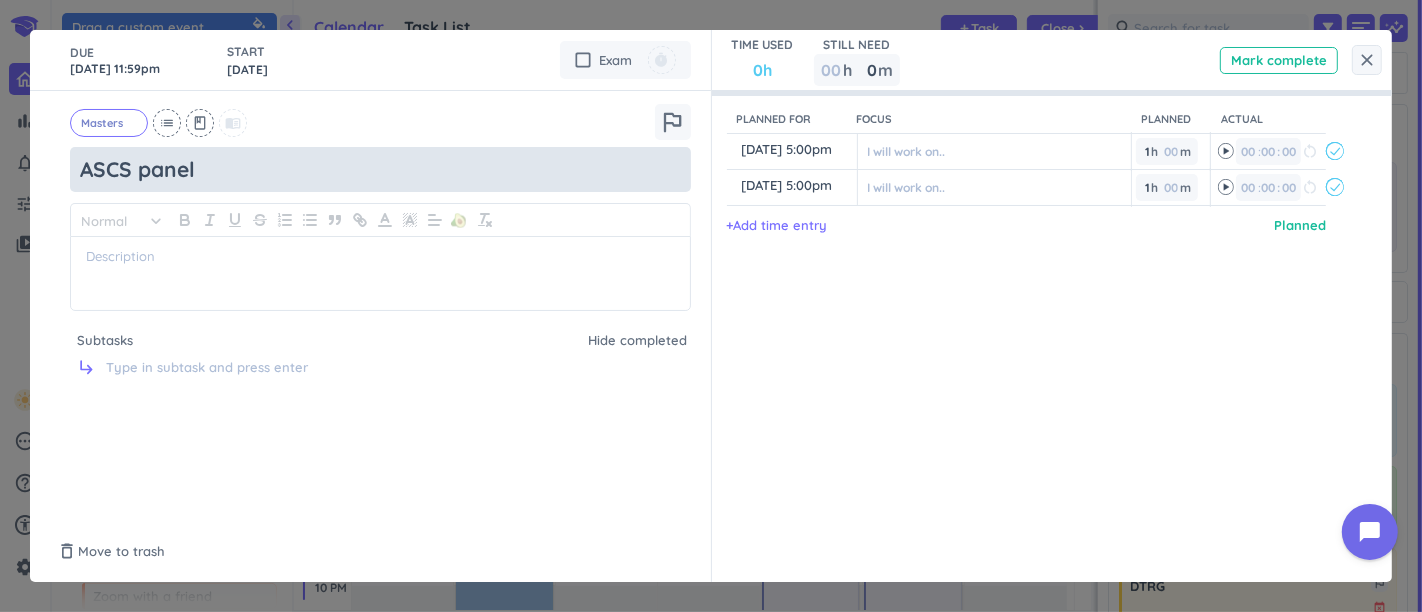 type on "x" 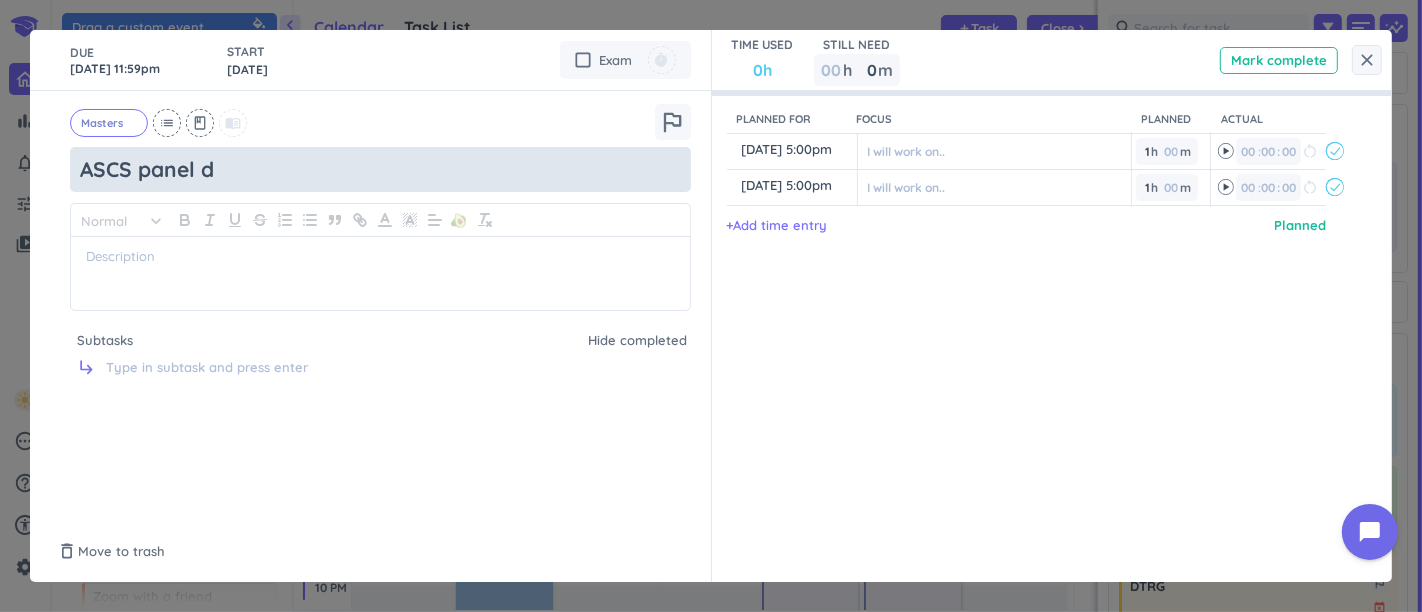 type on "x" 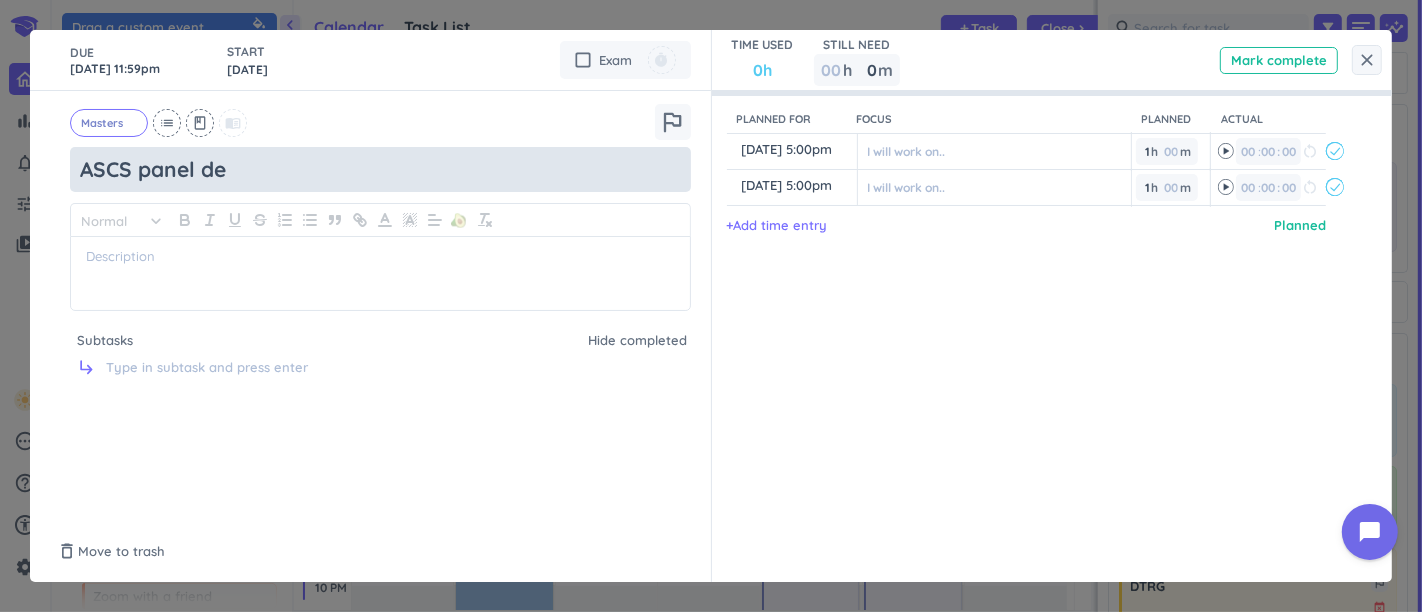 type on "x" 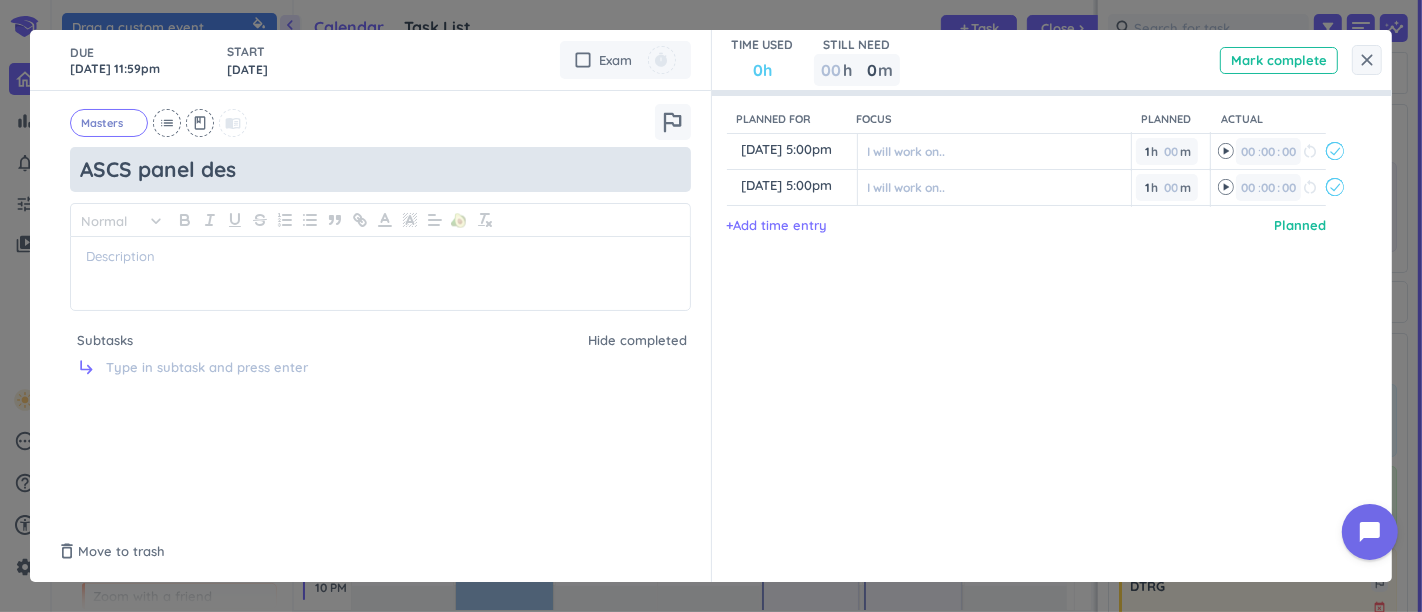 type on "x" 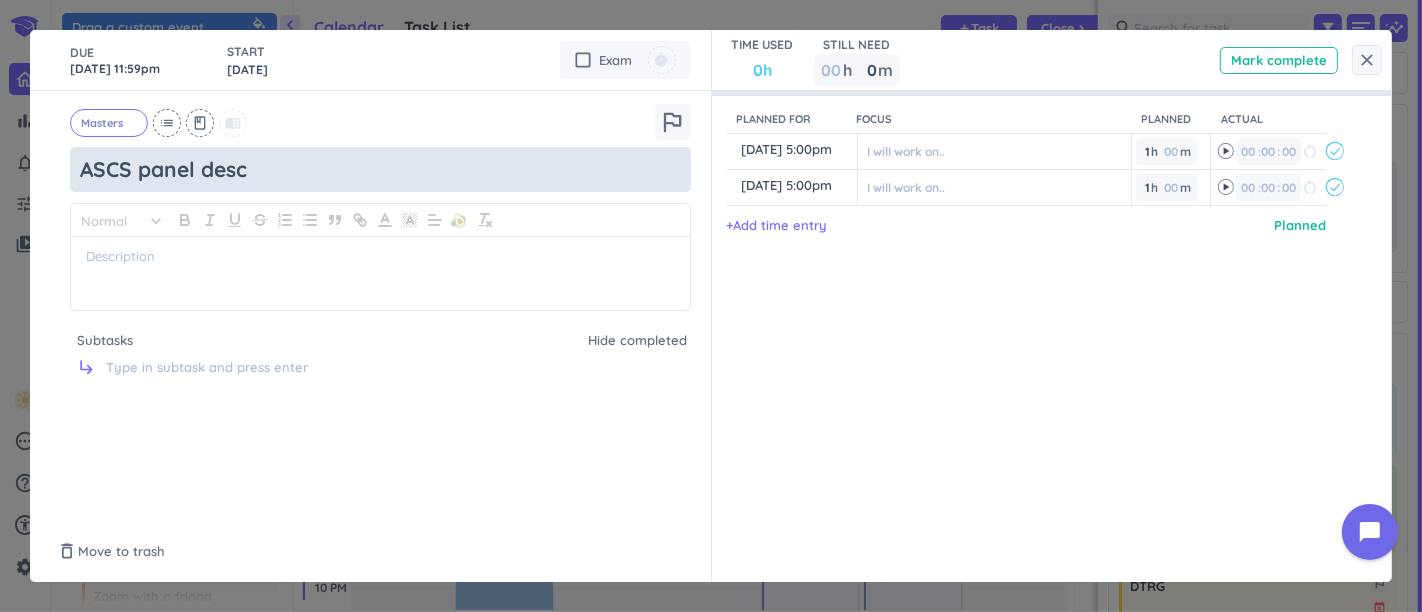 type on "x" 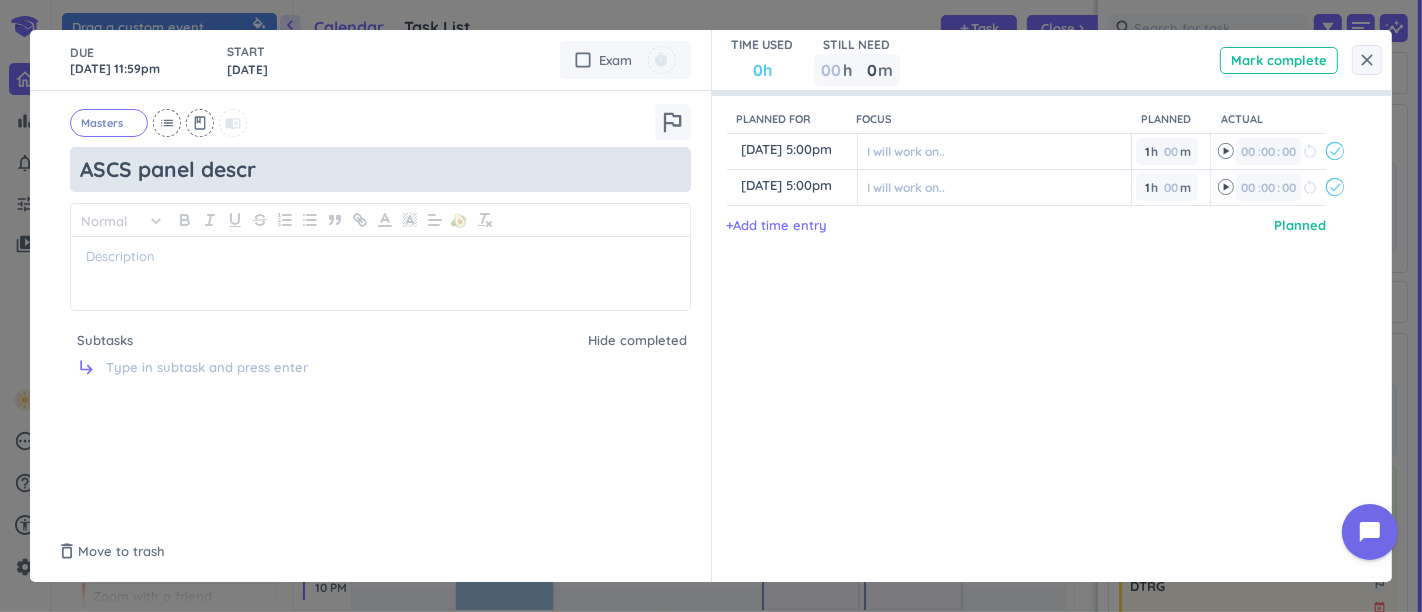 type on "ASCS panel descri" 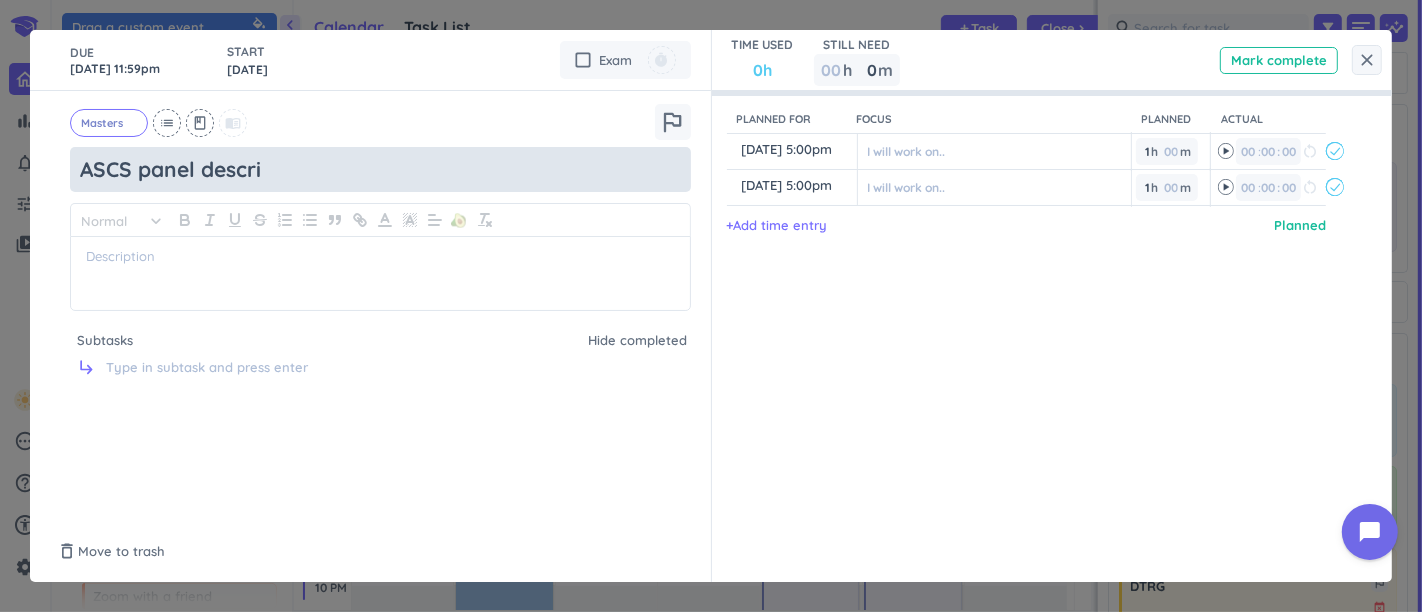 type on "x" 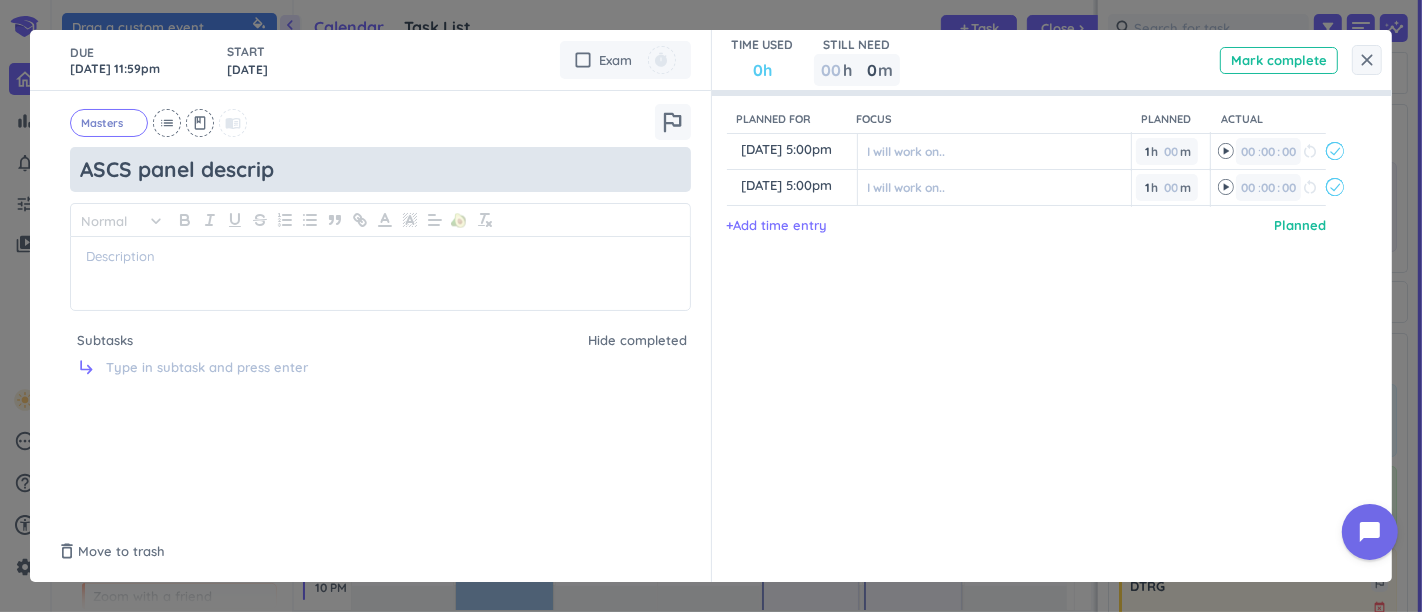 type on "x" 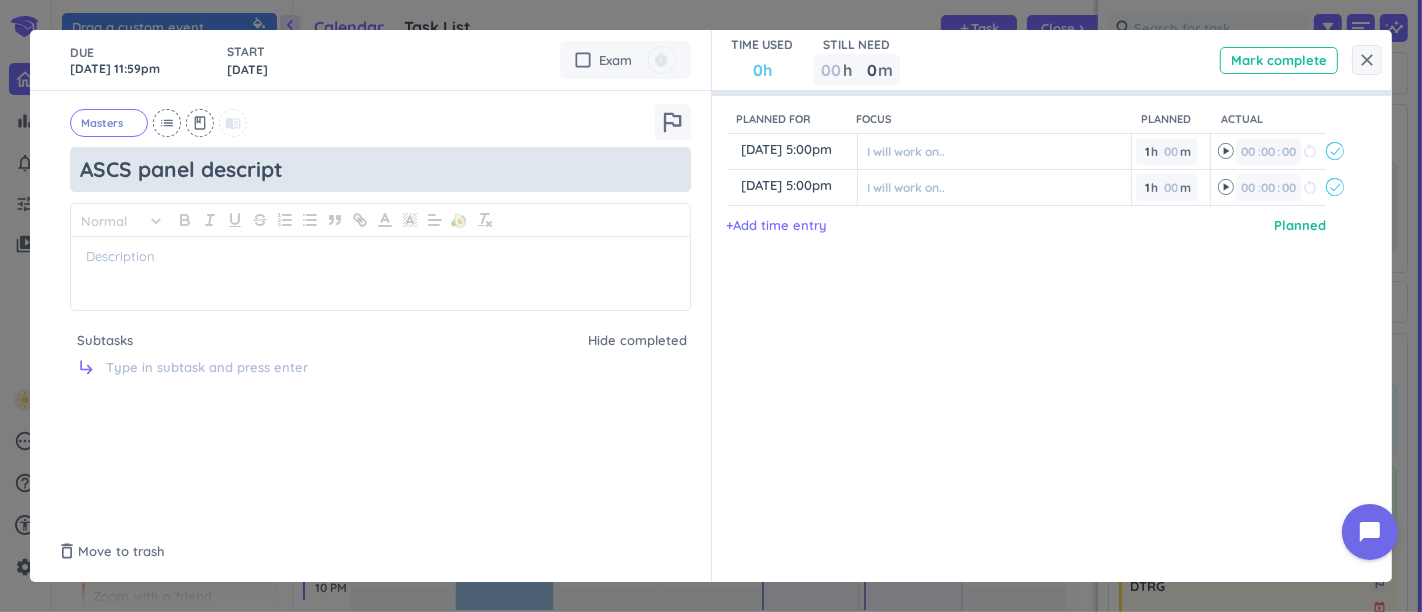 type on "x" 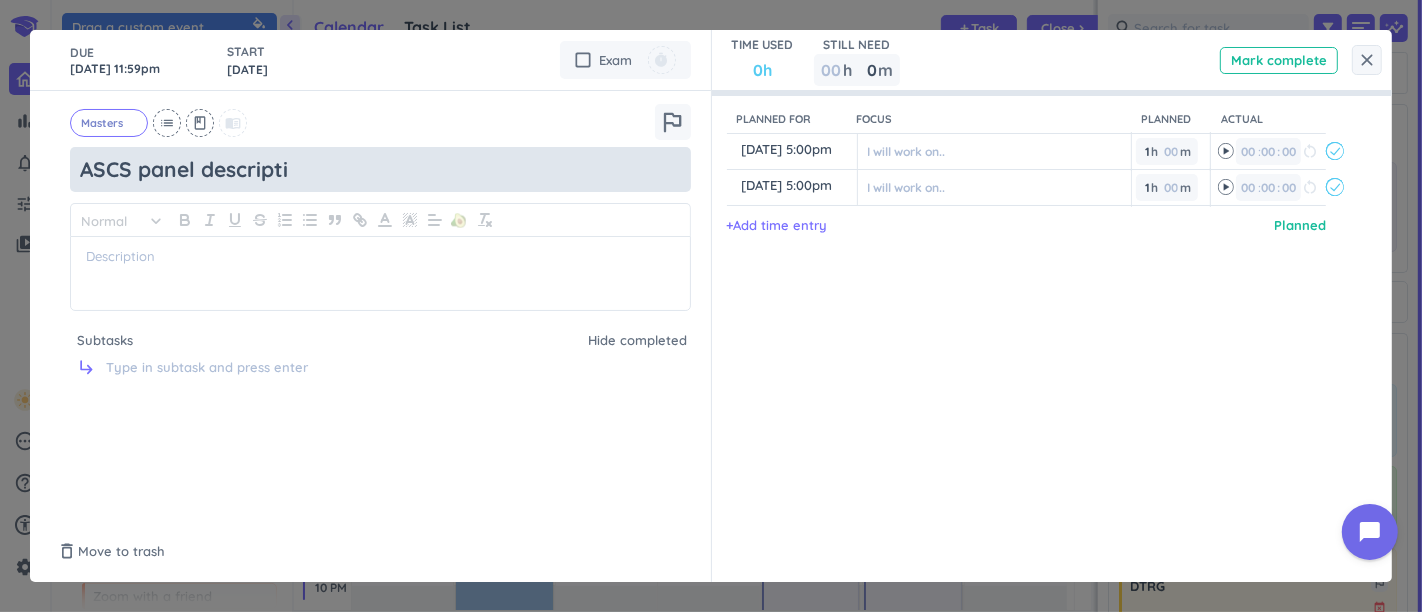 type on "x" 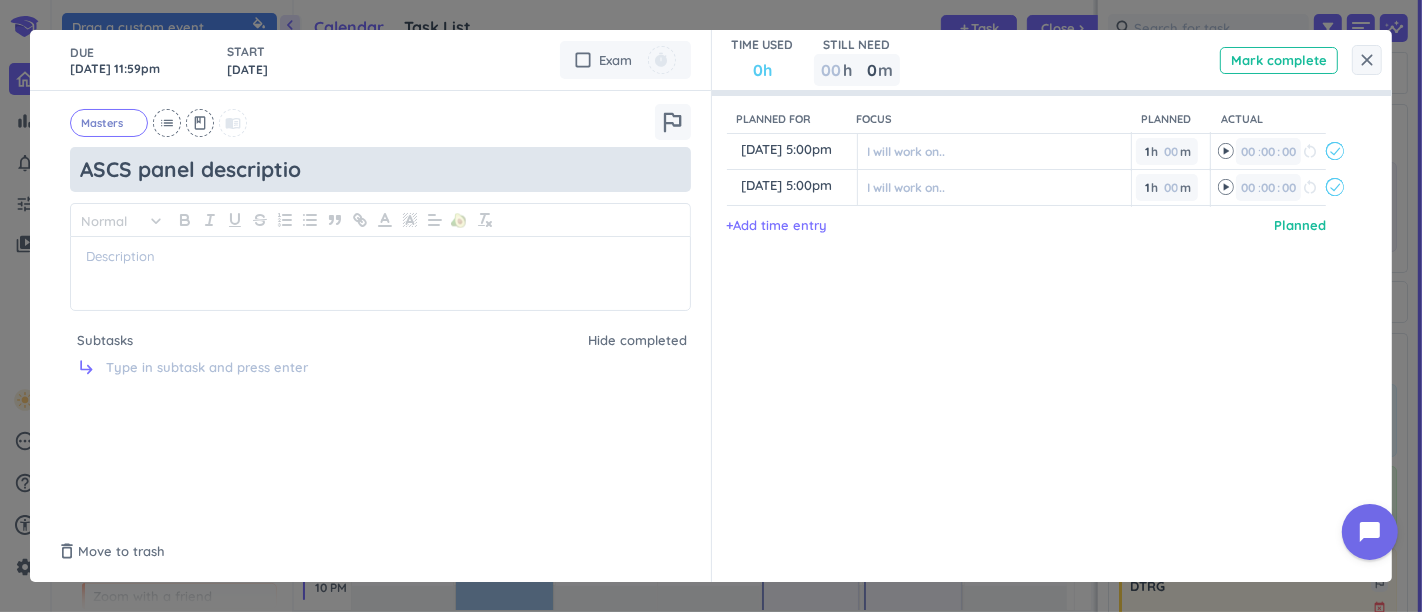 type on "x" 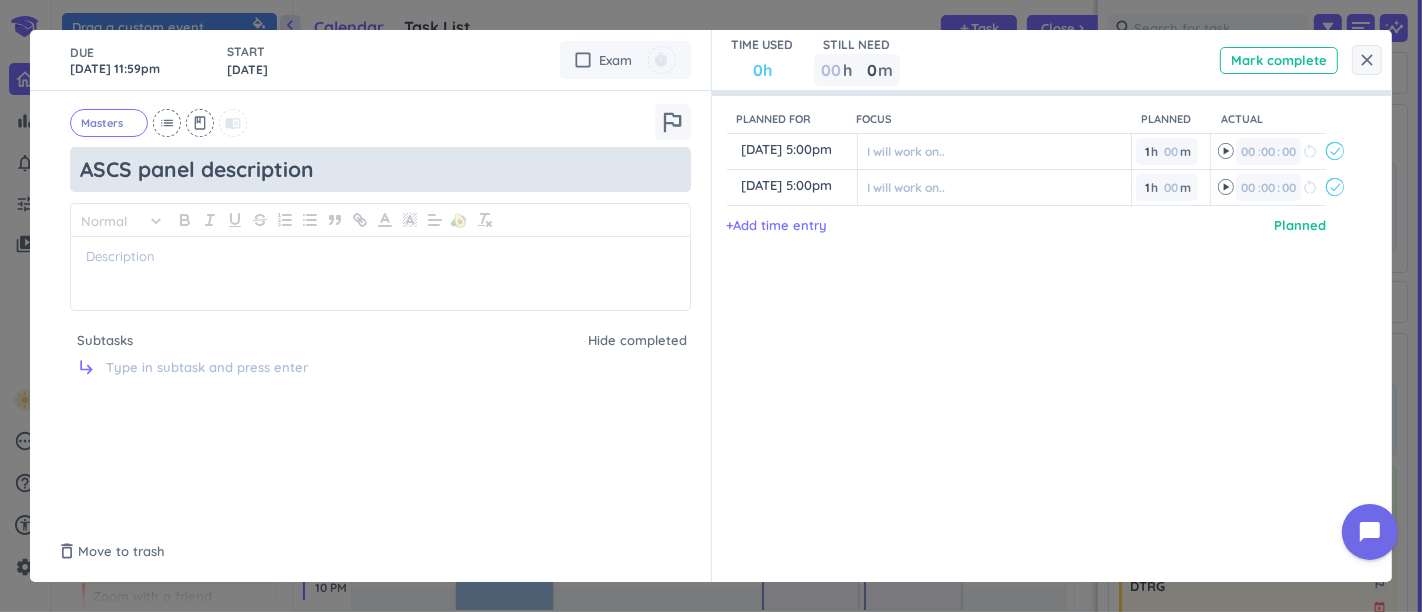 type on "x" 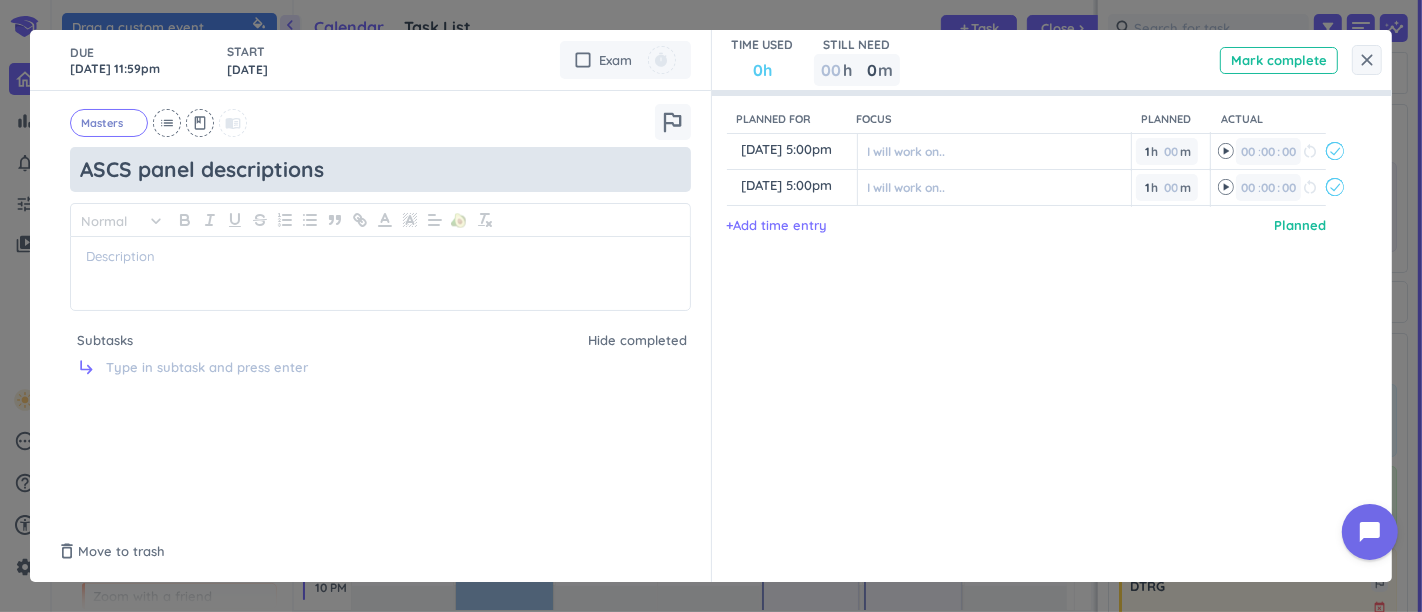 type on "x" 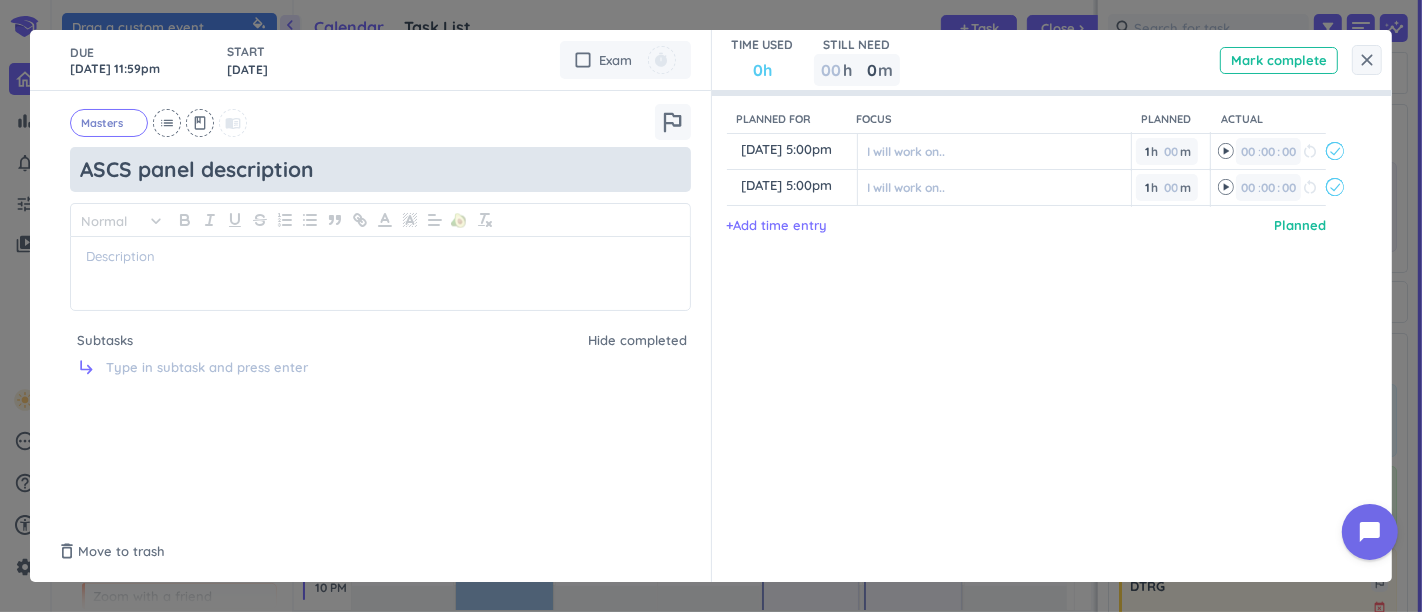 type on "x" 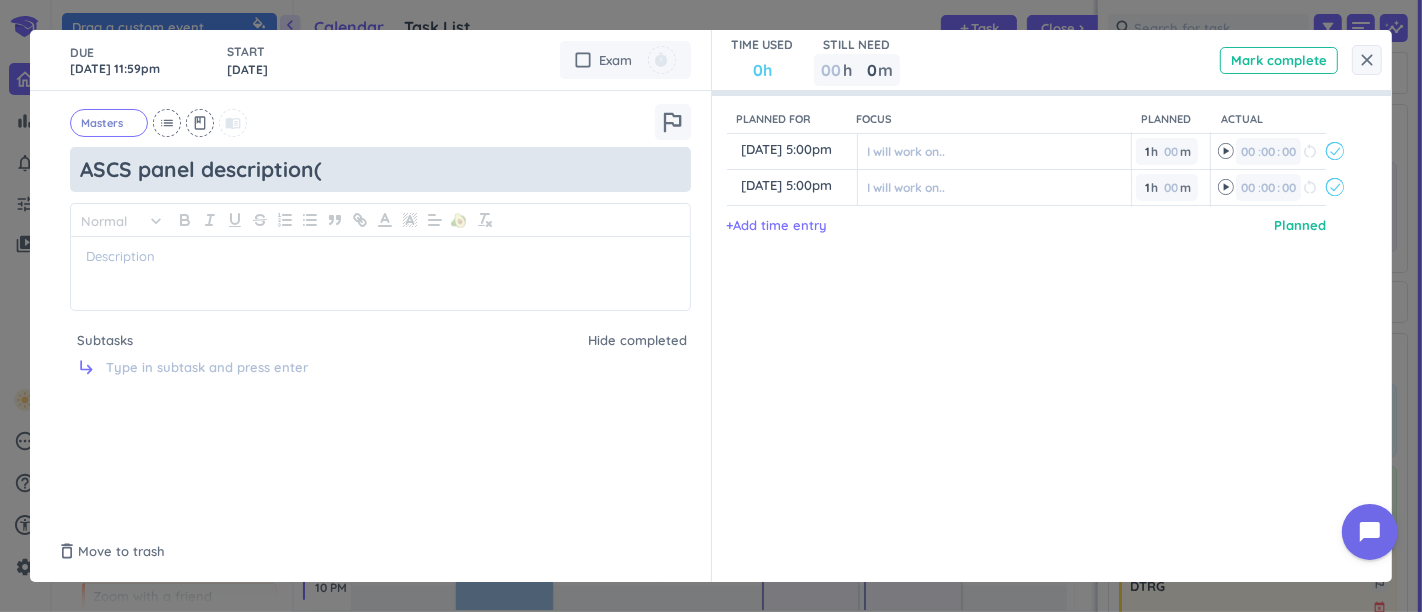type on "x" 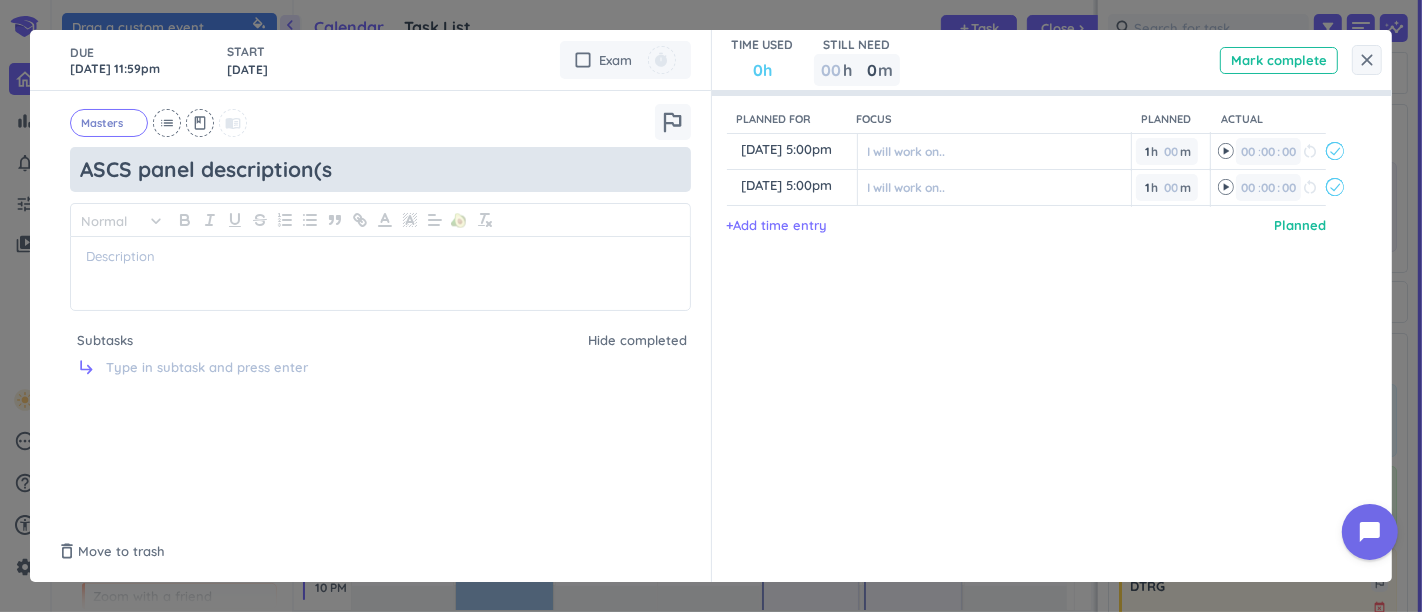 type on "x" 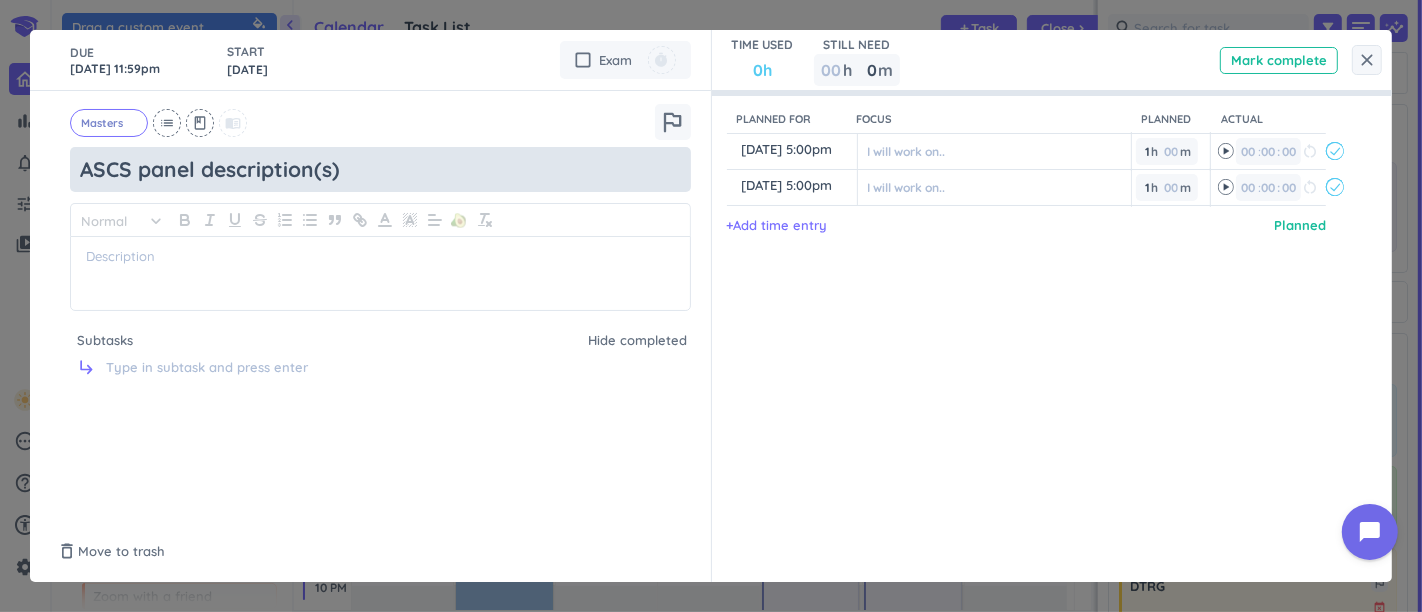 type on "ASCS panel description(s)" 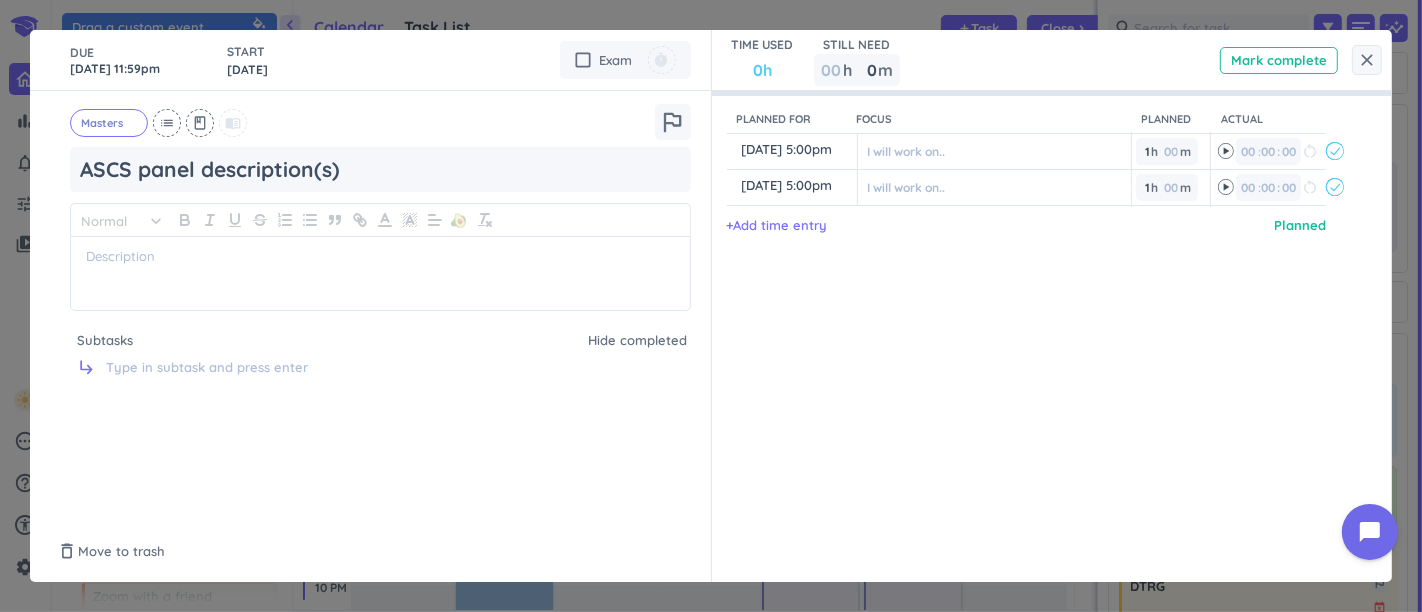 click on "Planned for Focus Planned Actual content_copy [DATE] 5:00pm ️ I will work on.. 1 1 00 h 00 m 00 00 : 00 restart_alt event_busy content_copy [DATE] 5:00pm ️ I will work on.. 1 1 00 h 00 m 00 00 : 00 restart_alt event_busy +  Add time entry Planned" at bounding box center (1042, 306) 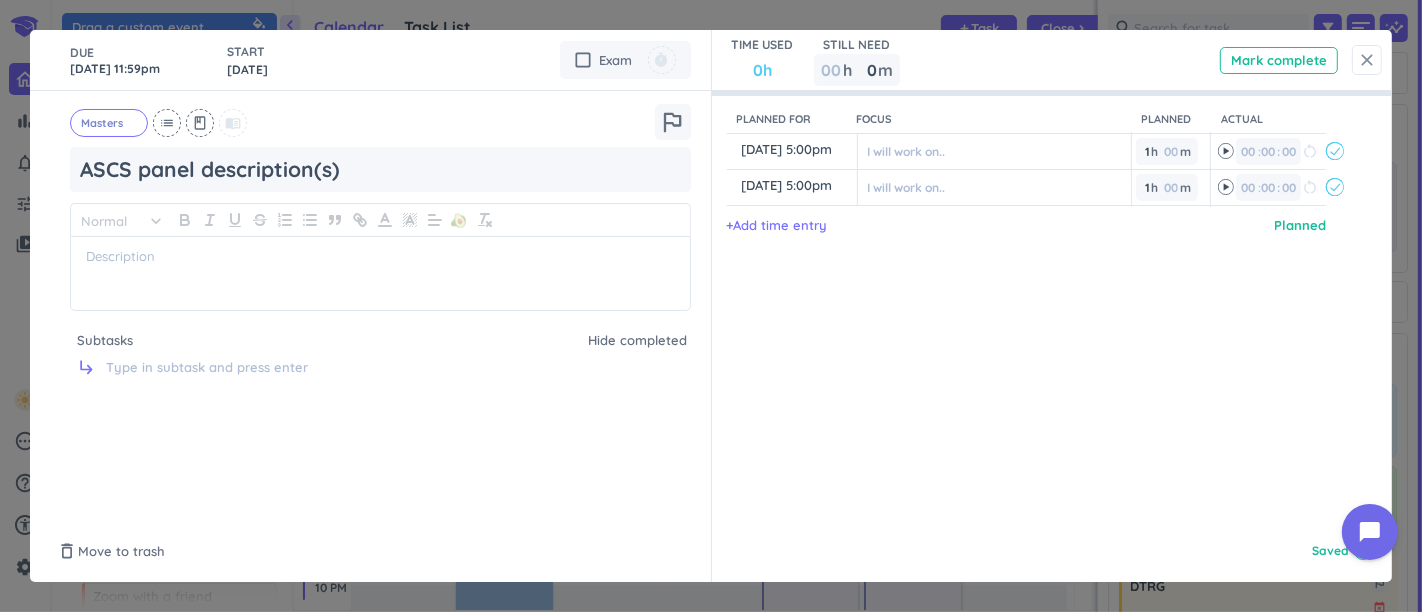 type on "x" 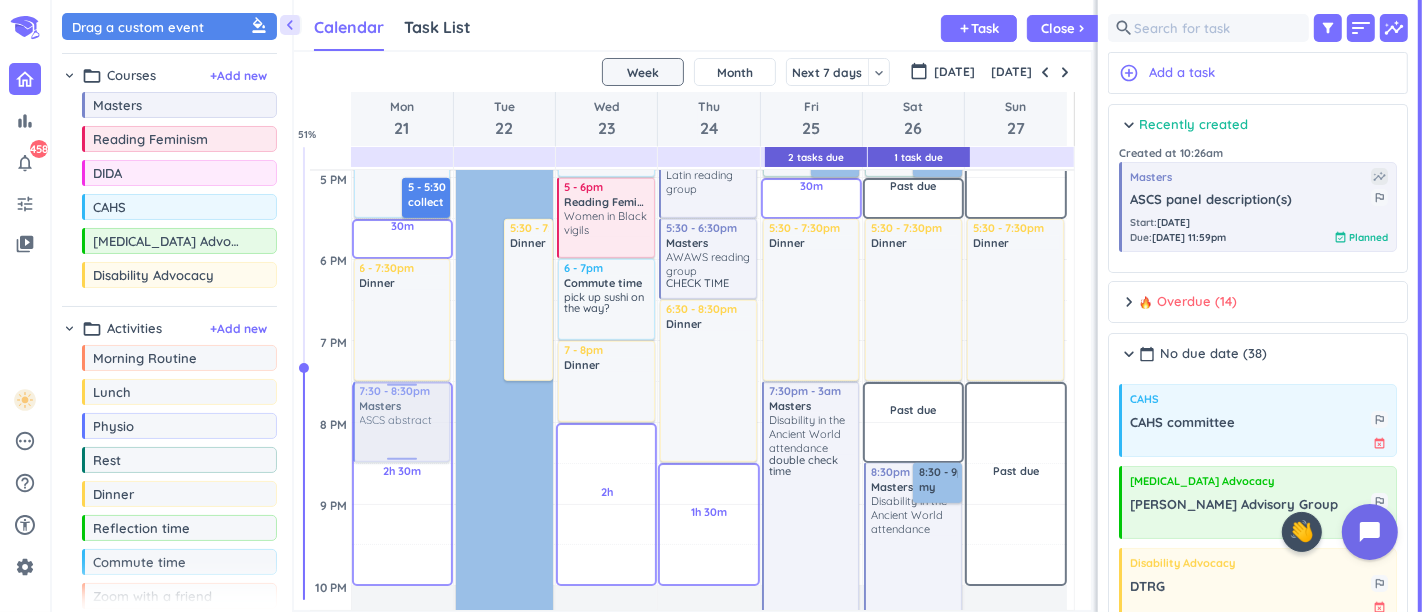 drag, startPoint x: 1209, startPoint y: 197, endPoint x: 411, endPoint y: 387, distance: 820.30725 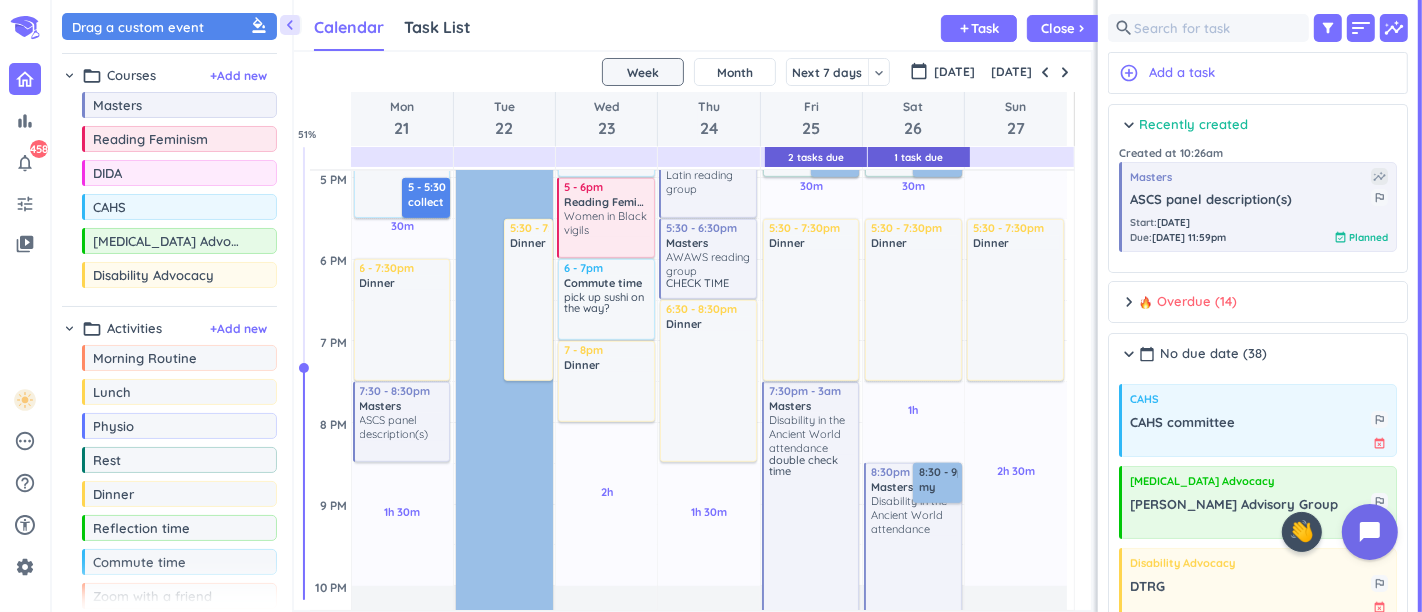 click on "ASCS panel description(s)" at bounding box center [403, 427] 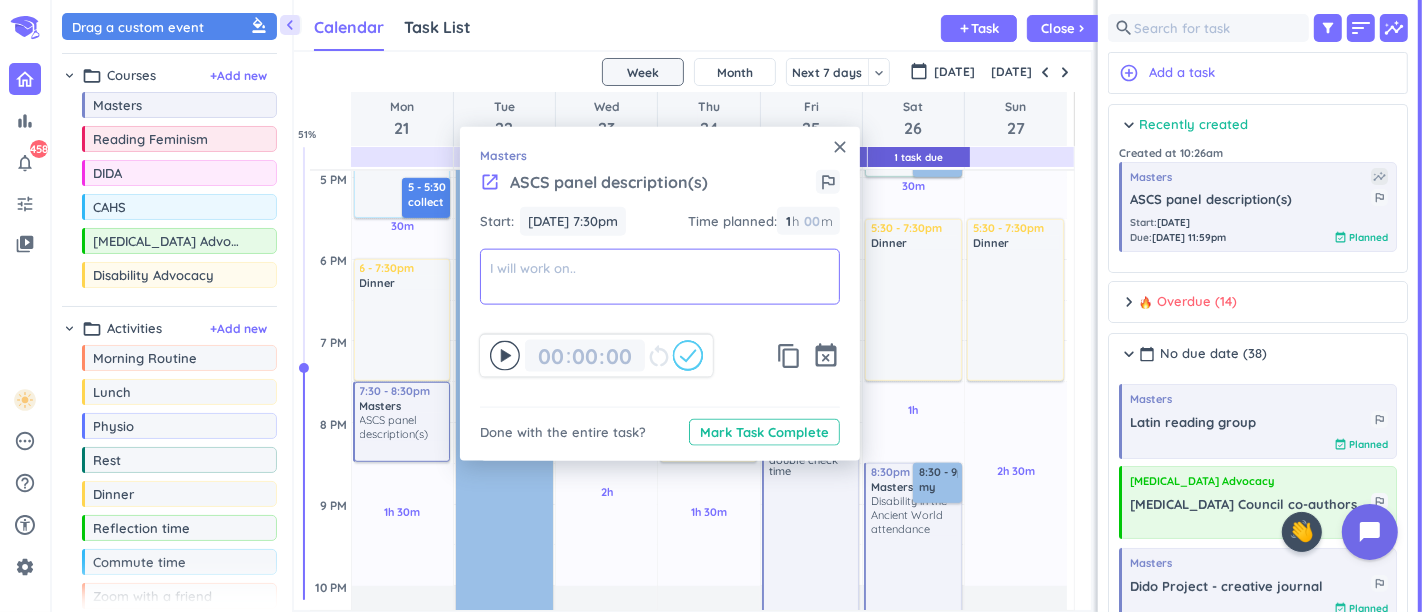 click at bounding box center (660, 277) 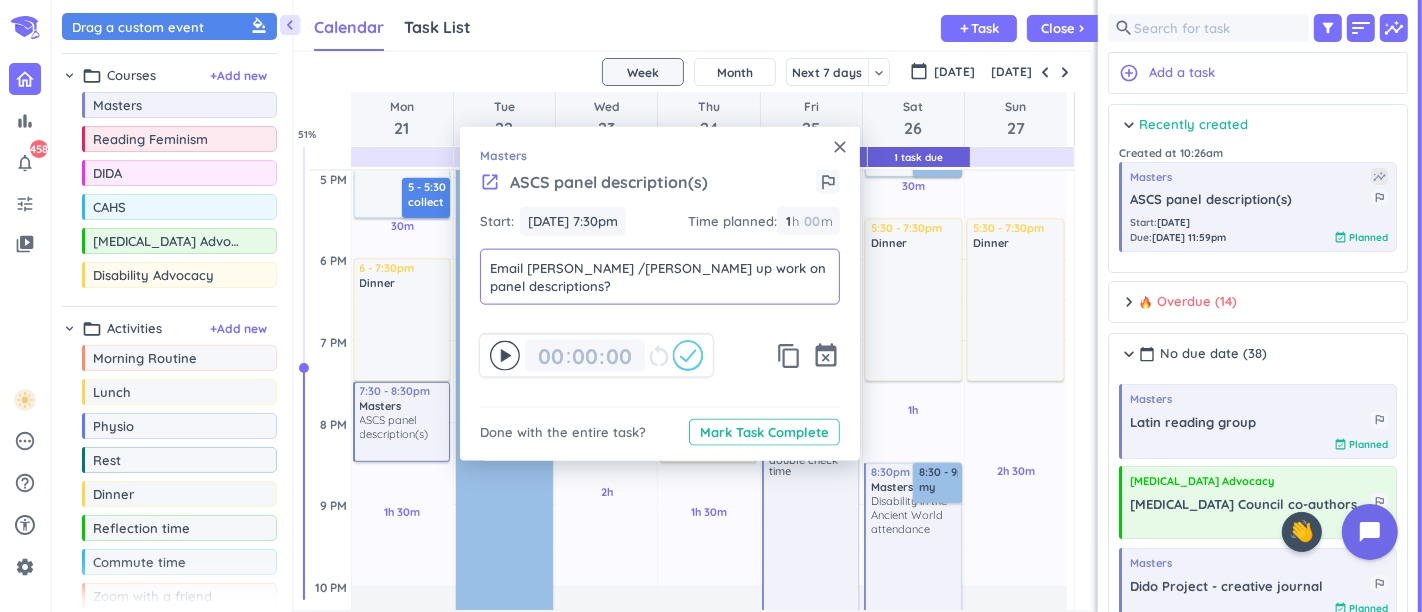 type on "Email [PERSON_NAME] /[PERSON_NAME] up work on panel descriptions?" 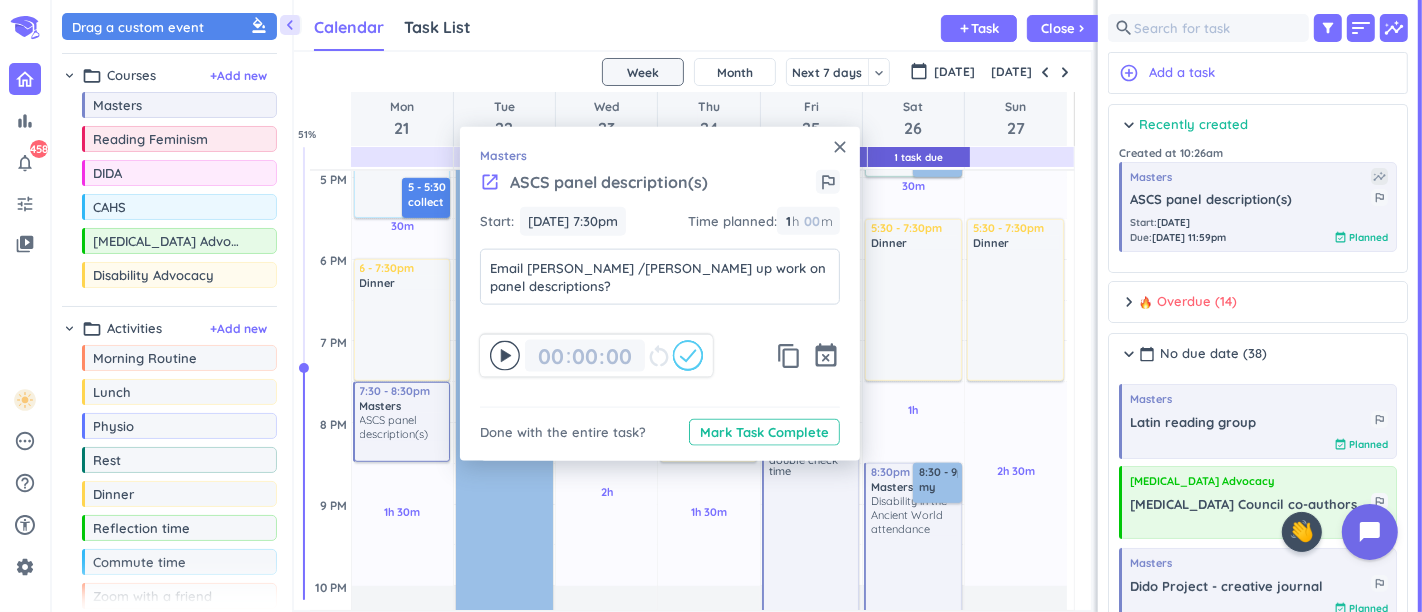 click on "close Masters  launch ASCS panel description(s) outlined_flag Start: [DATE] 7:30pm [DATE] 7:30pm Time planned : 1 1 00 h 00 m Email [PERSON_NAME] /[PERSON_NAME] up work on panel descriptions? Email [PERSON_NAME] /[PERSON_NAME] up work on panel descriptions? 00 00 : 00 restart_alt content_copy event_busy Done with the entire task? Mark Task Complete" at bounding box center [660, 294] 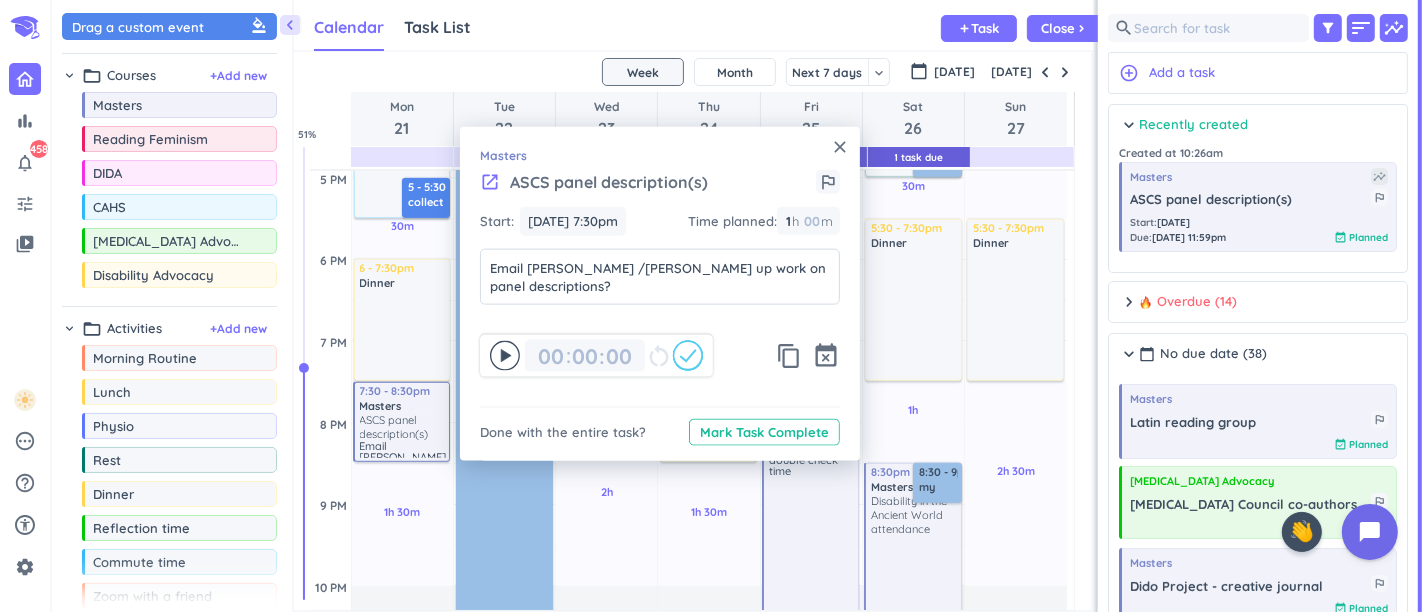 click on "close" at bounding box center [840, 147] 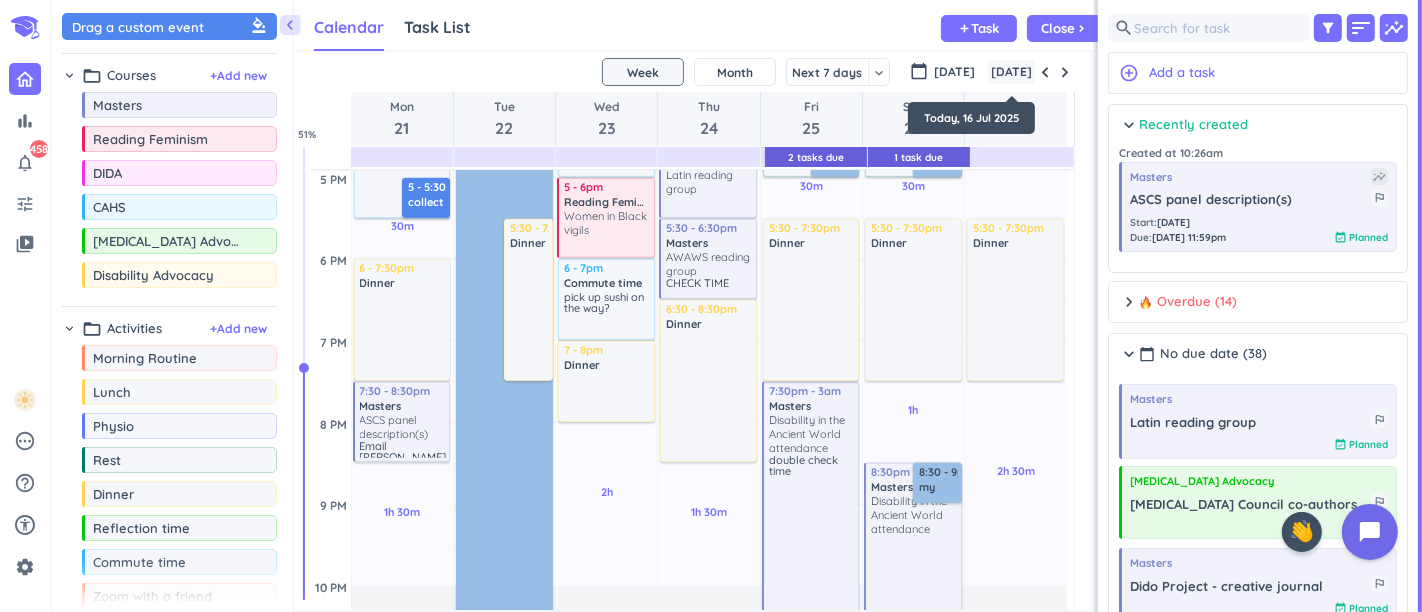 click on "[DATE]" at bounding box center [1011, 72] 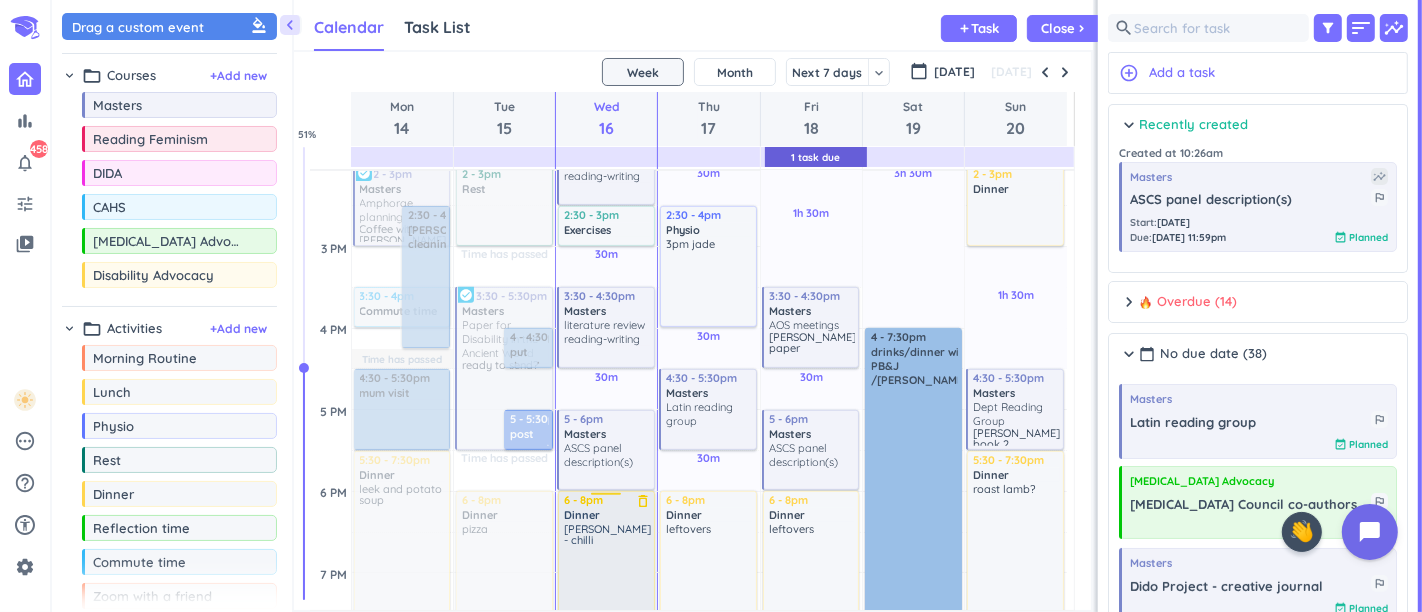 scroll, scrollTop: 942, scrollLeft: 0, axis: vertical 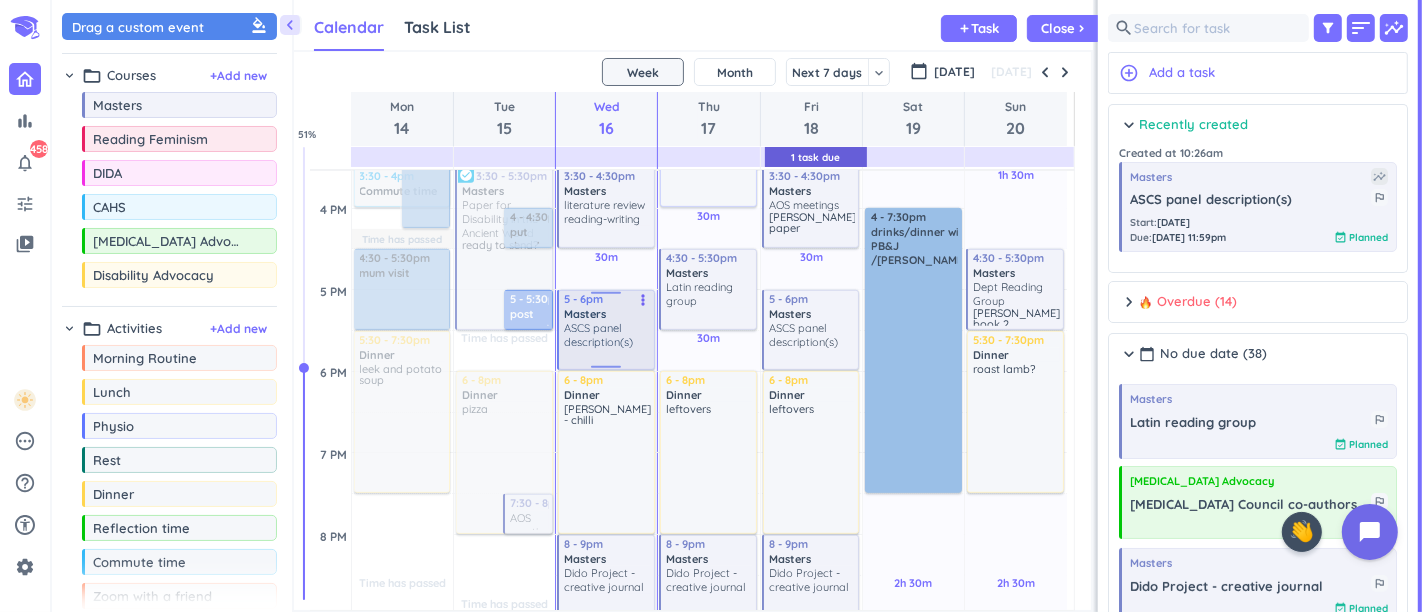 click on "ASCS panel description(s)" at bounding box center (607, 335) 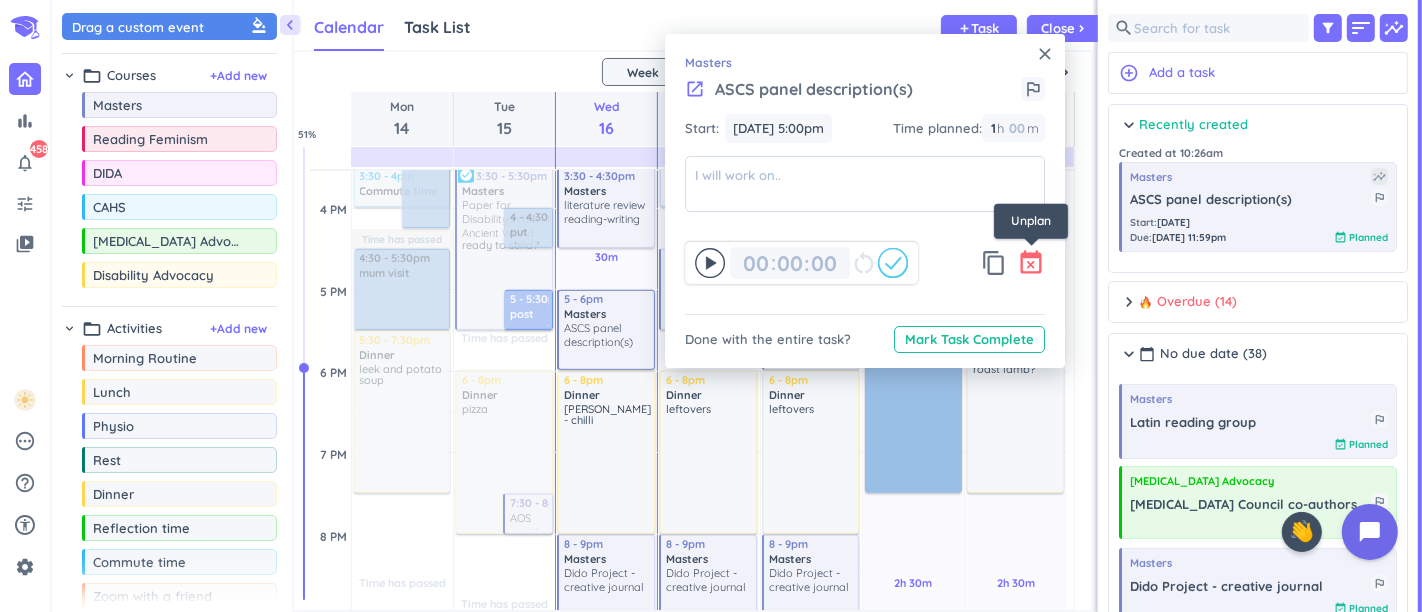 click on "event_busy" at bounding box center (1031, 263) 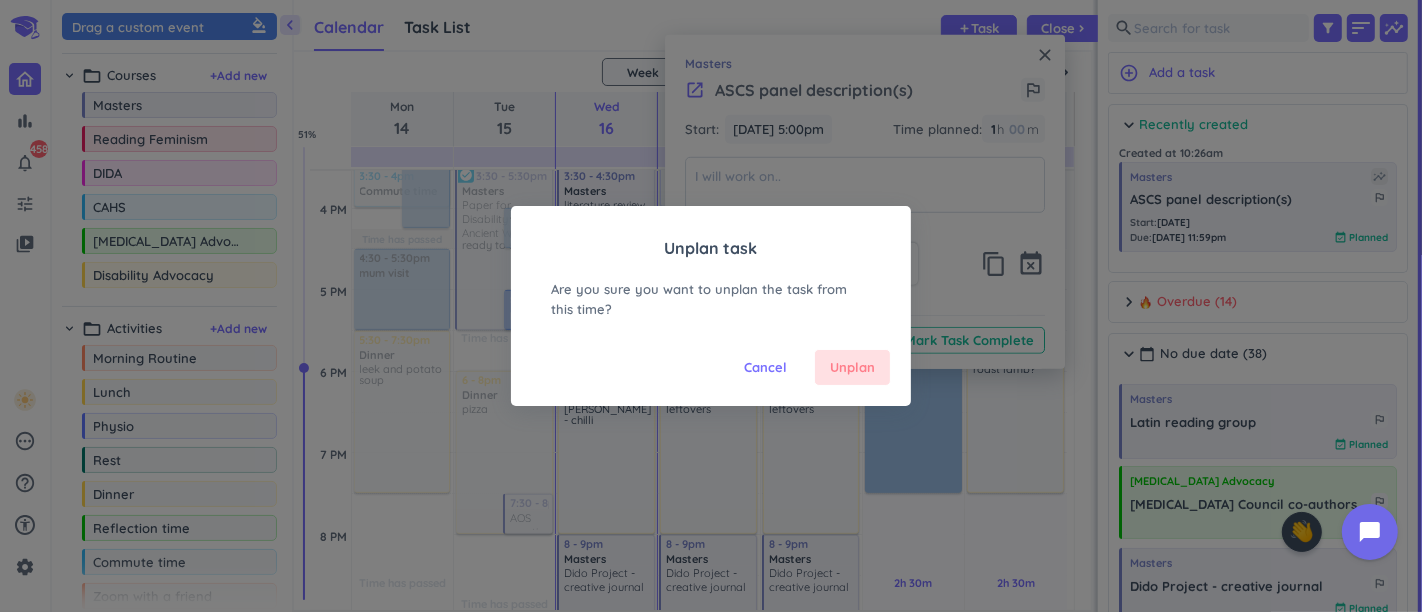 click on "Unplan" at bounding box center (852, 368) 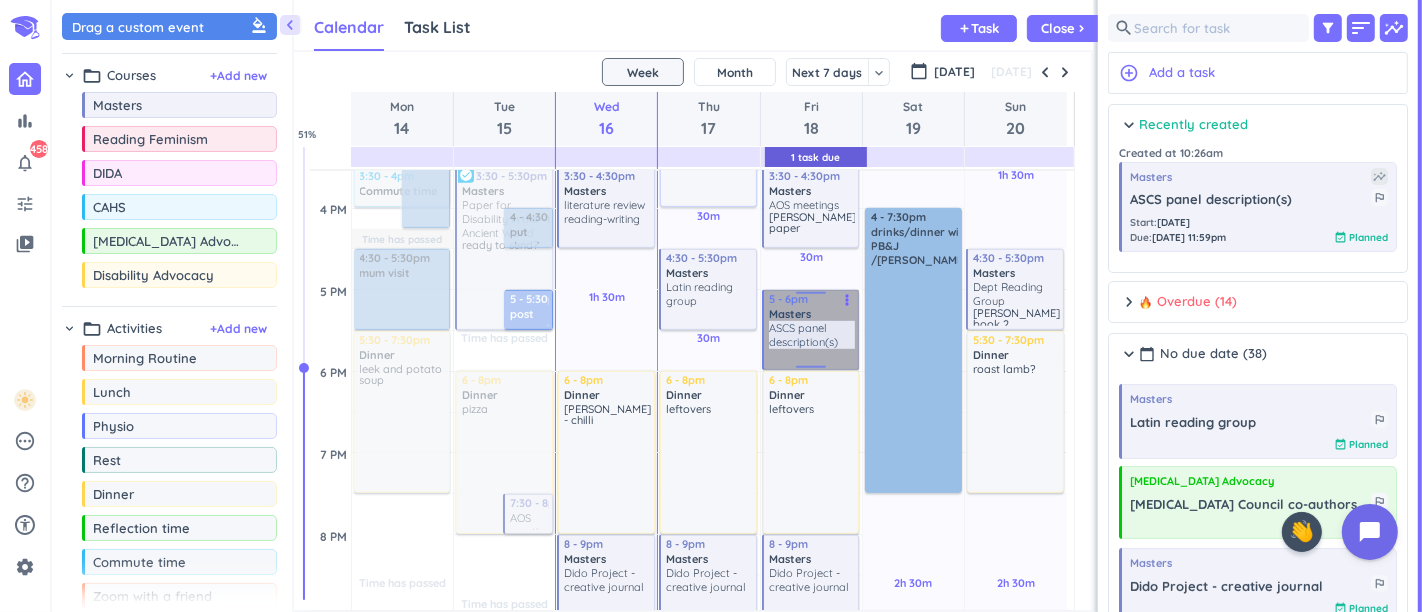 click on "5 - 6pm Masters  ASCS panel description(s) more_vert" at bounding box center [811, 330] 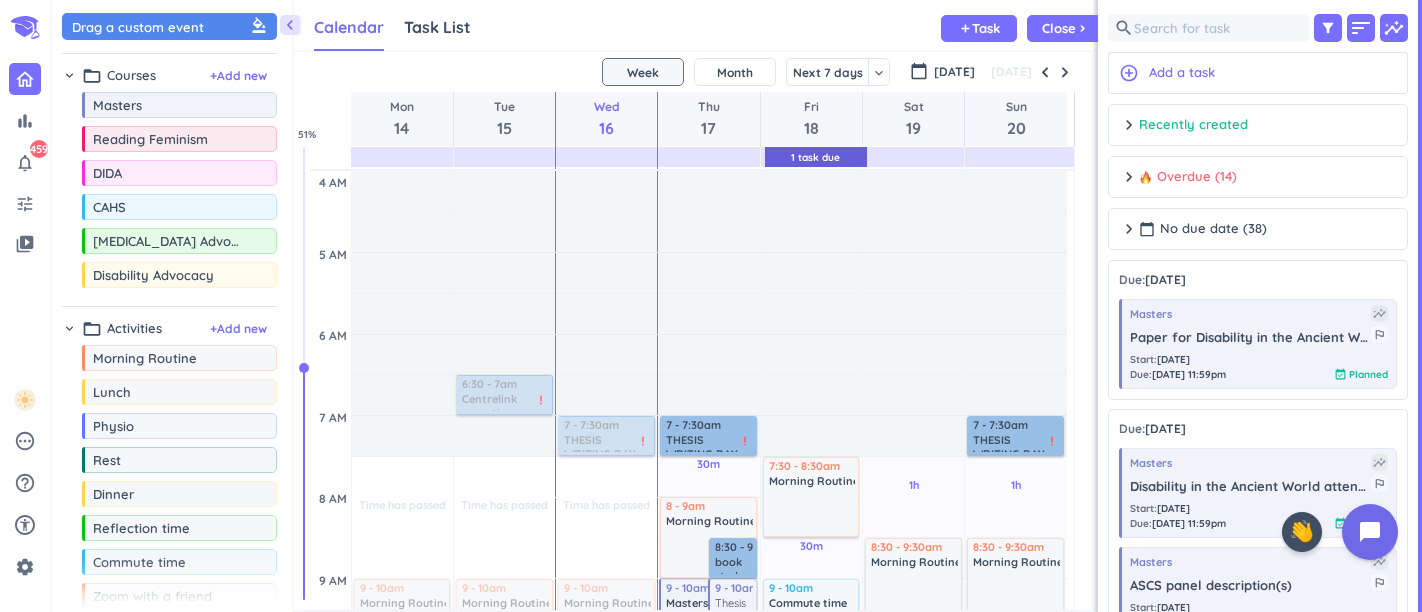 scroll, scrollTop: 0, scrollLeft: 0, axis: both 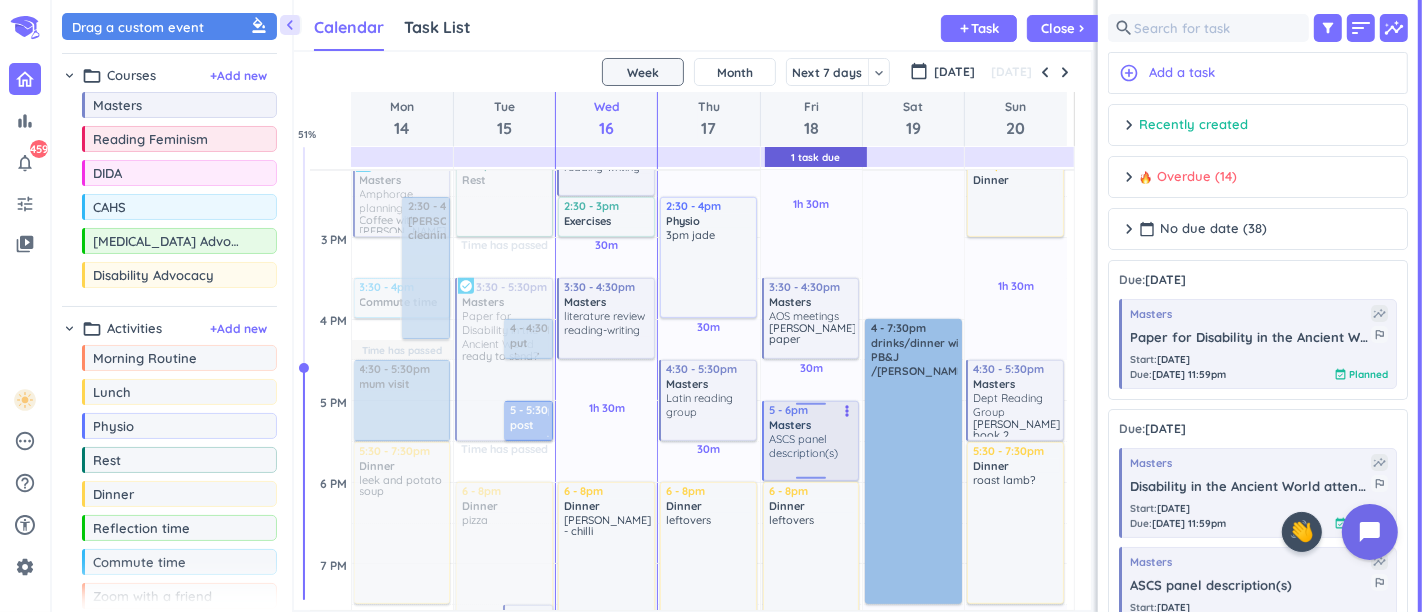 click on "Masters" at bounding box center (812, 425) 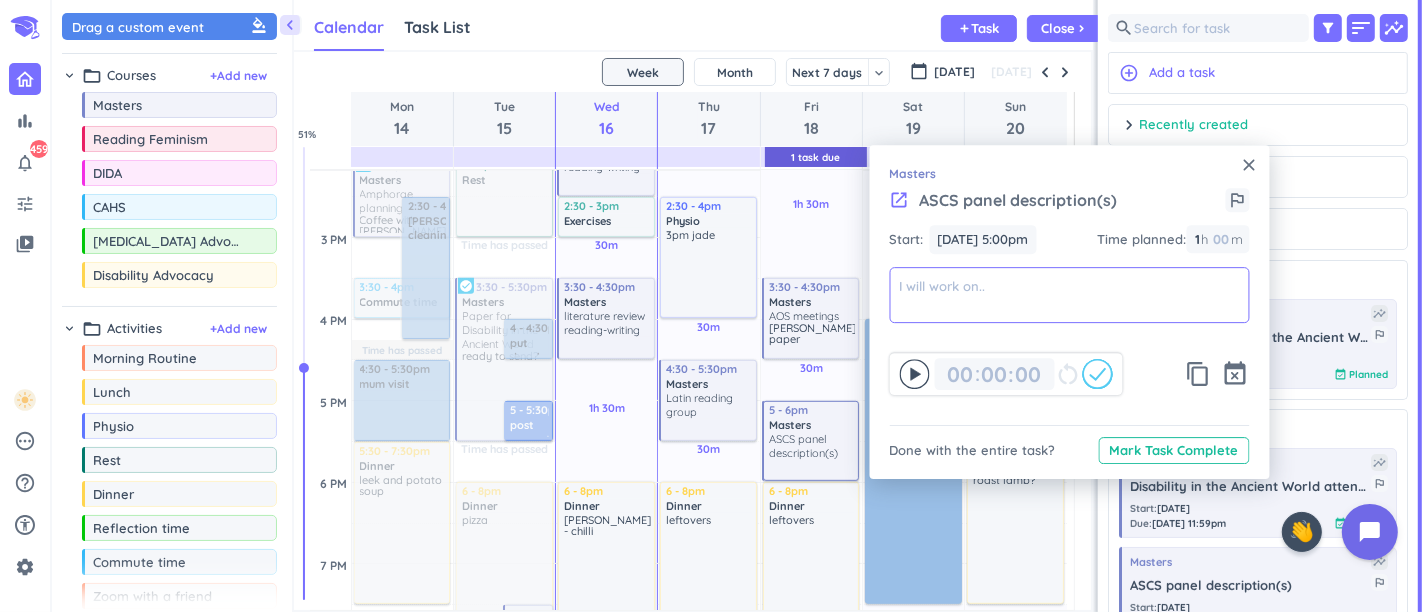 click at bounding box center [1070, 295] 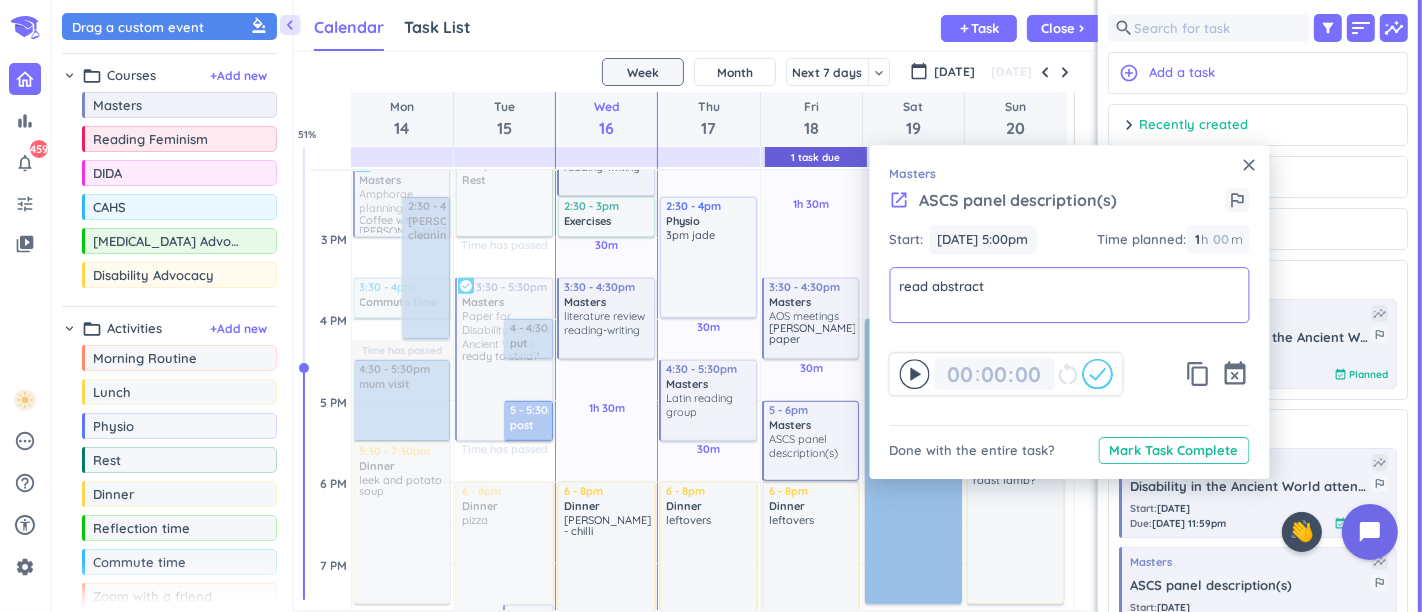 type on "read abstracts" 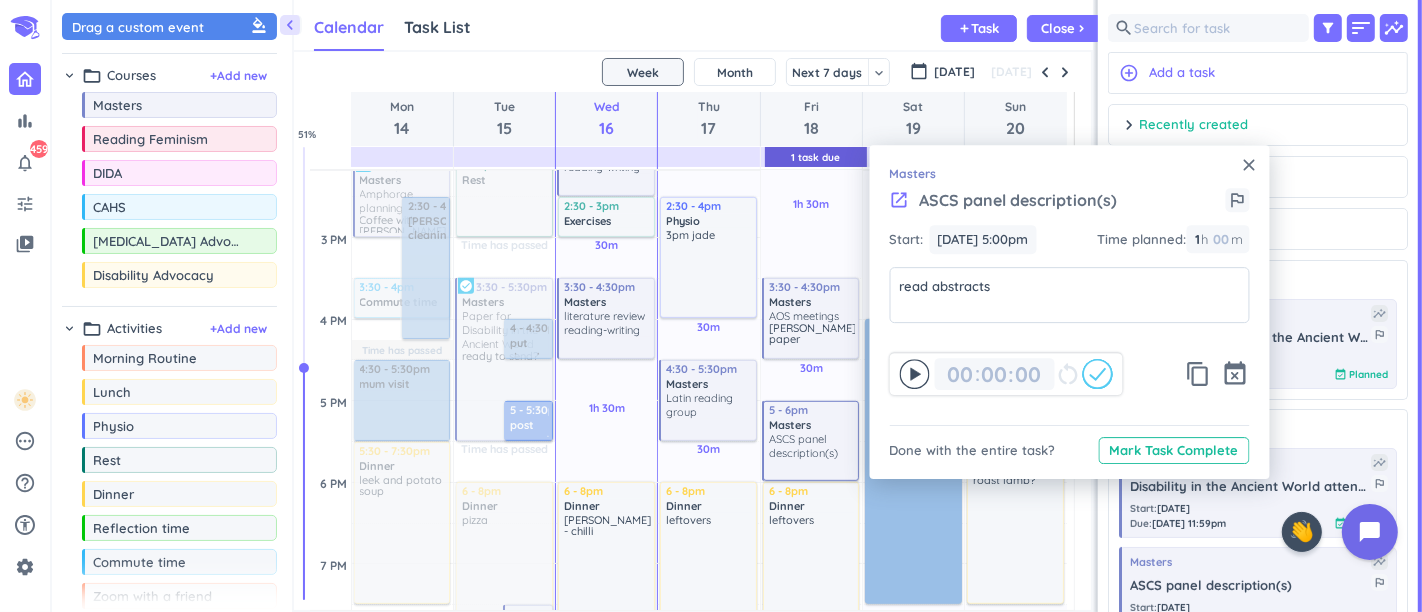 click on "close" at bounding box center (1250, 165) 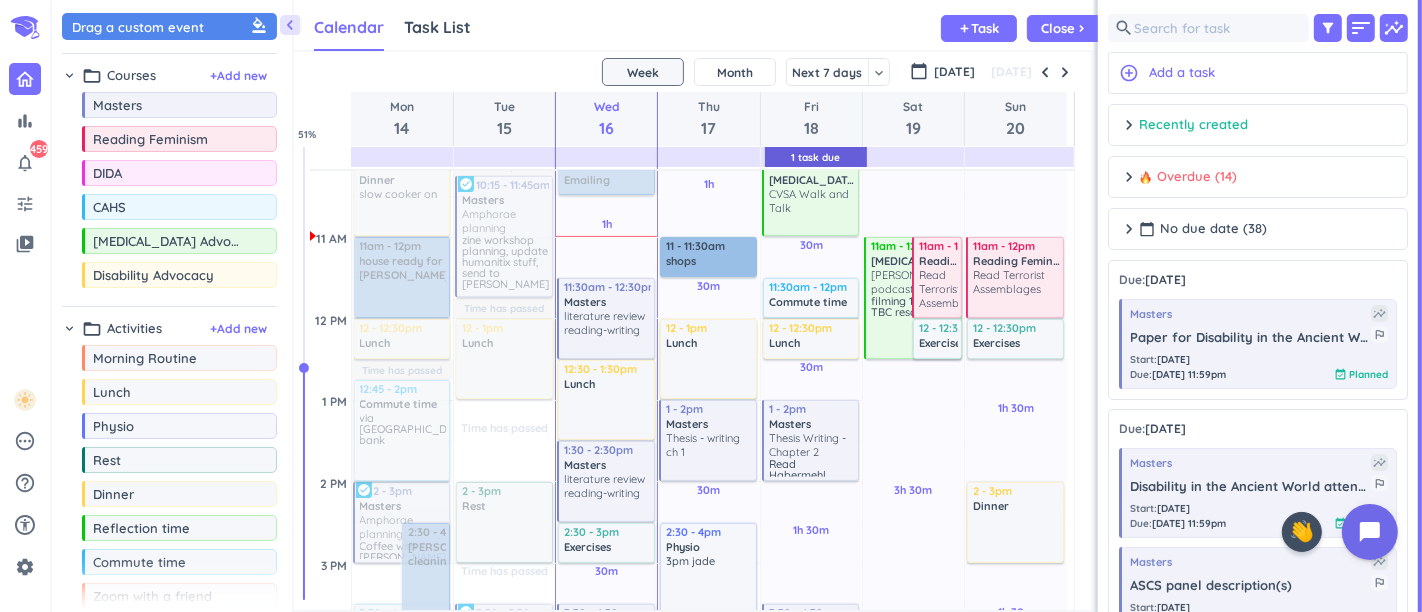 scroll, scrollTop: 387, scrollLeft: 0, axis: vertical 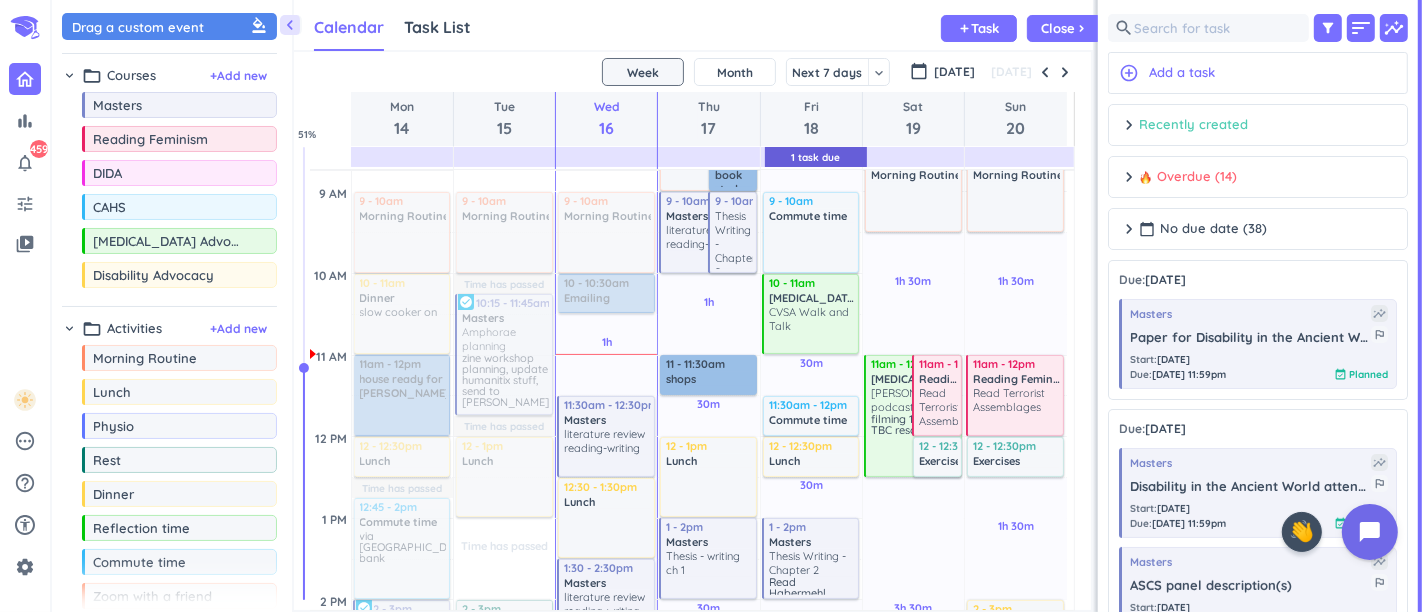 click on "Recently created" at bounding box center [1193, 125] 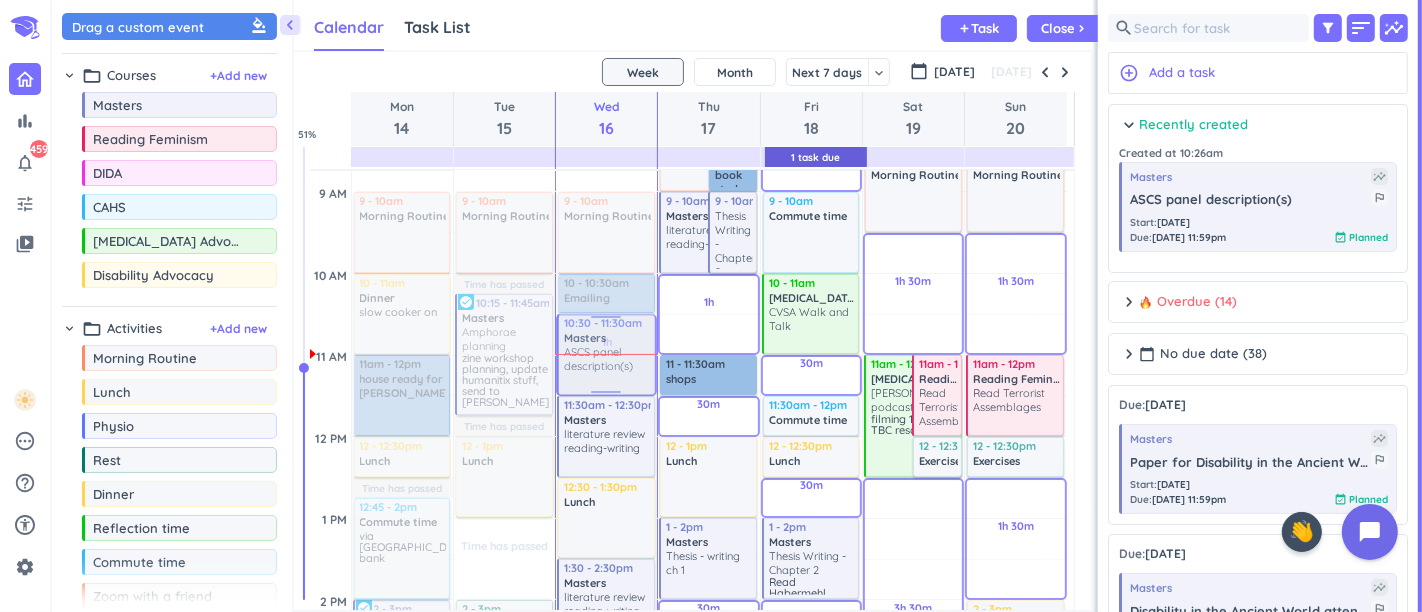 drag, startPoint x: 1231, startPoint y: 205, endPoint x: 585, endPoint y: 316, distance: 655.467 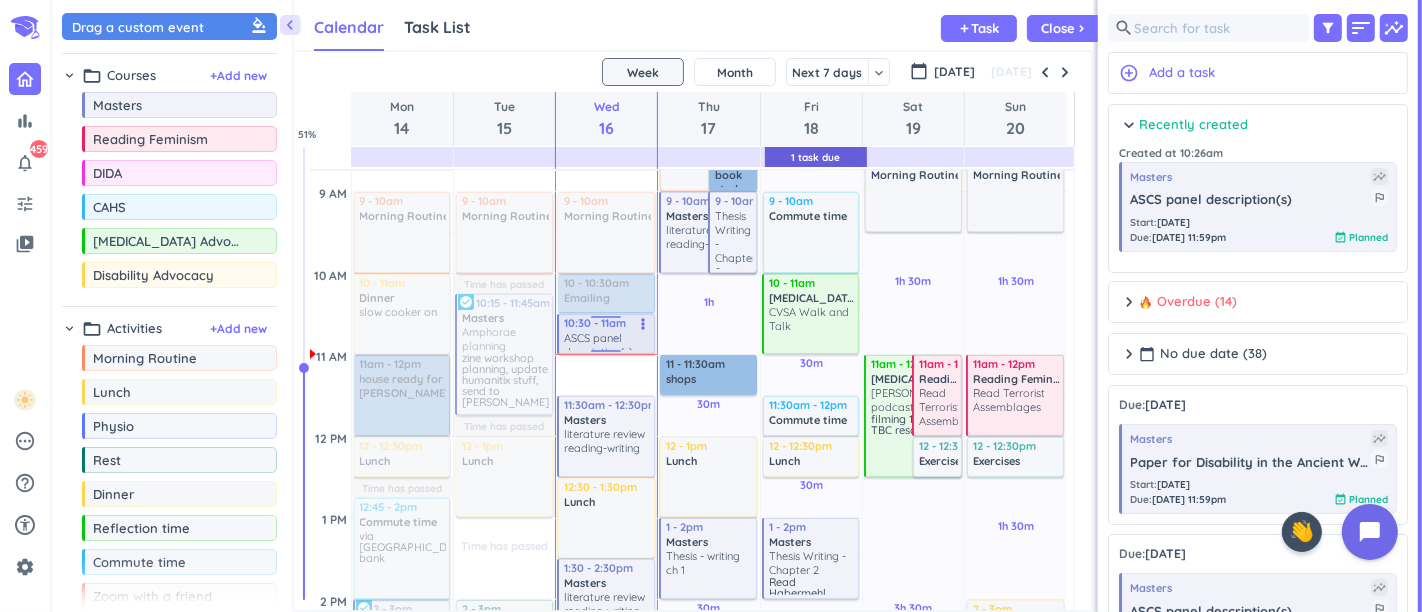 drag, startPoint x: 619, startPoint y: 393, endPoint x: 617, endPoint y: 351, distance: 42.047592 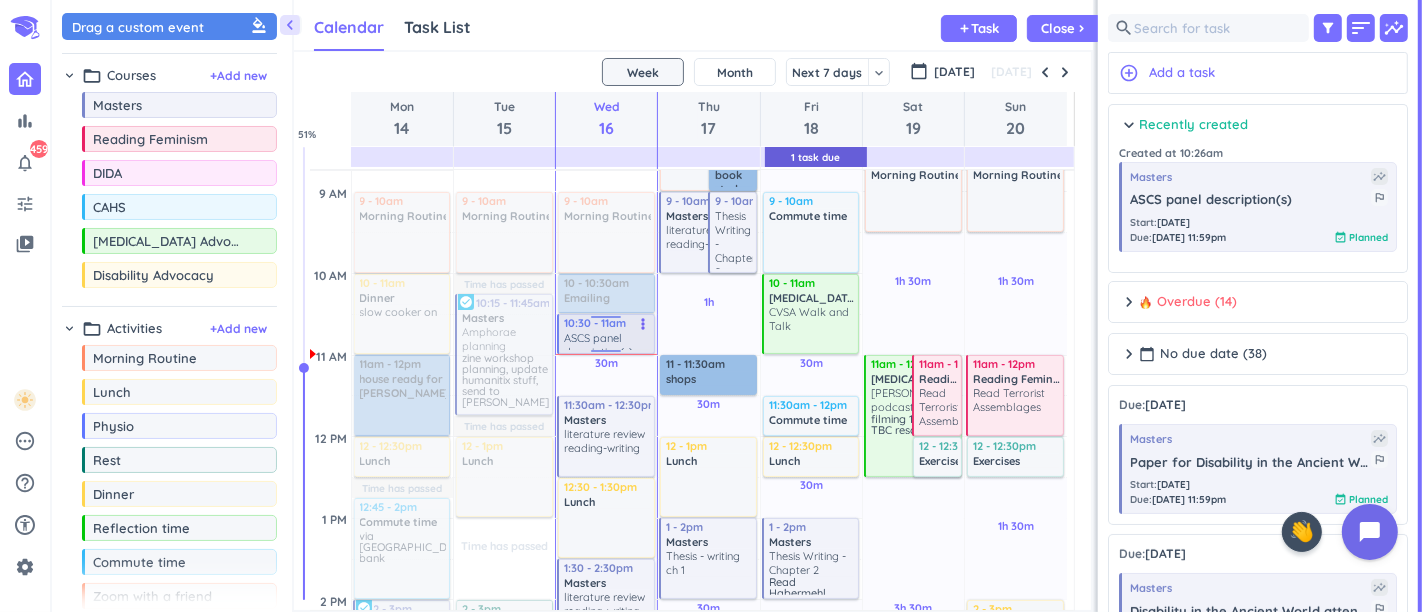 click on "ASCS panel description(s)" at bounding box center (607, 340) 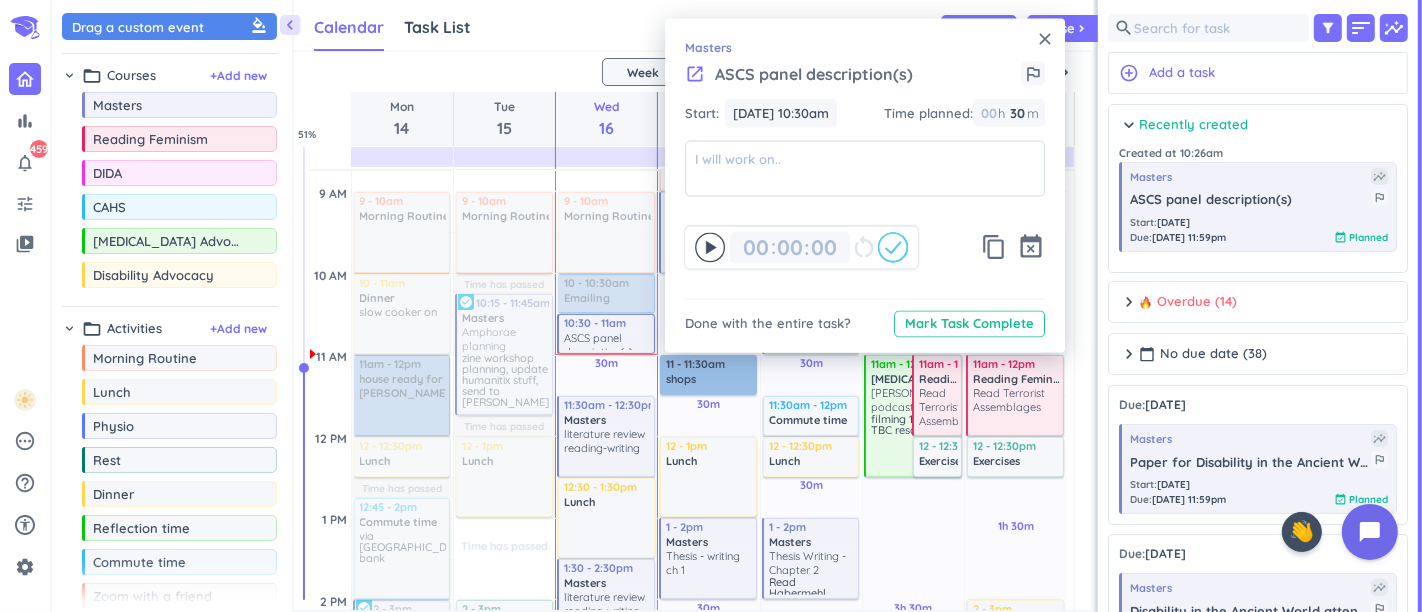 click 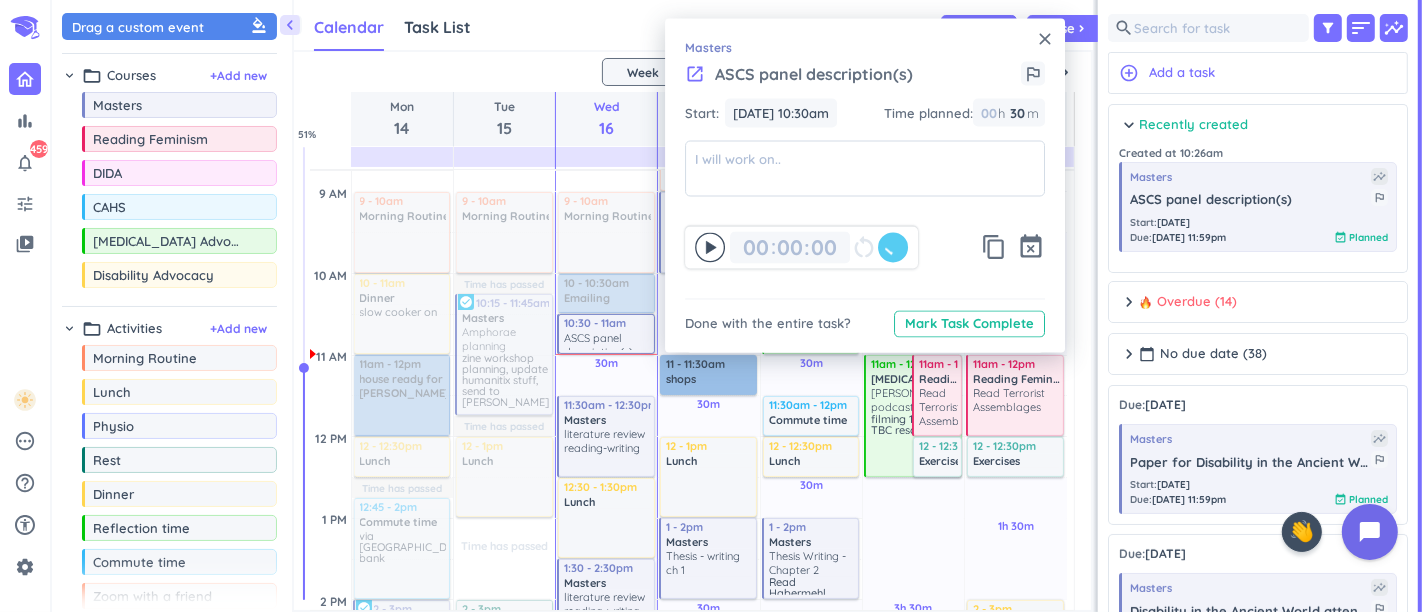 click on "close" at bounding box center [1045, 39] 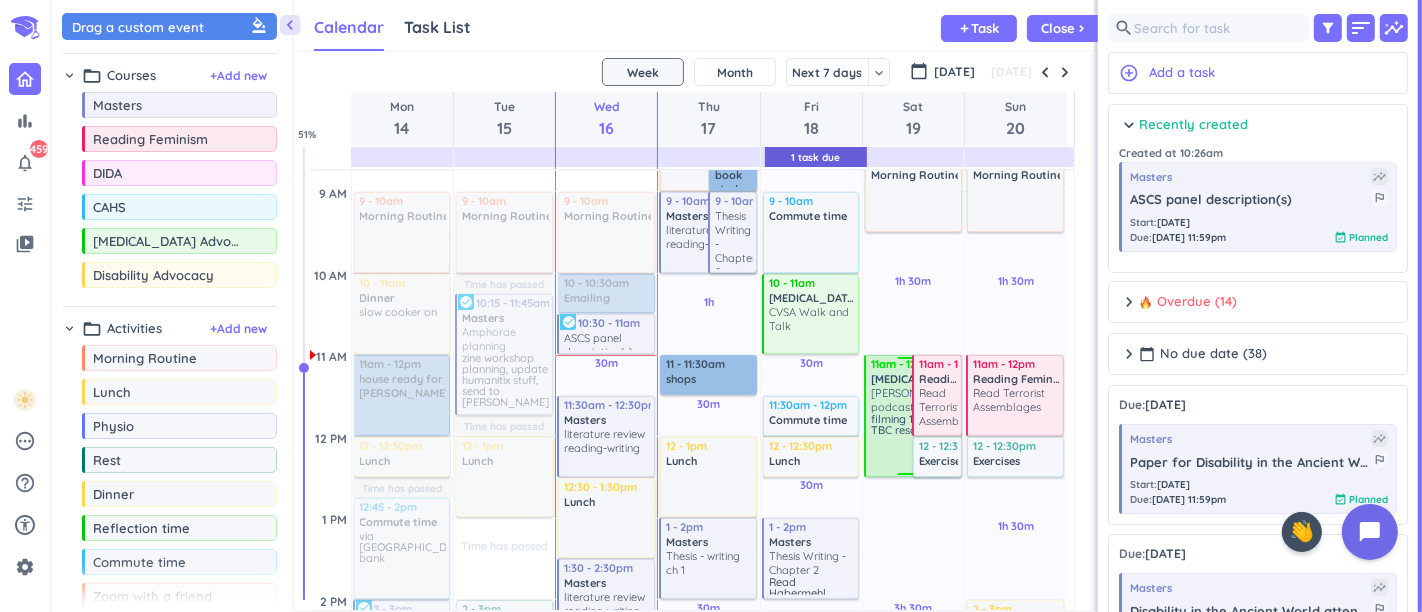 click on "[MEDICAL_DATA] Advocacy" at bounding box center (914, 379) 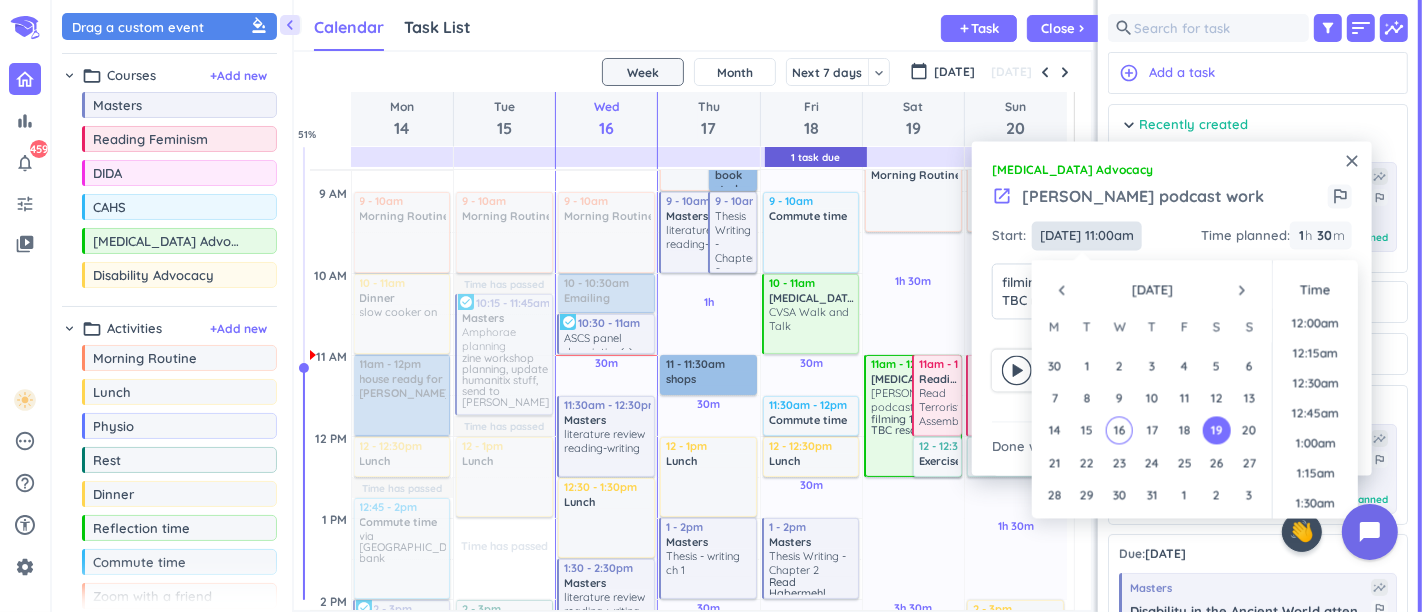click on "19 Jul, 11:00am" at bounding box center [1087, 235] 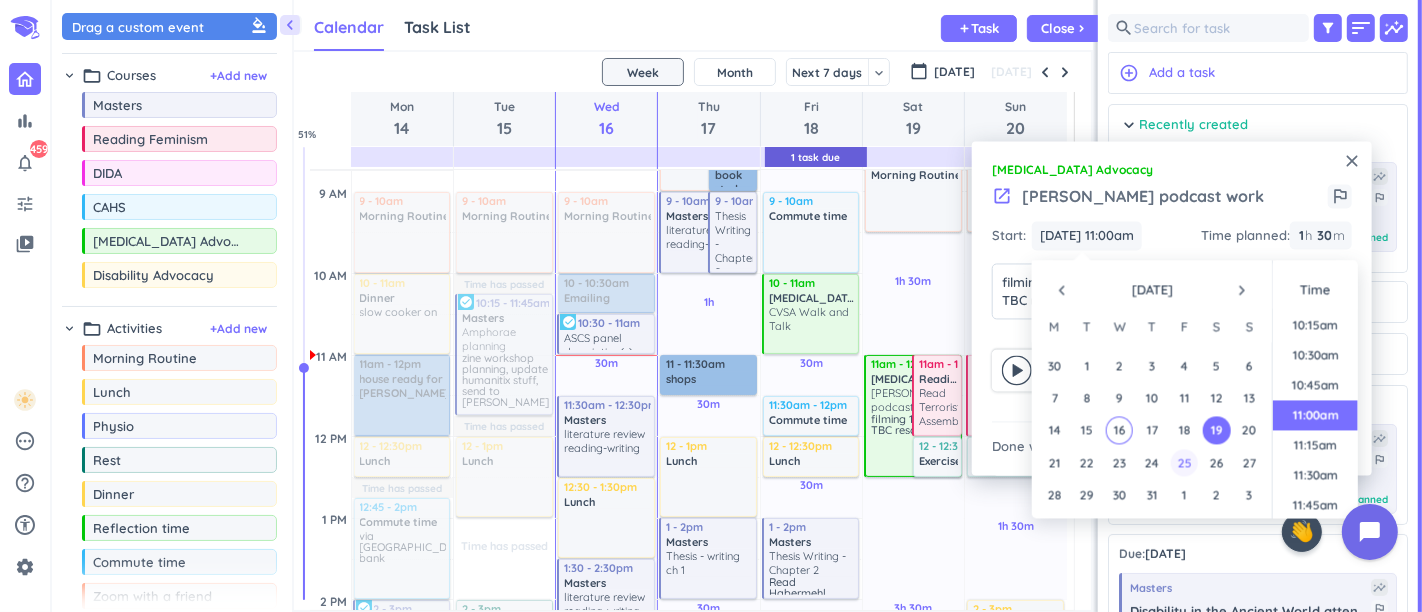 click on "25" at bounding box center (1184, 462) 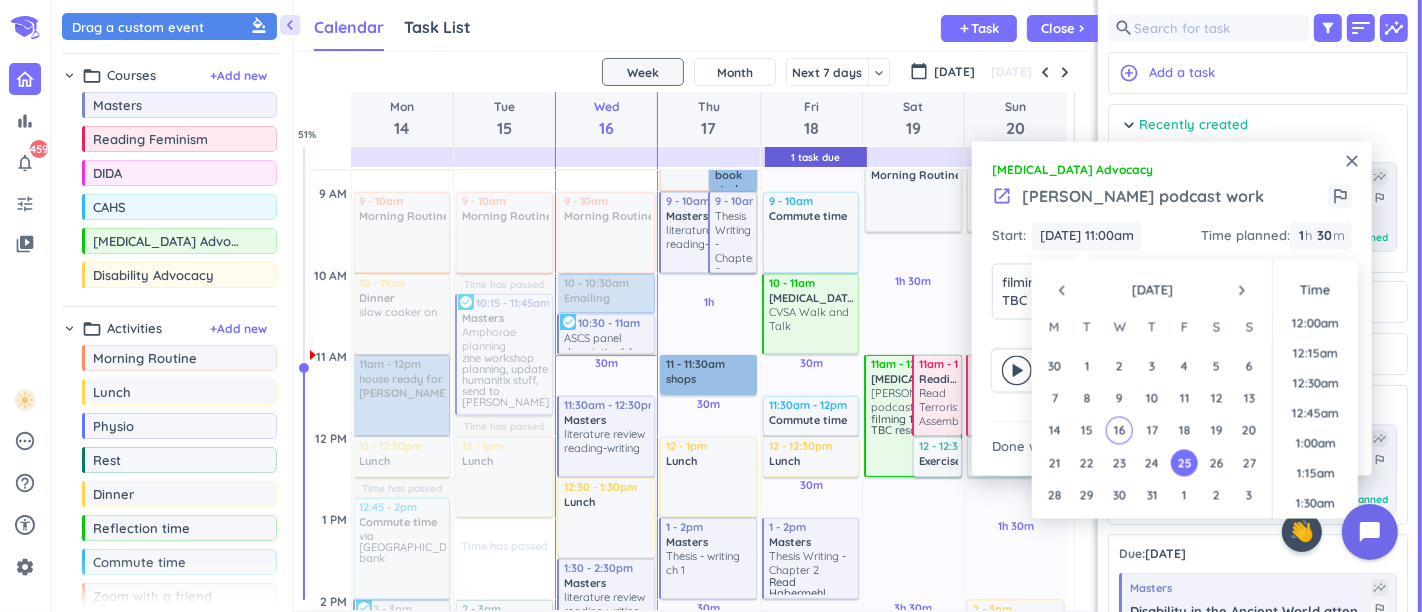 scroll, scrollTop: 1228, scrollLeft: 0, axis: vertical 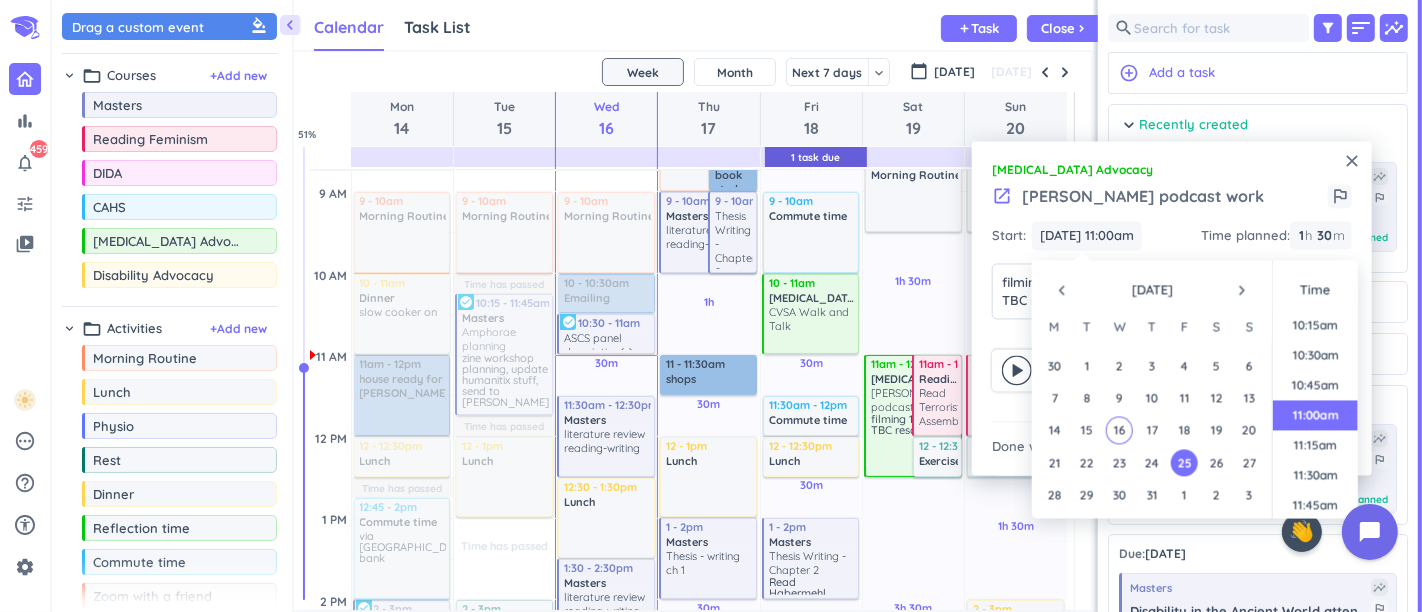 click on "launch Luan podcast work  outlined_flag" at bounding box center [1172, 202] 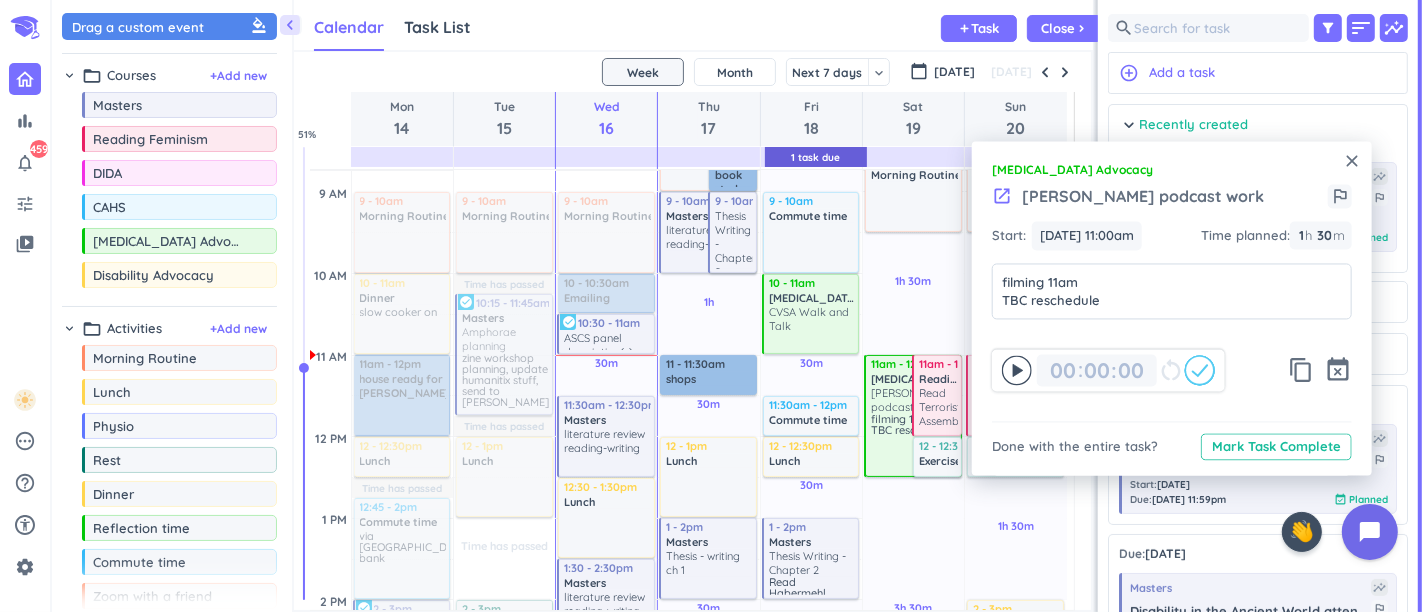 click on "close" at bounding box center (1352, 161) 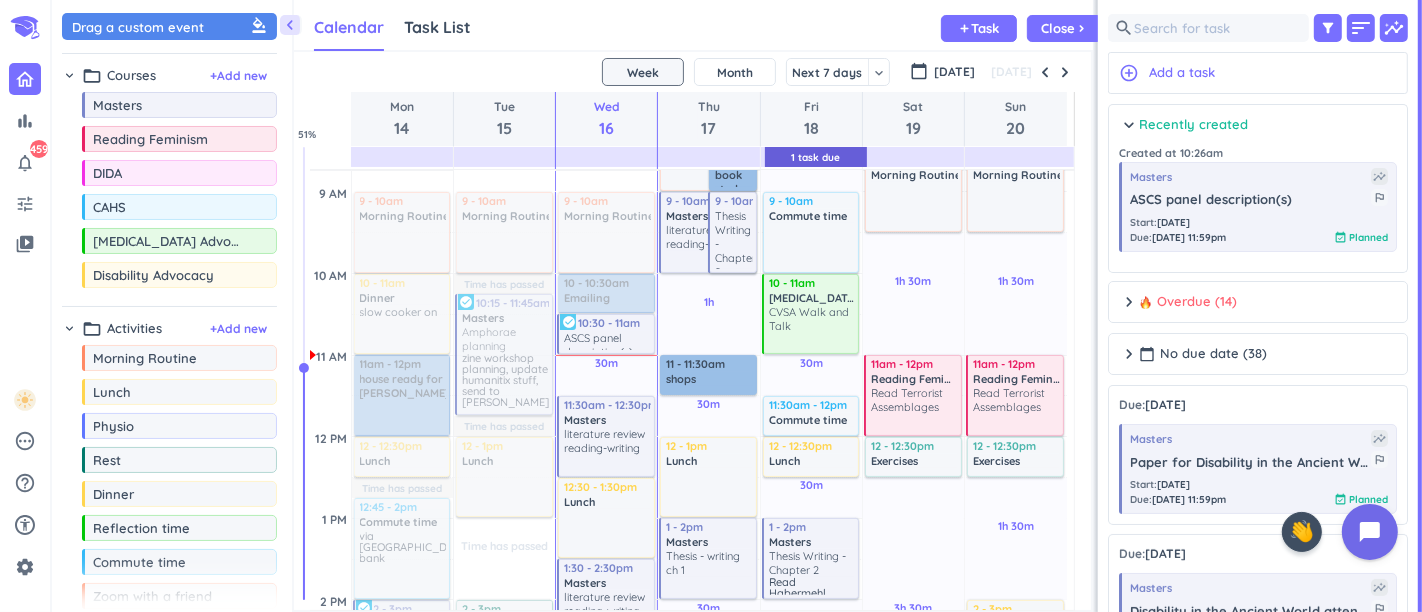 click at bounding box center [1065, 72] 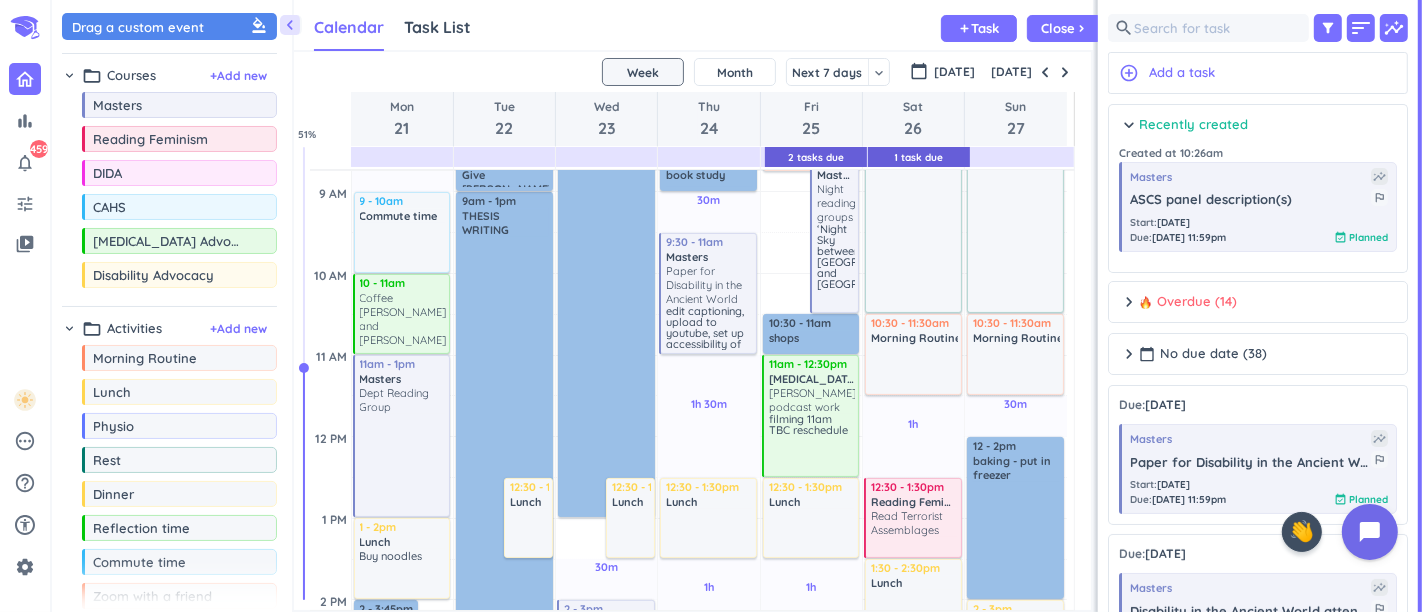 scroll, scrollTop: 498, scrollLeft: 0, axis: vertical 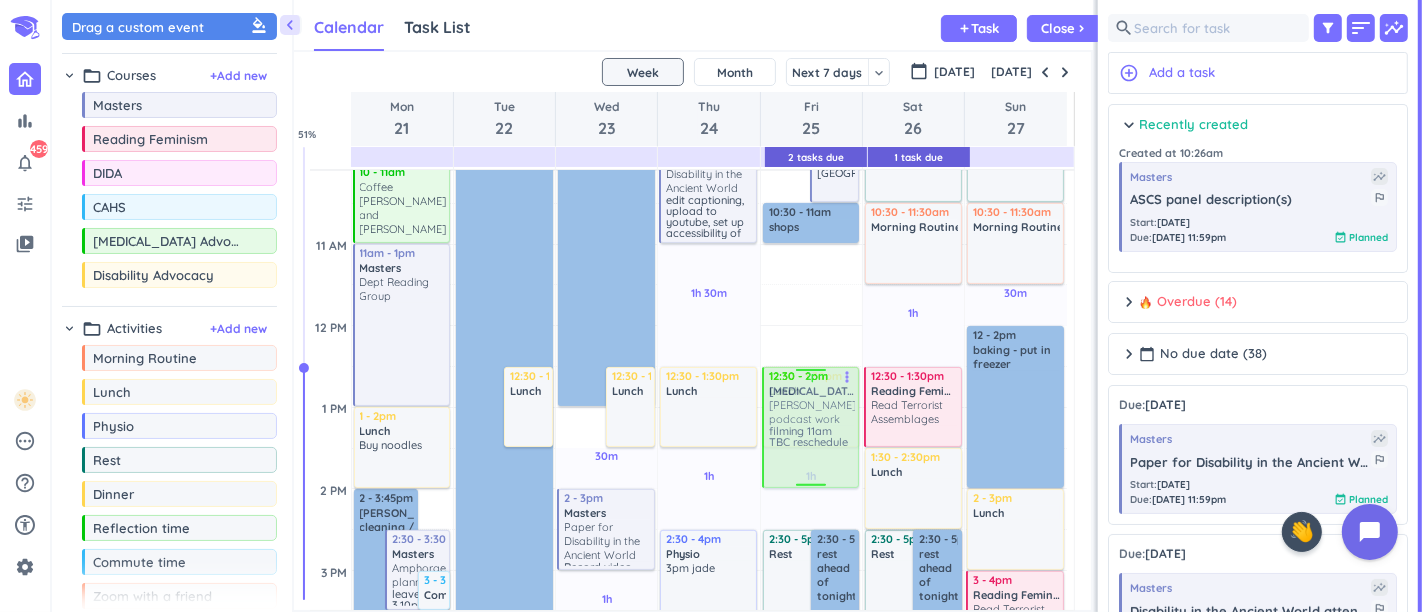 drag, startPoint x: 814, startPoint y: 300, endPoint x: 824, endPoint y: 419, distance: 119.419426 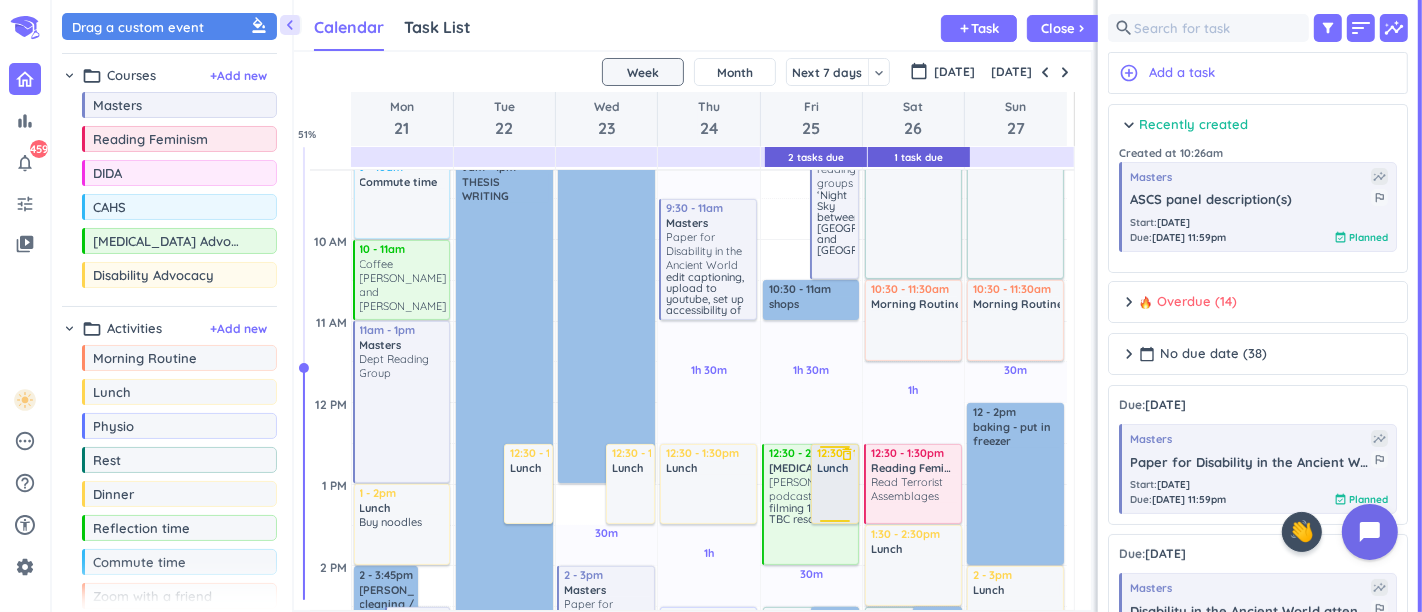 scroll, scrollTop: 387, scrollLeft: 0, axis: vertical 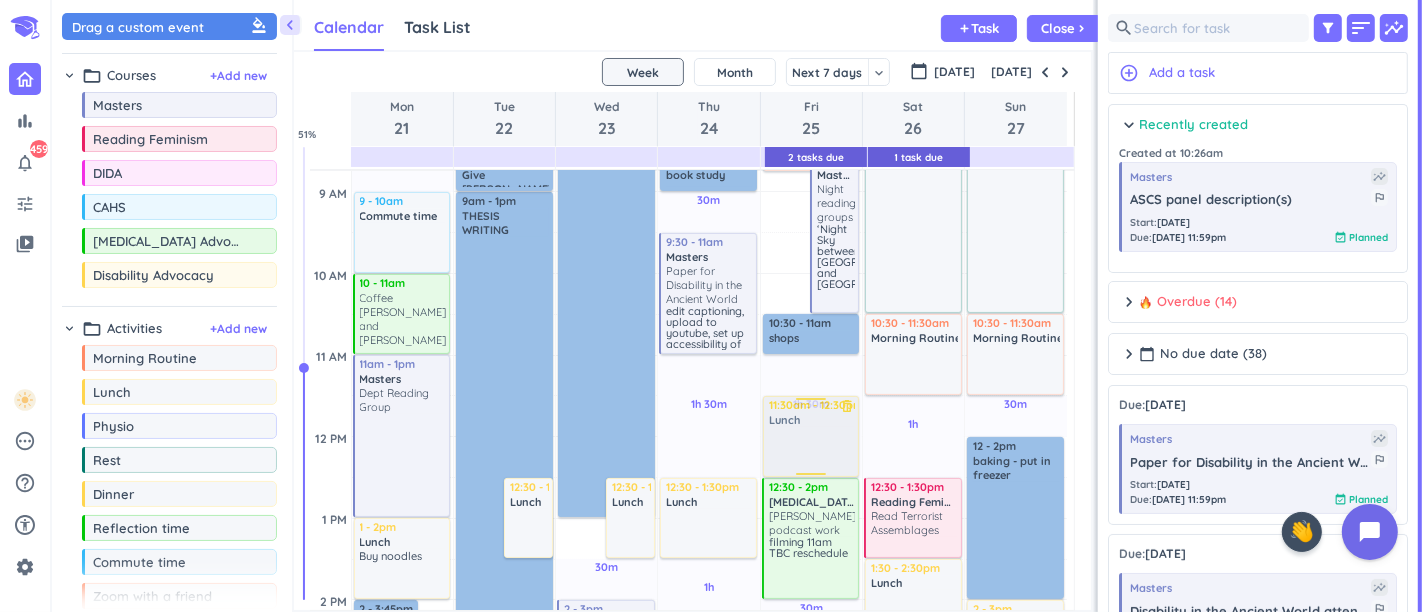 drag, startPoint x: 848, startPoint y: 518, endPoint x: 829, endPoint y: 418, distance: 101.788994 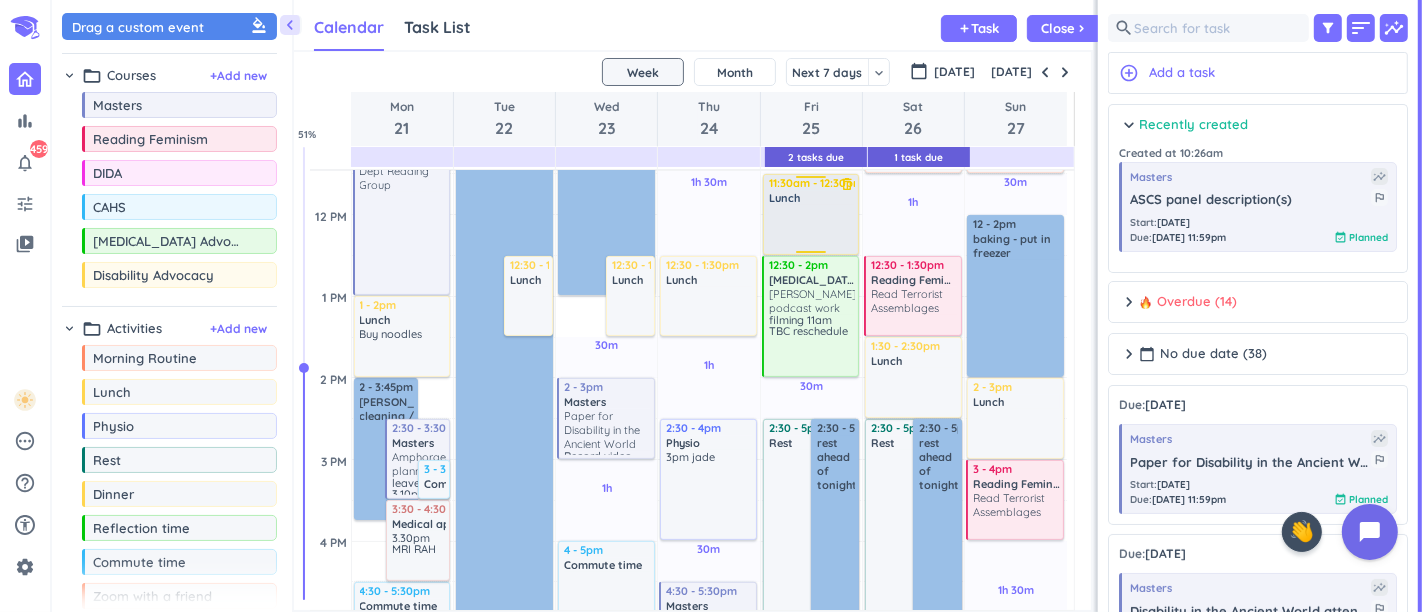 scroll, scrollTop: 498, scrollLeft: 0, axis: vertical 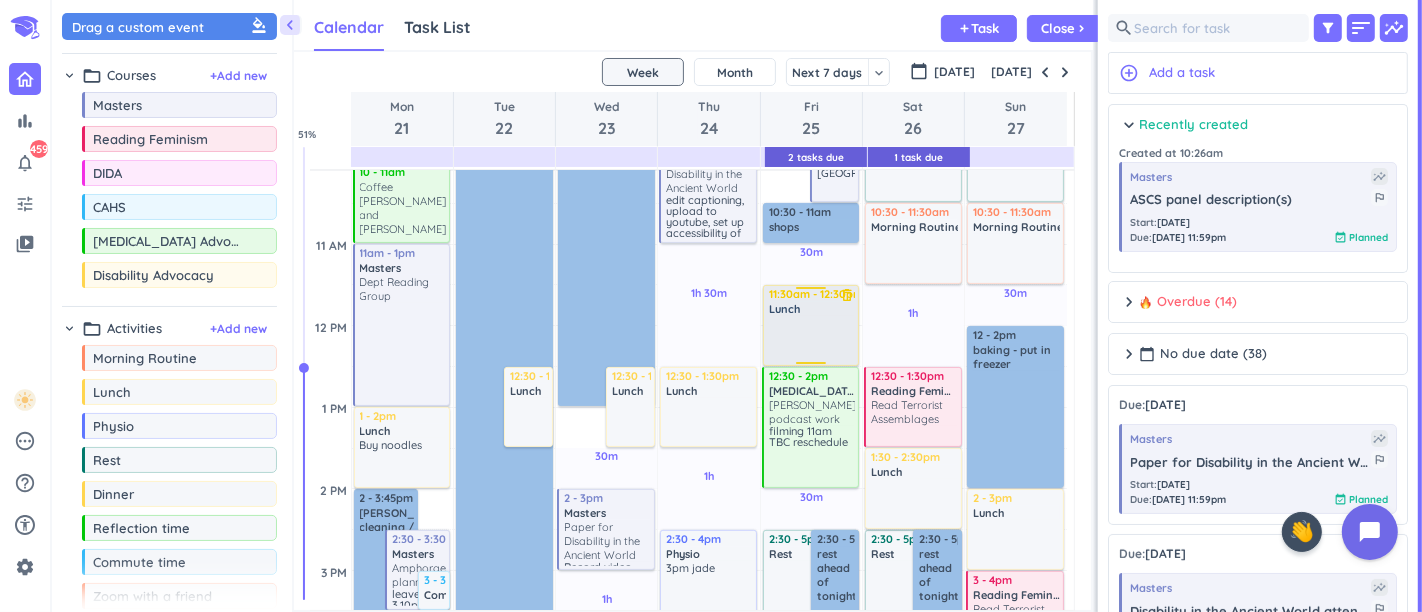 click on "11:30am - 12:30pm Lunch delete_outline" at bounding box center [811, 325] 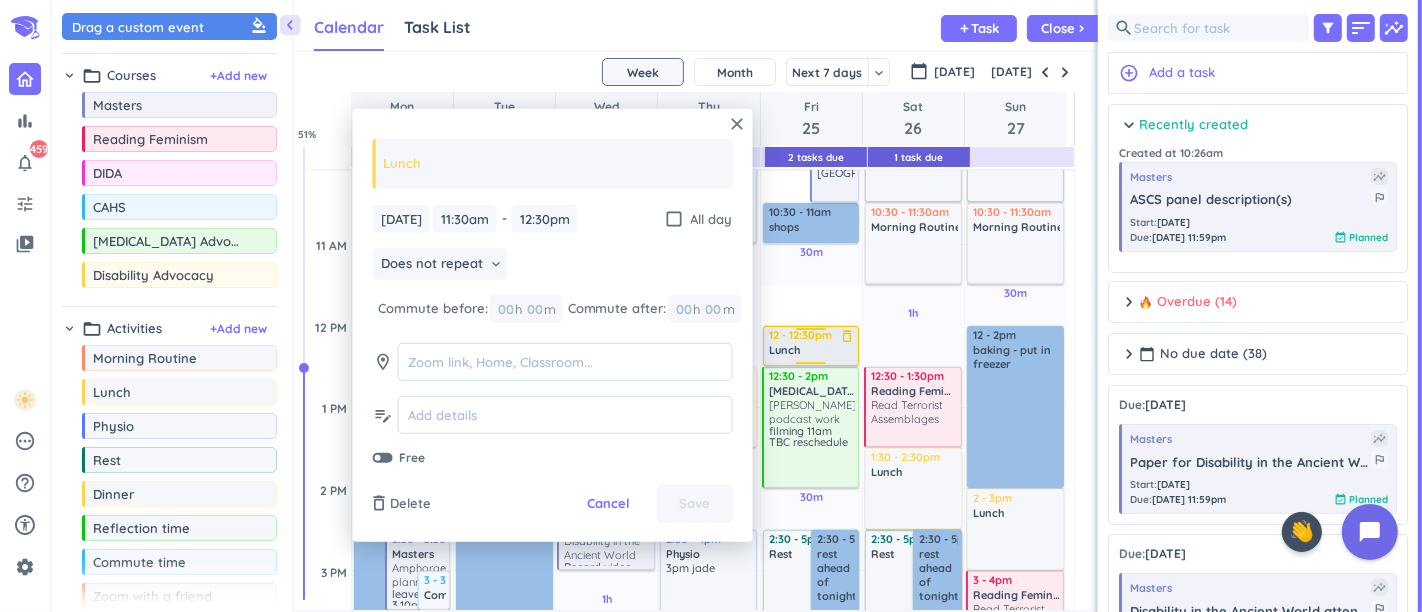 drag, startPoint x: 811, startPoint y: 289, endPoint x: 817, endPoint y: 329, distance: 40.4475 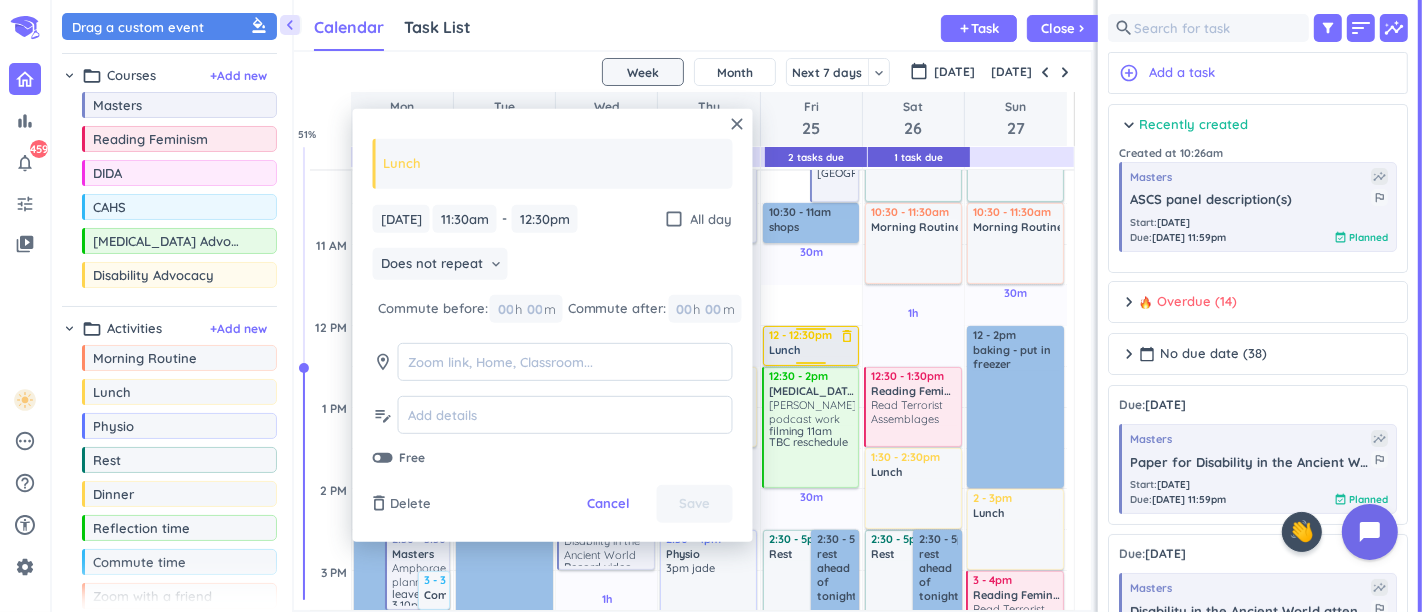 click on "30m Past due Plan 30m Past due Plan 30m Past due Plan 15m Extra Adjust Awake Time Adjust Awake Time 7:45 - 8:45am Morning Routine delete_outline 8:30 - 10:30am Masters  Night reading groups ‘Night Sky between Greece and China’ more_vert 2:30 - 5pm Rest delete_outline 2:30 - 5pm rest ahead of tonight delete_outline 7:30pm - 3am Masters  Disability in the Ancient World attendance  double check time more_vert priority_high 2  7 - 7:30am THESIS WRITING DAY delete_outline priority_high 10:30 - 11am shops delete_outline 11:30am - 12:30pm Lunch delete_outline 12:30 - 2pm Cancer Advocacy  Luan podcast work  filming 11am
TBC reschedule more_vert 5:30 - 7:30pm Dinner delete_outline 12 - 12:30pm Lunch delete_outline" at bounding box center (811, 652) 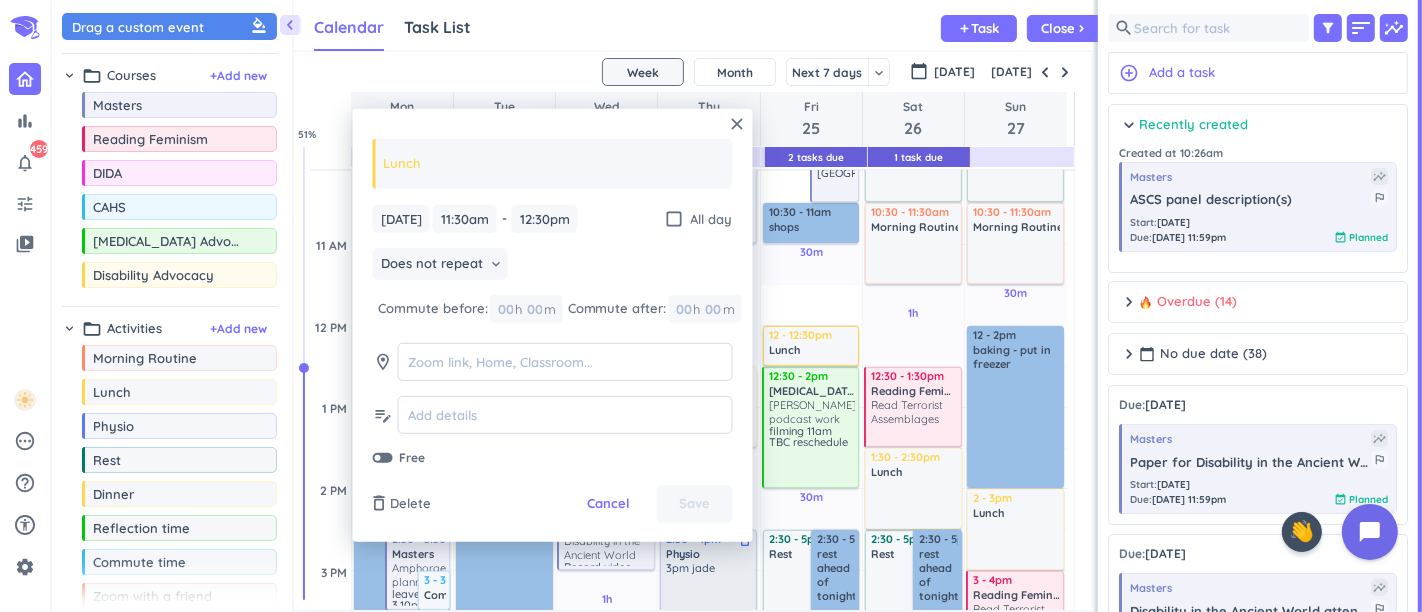 type on "12:00pm" 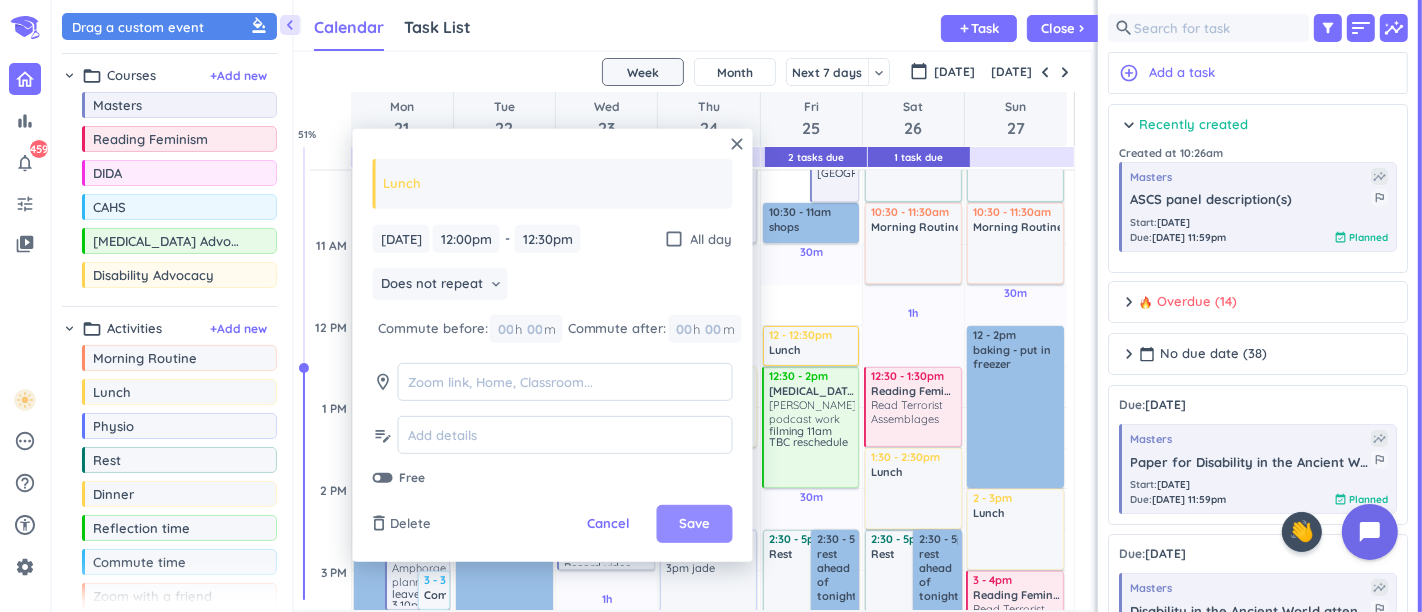 click on "Save" at bounding box center [695, 524] 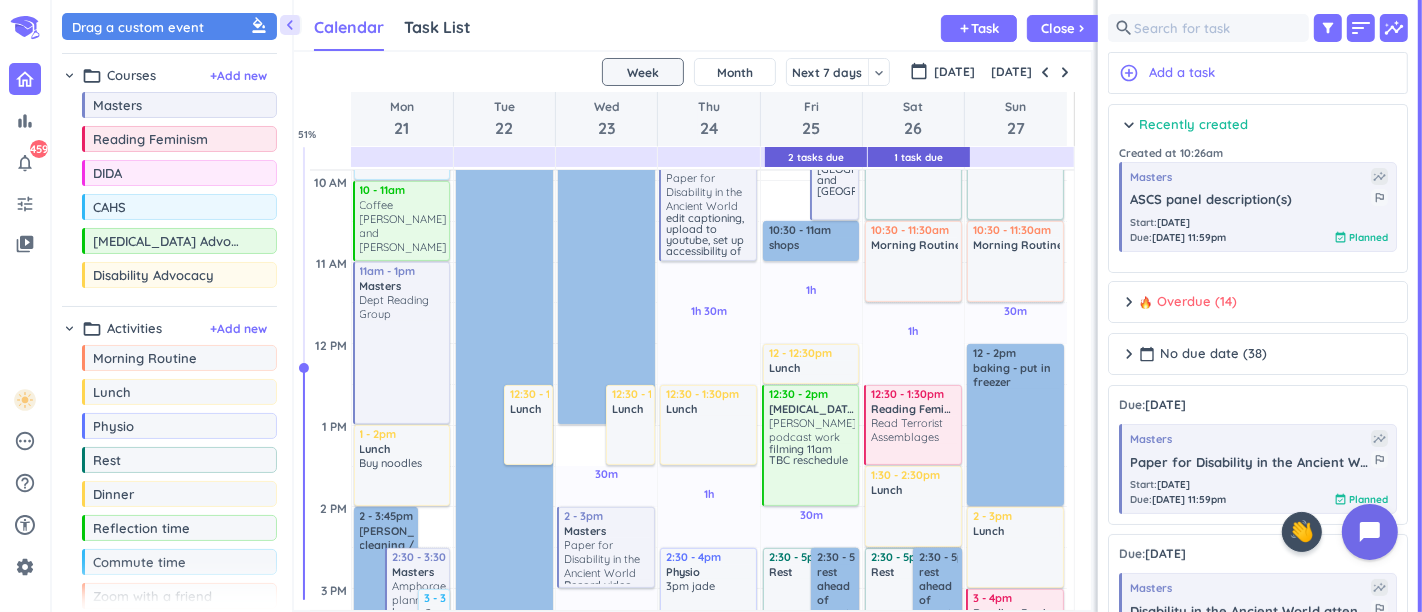 scroll, scrollTop: 387, scrollLeft: 0, axis: vertical 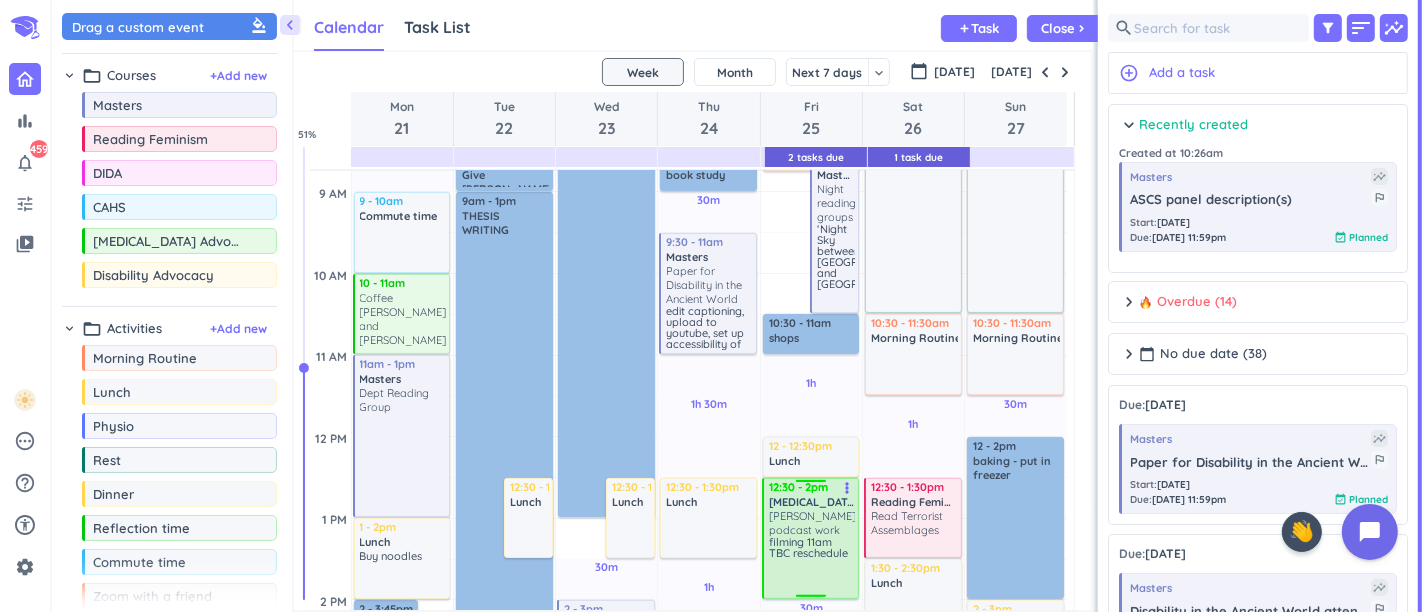 click on "filming 11am
TBC reschedule" at bounding box center [812, 566] 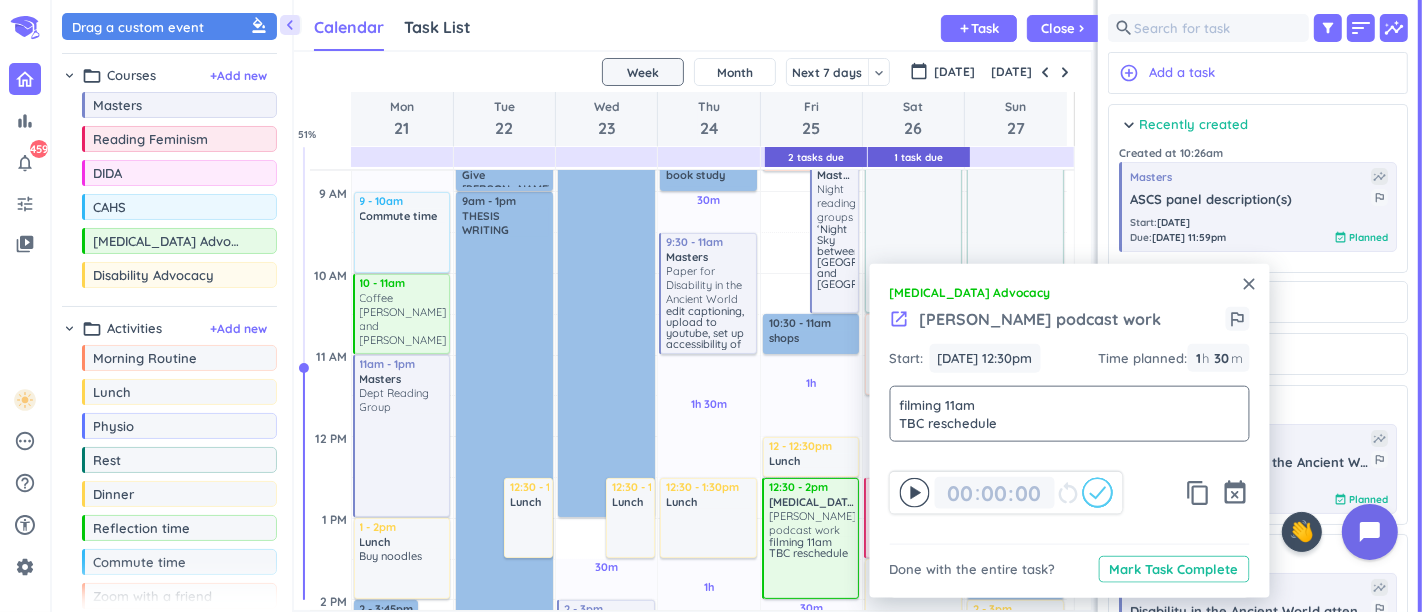 drag, startPoint x: 980, startPoint y: 402, endPoint x: 951, endPoint y: 406, distance: 29.274563 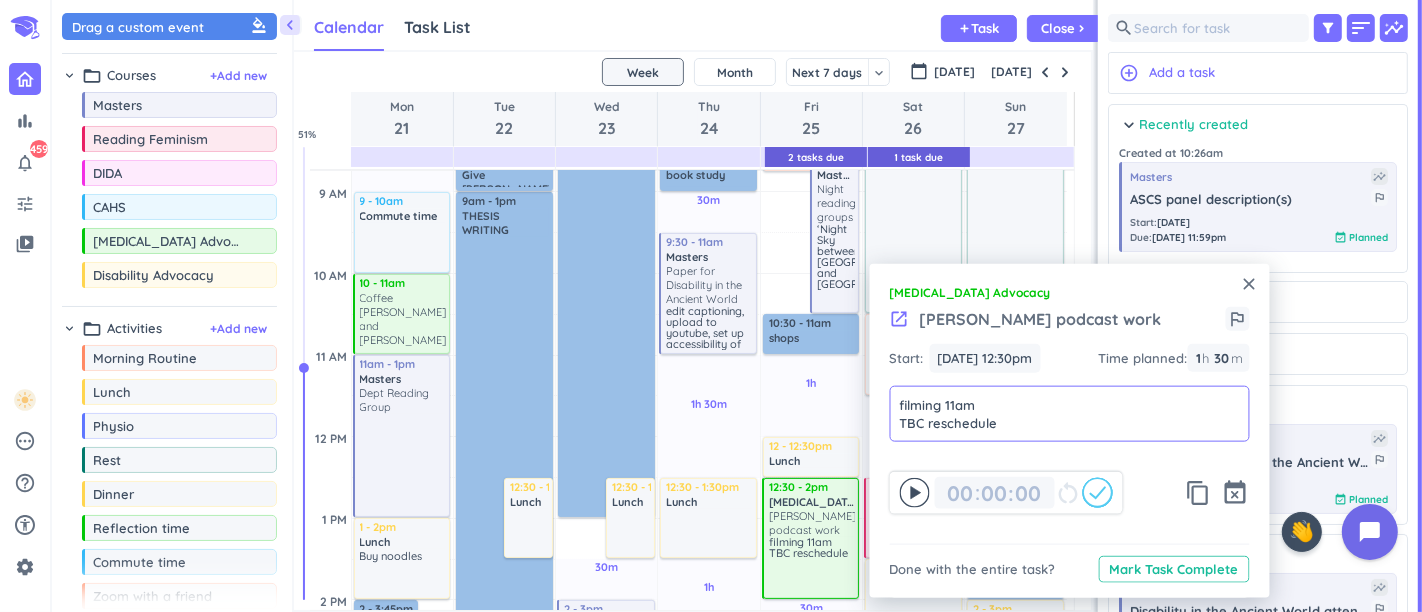 click on "filming 11am
TBC reschedule" at bounding box center [1070, 414] 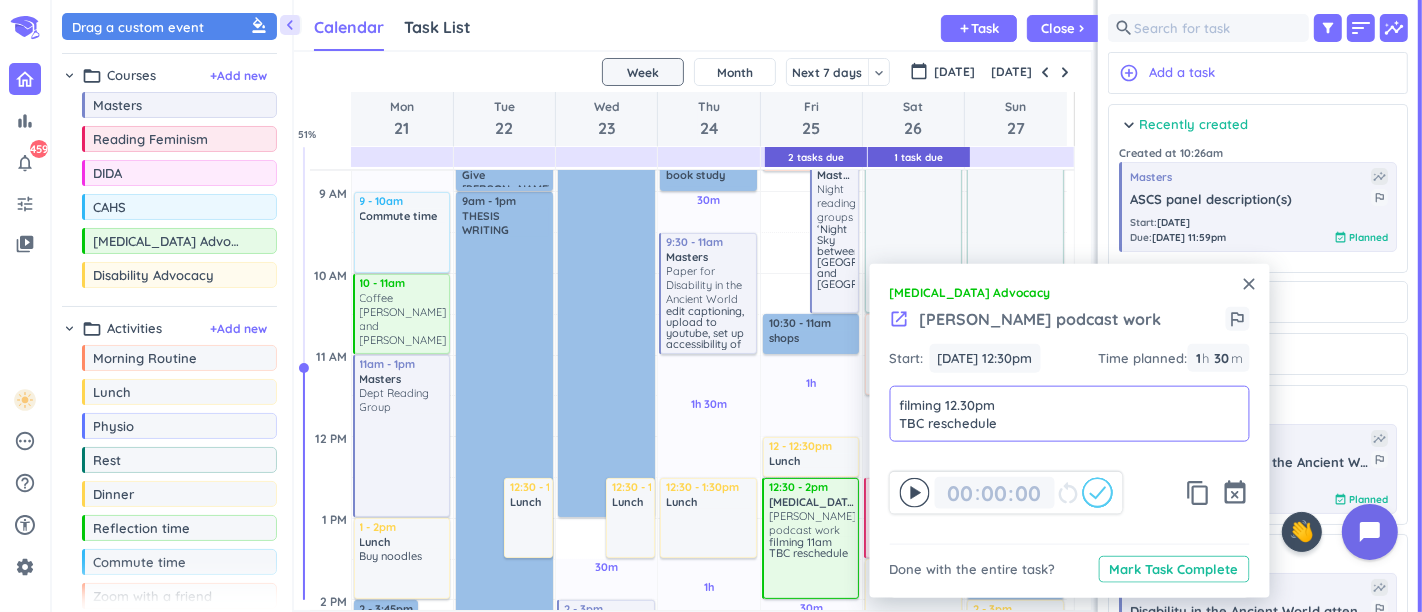 drag, startPoint x: 1020, startPoint y: 416, endPoint x: 904, endPoint y: 425, distance: 116.34862 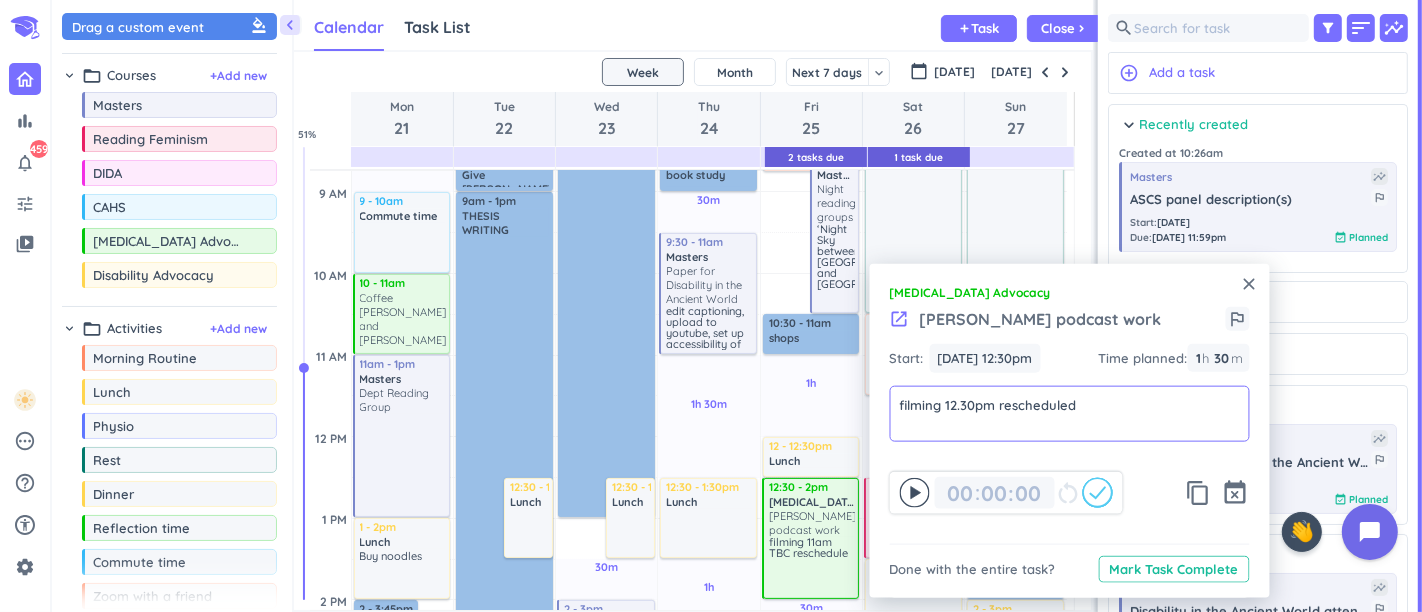 type on "filming 12.30pm rescheduled" 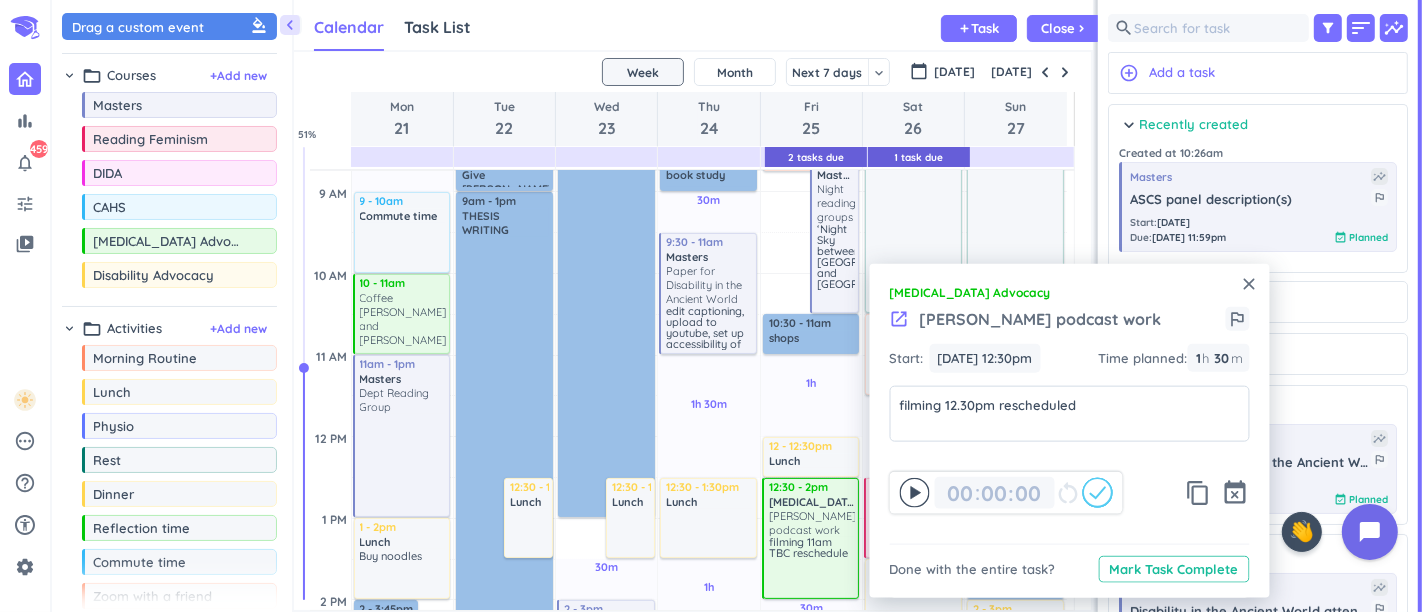 click on "[MEDICAL_DATA] Advocacy" at bounding box center (1070, 293) 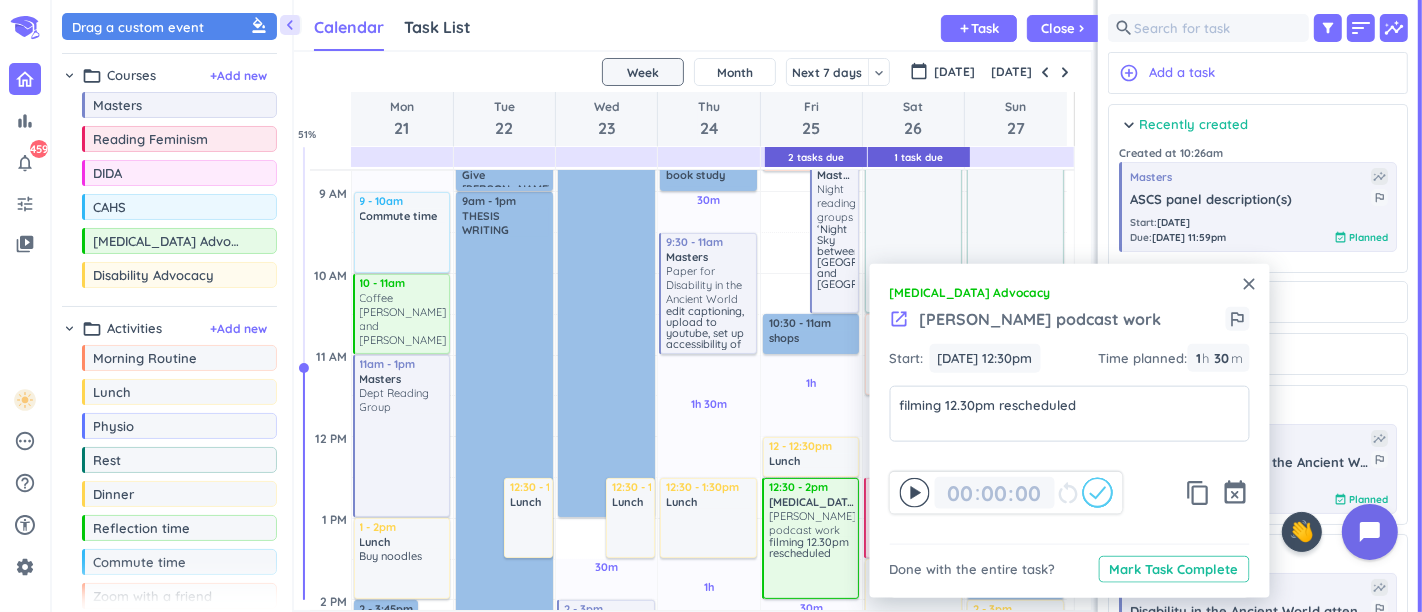 click on "close" at bounding box center [1250, 284] 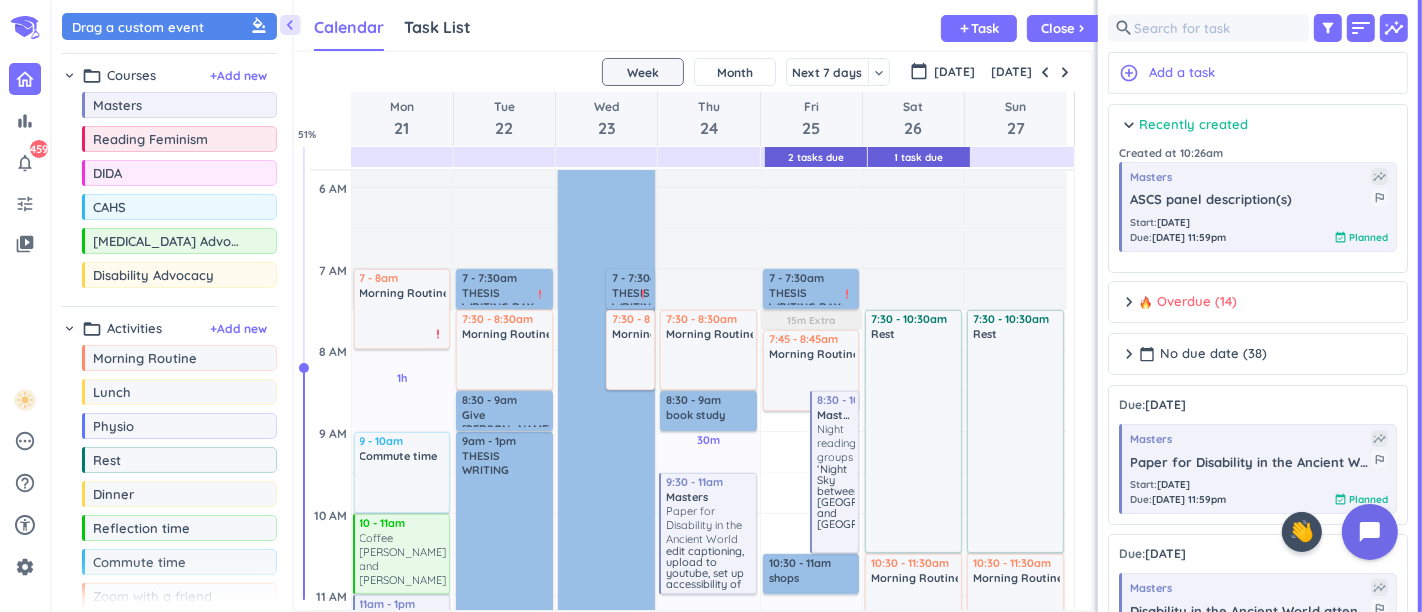scroll, scrollTop: 0, scrollLeft: 0, axis: both 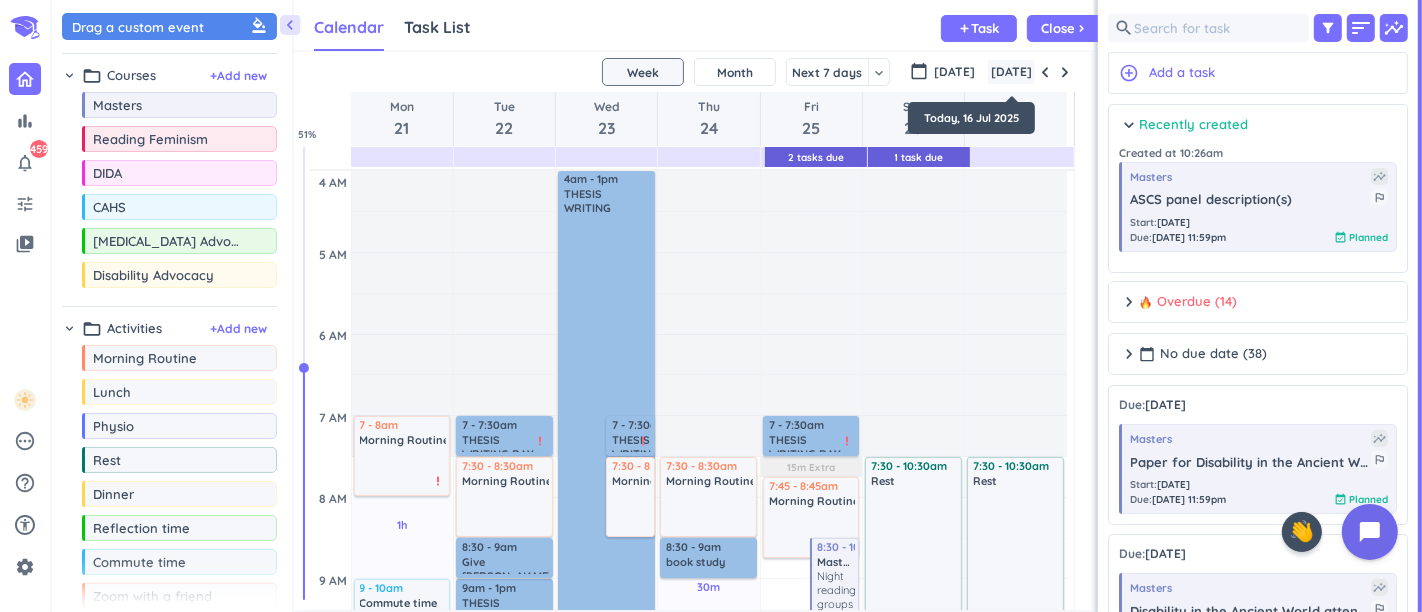 click on "[DATE]" at bounding box center (1011, 72) 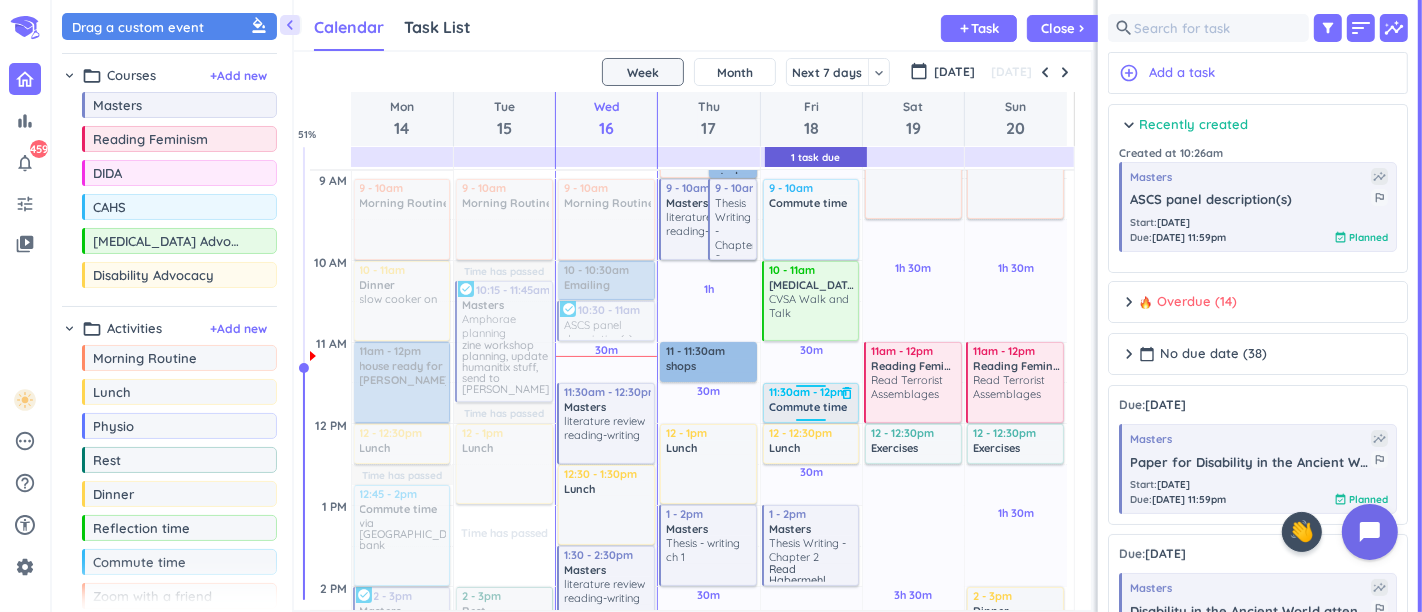 scroll, scrollTop: 498, scrollLeft: 0, axis: vertical 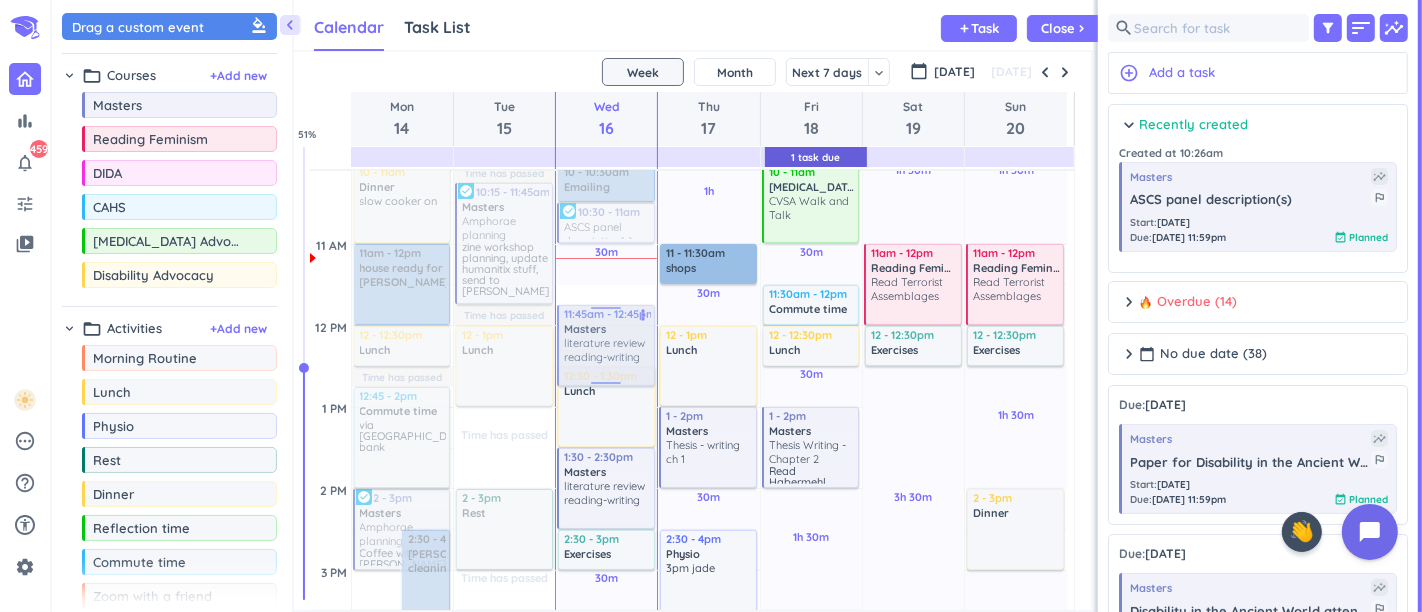 drag, startPoint x: 602, startPoint y: 310, endPoint x: 607, endPoint y: 332, distance: 22.561028 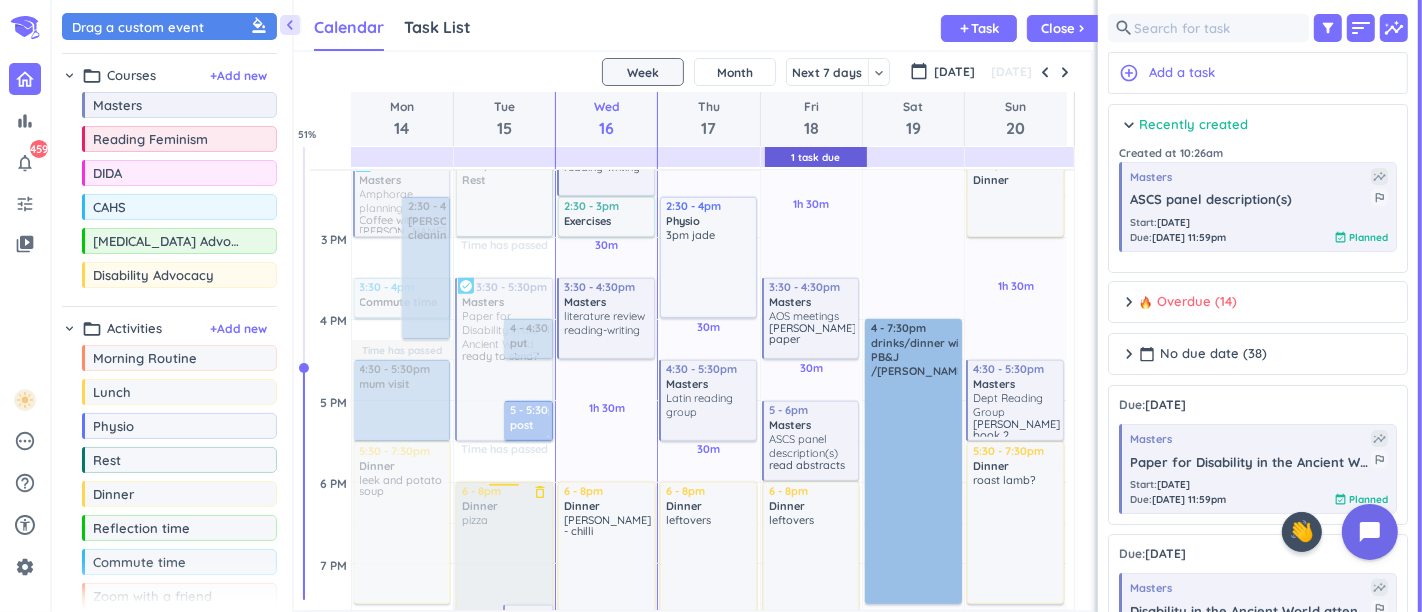 scroll, scrollTop: 942, scrollLeft: 0, axis: vertical 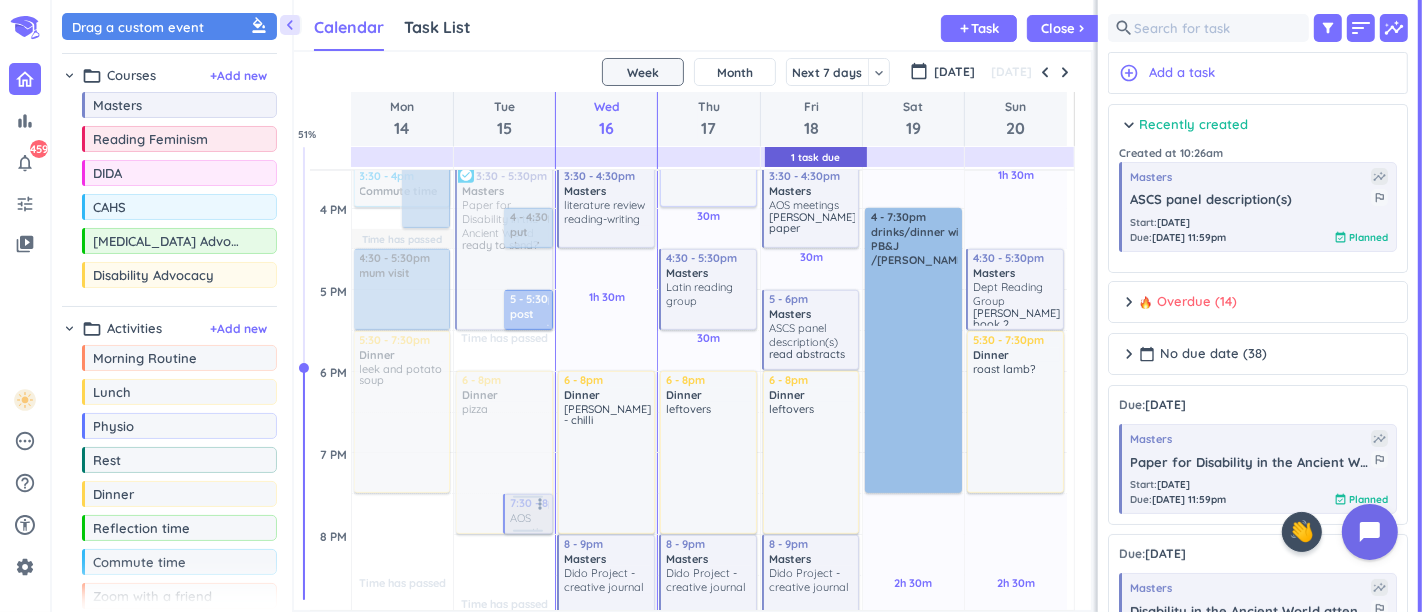 click on "Time has passed Past due Plan" at bounding box center (504, 616) 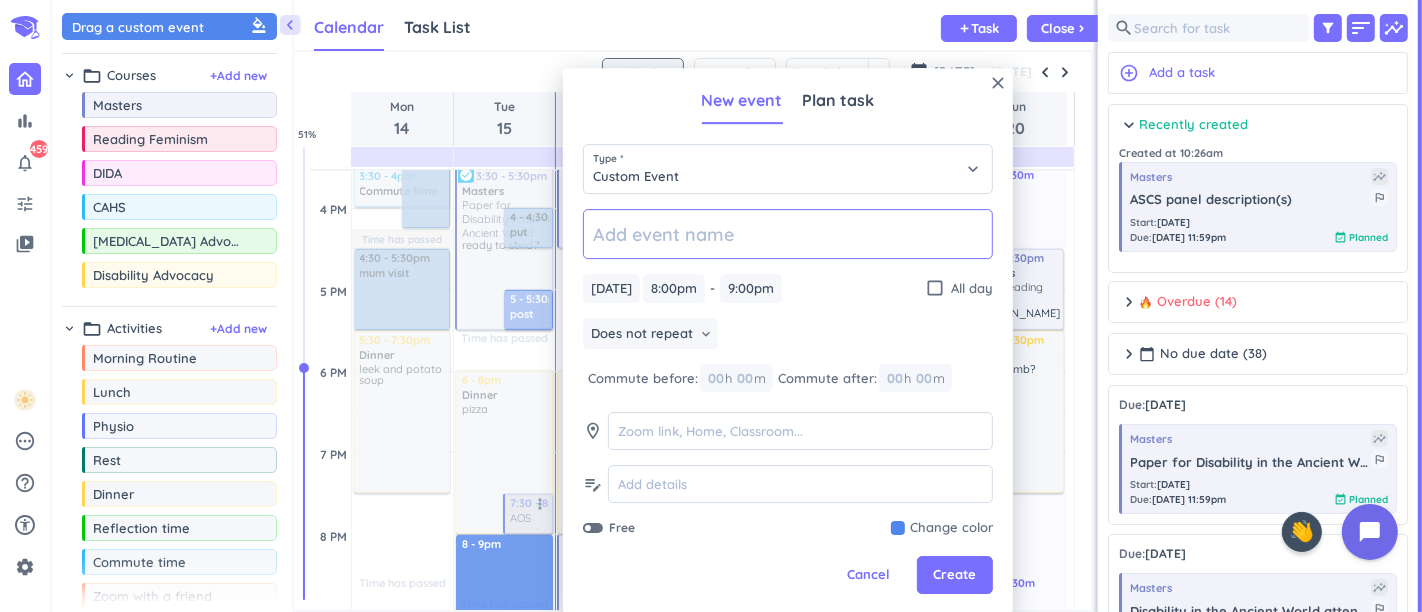 scroll, scrollTop: 1054, scrollLeft: 0, axis: vertical 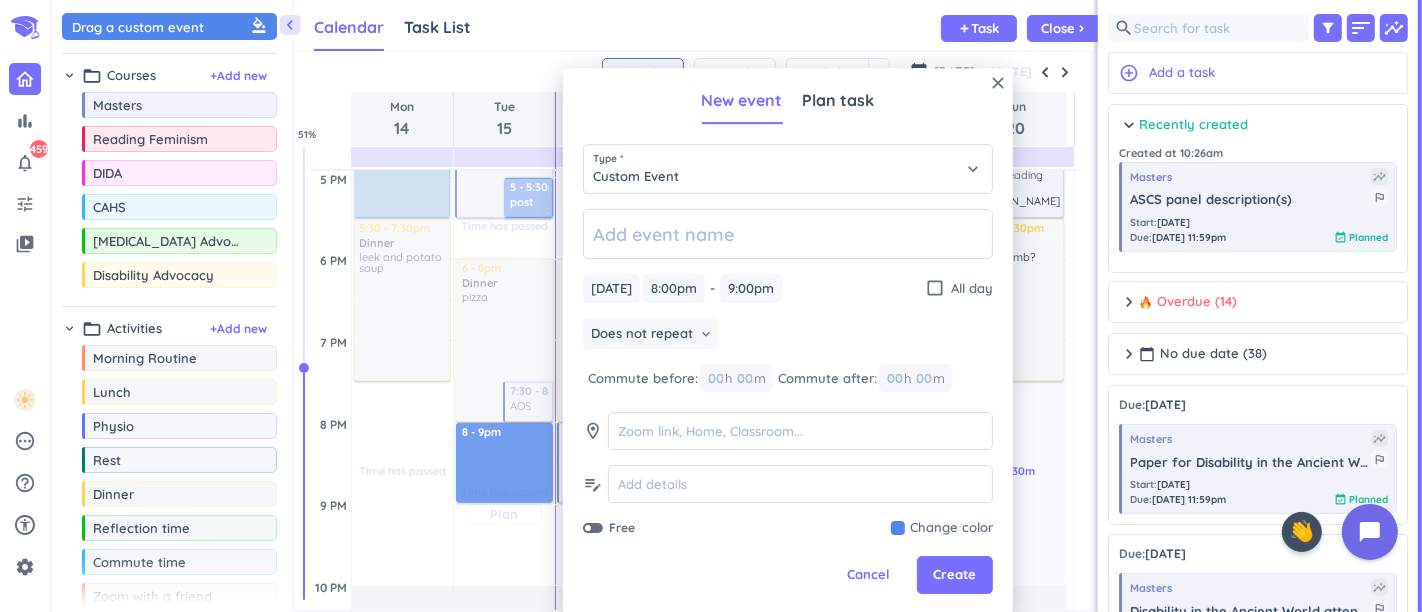 click on "Cancel" at bounding box center (869, 576) 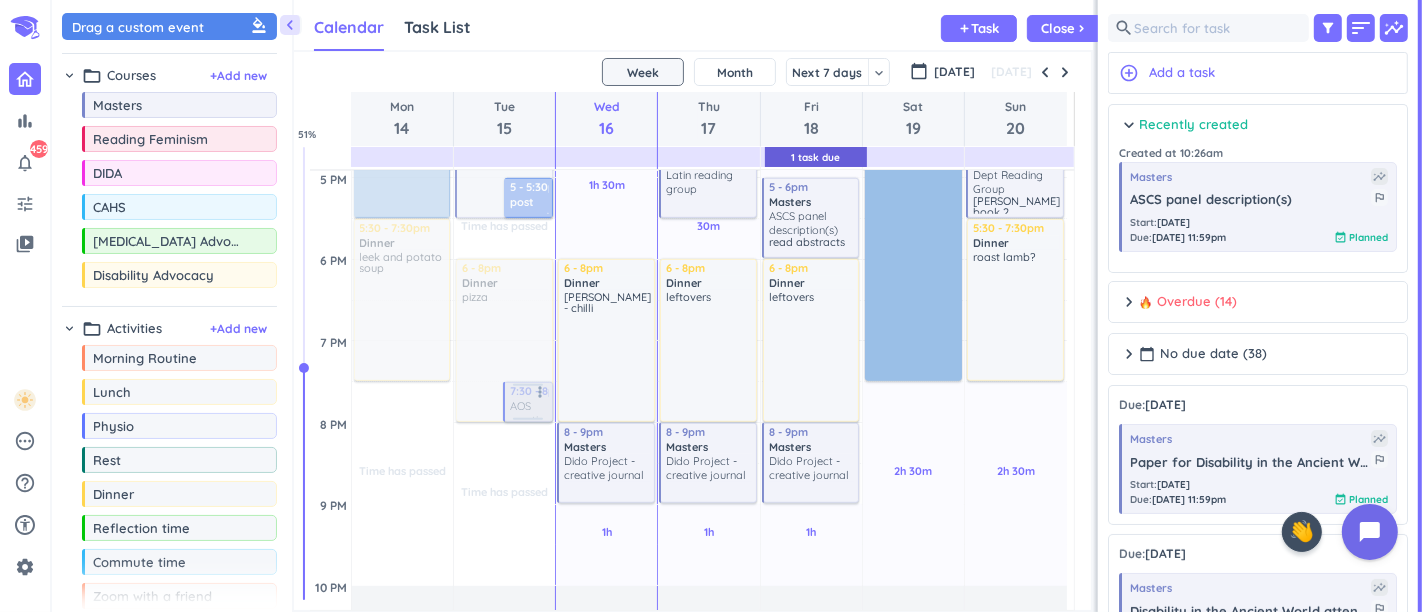 click at bounding box center [526, 402] 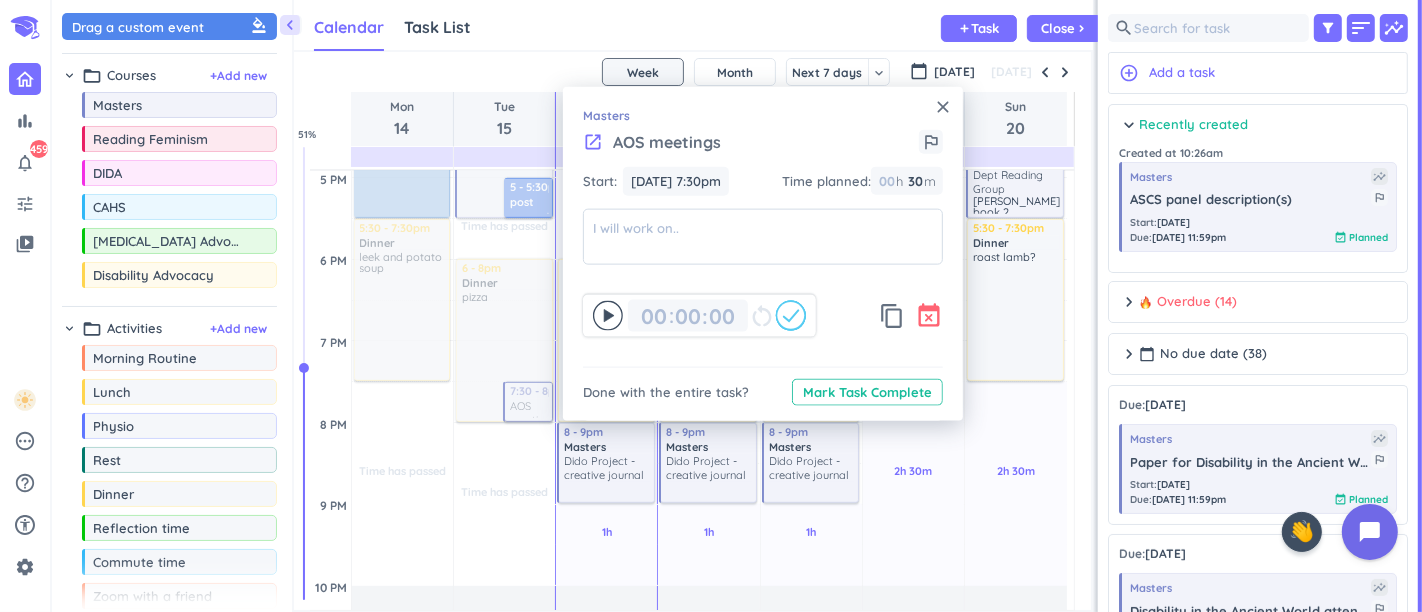 click on "event_busy" at bounding box center [929, 316] 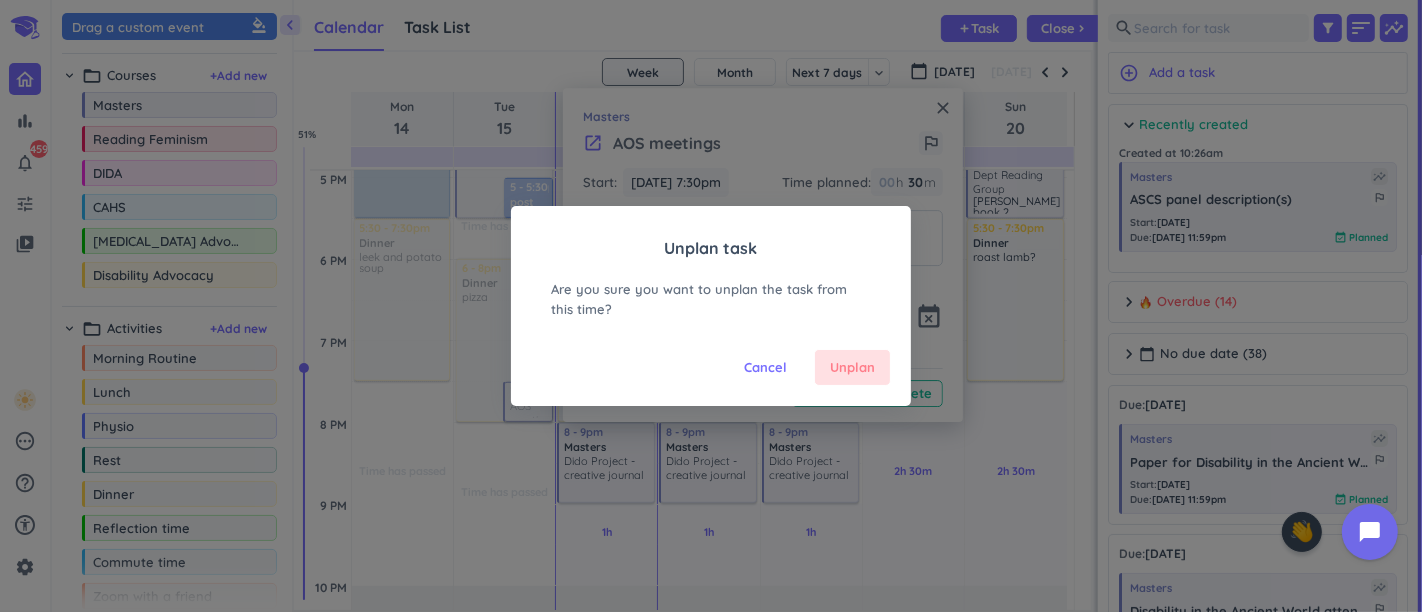 click on "Unplan" at bounding box center (852, 368) 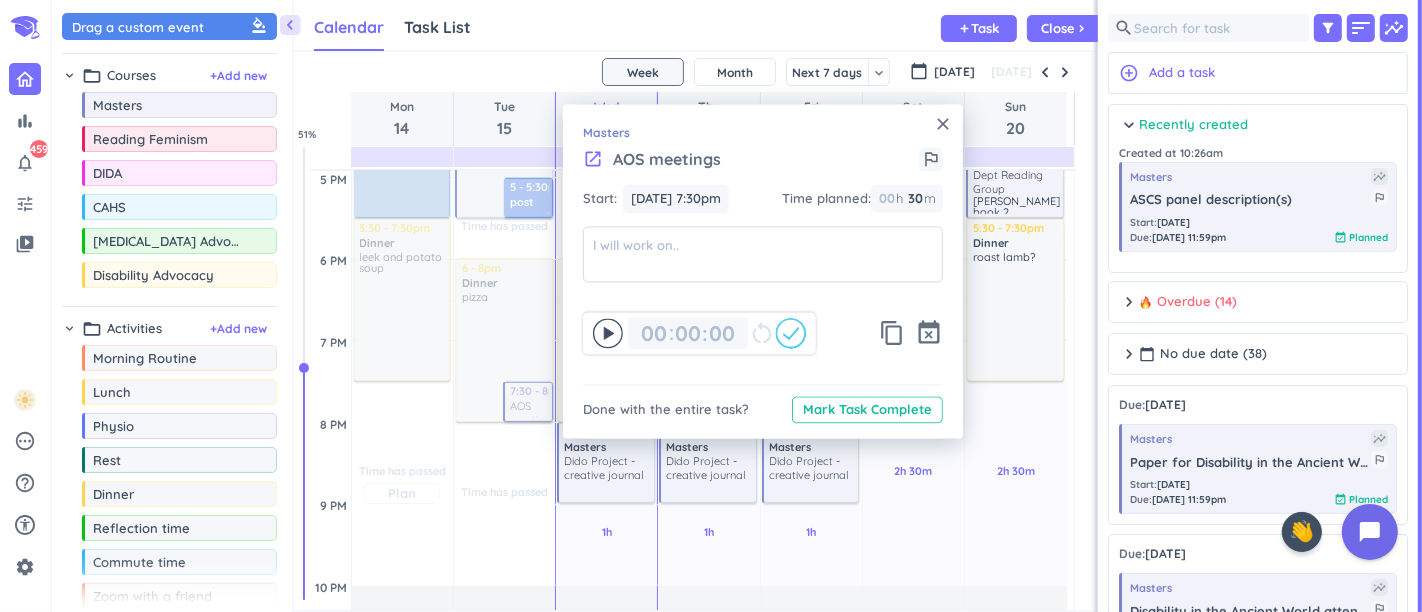 scroll, scrollTop: 831, scrollLeft: 0, axis: vertical 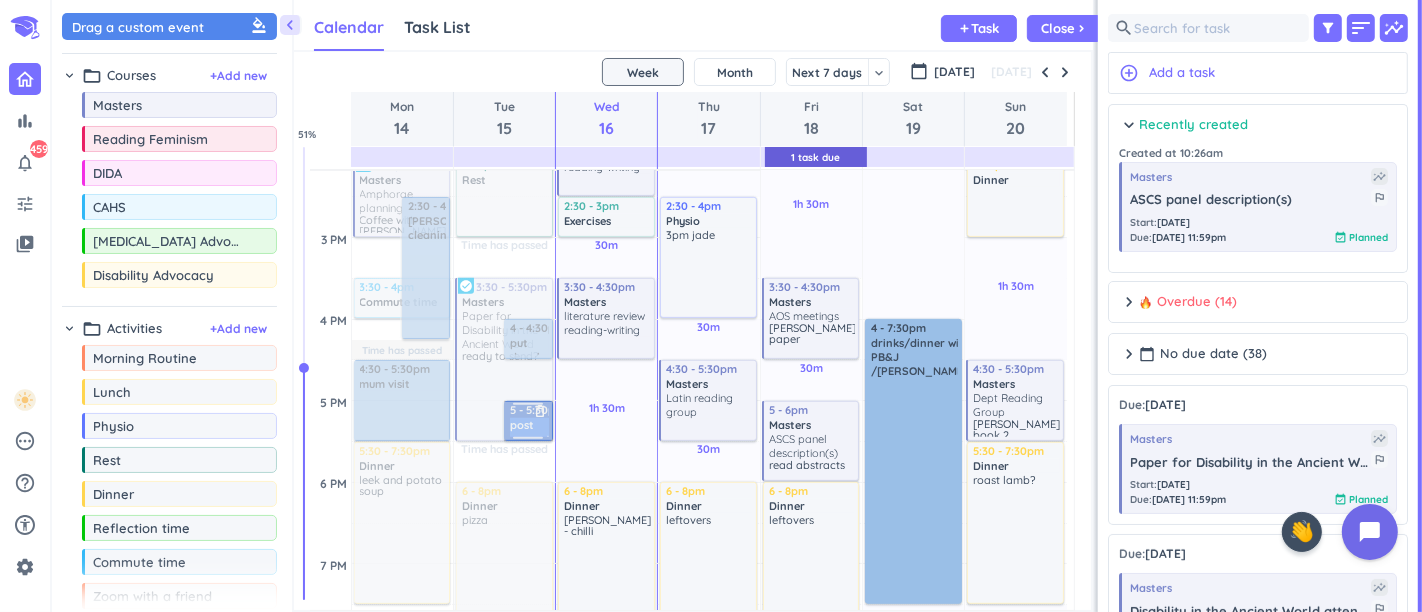 click on "5 - 5:30pm post promoting AOS on socials delete_outline" at bounding box center (528, 421) 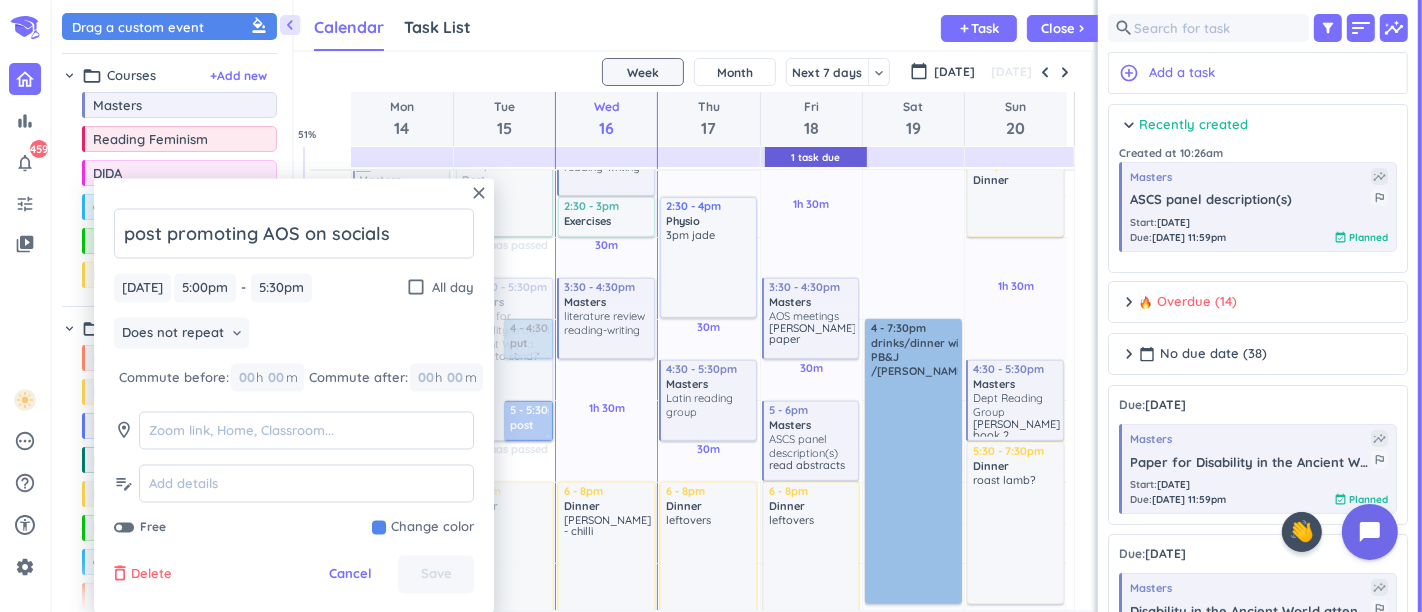 click on "Delete" at bounding box center (151, 575) 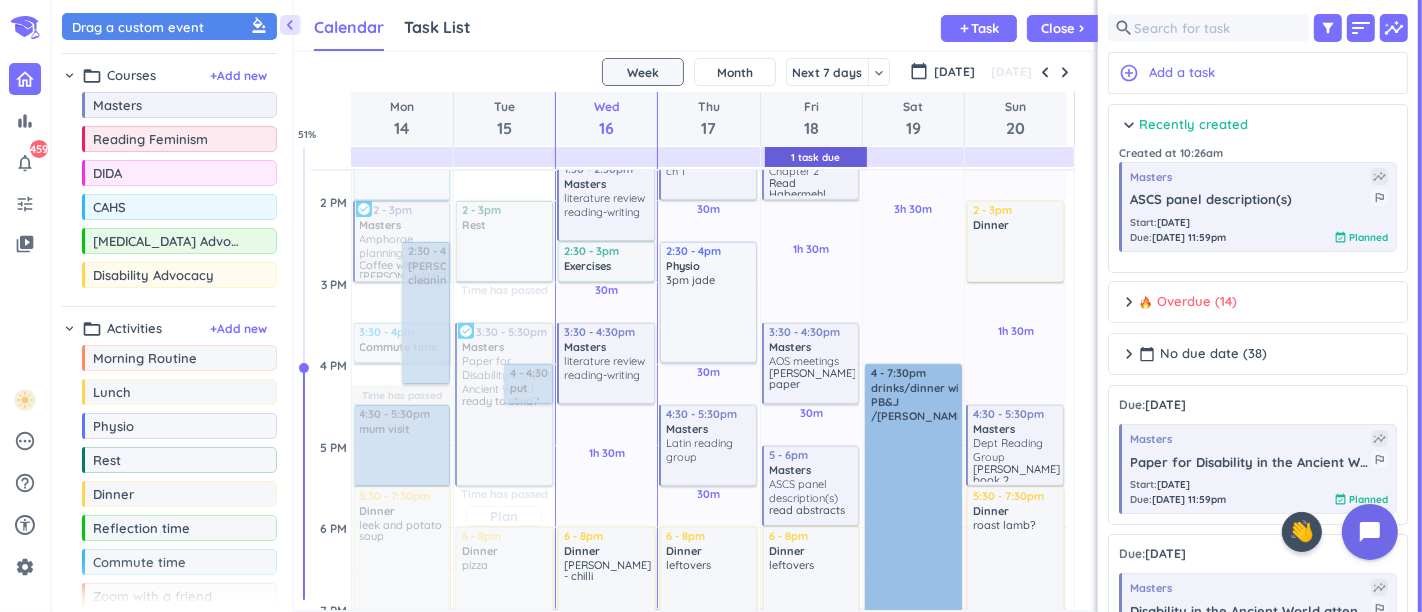 scroll, scrollTop: 831, scrollLeft: 0, axis: vertical 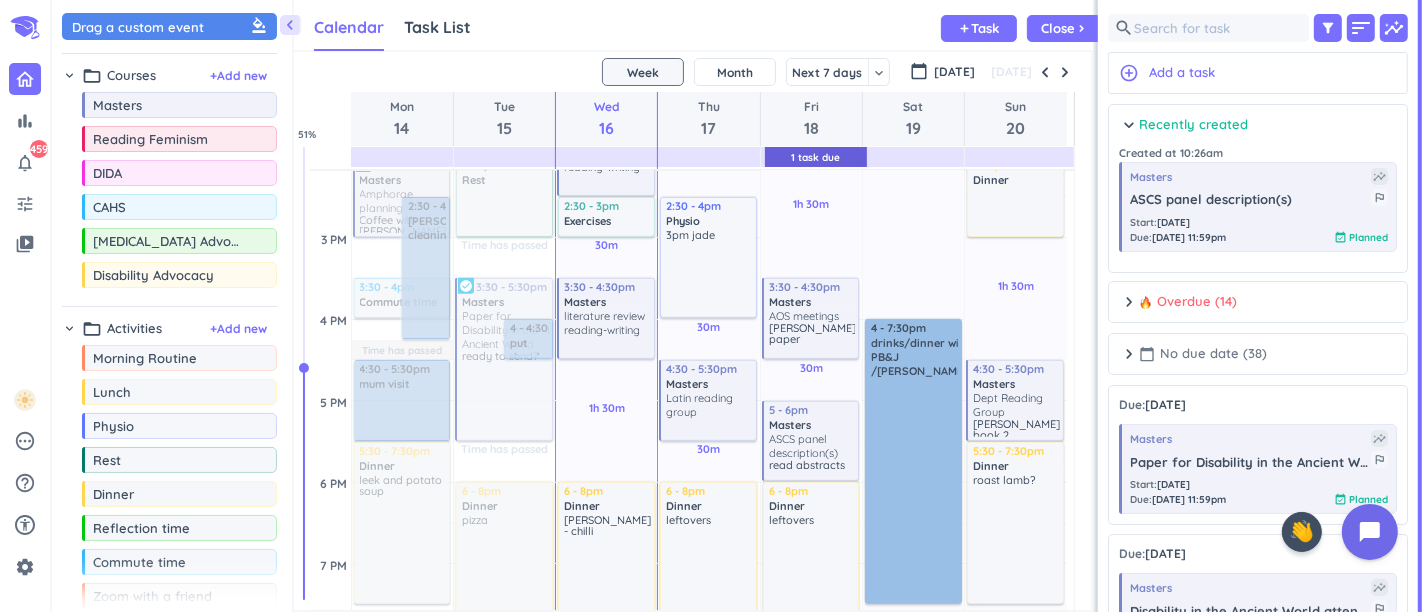click on "calendar_today No due date (38)" at bounding box center (1203, 354) 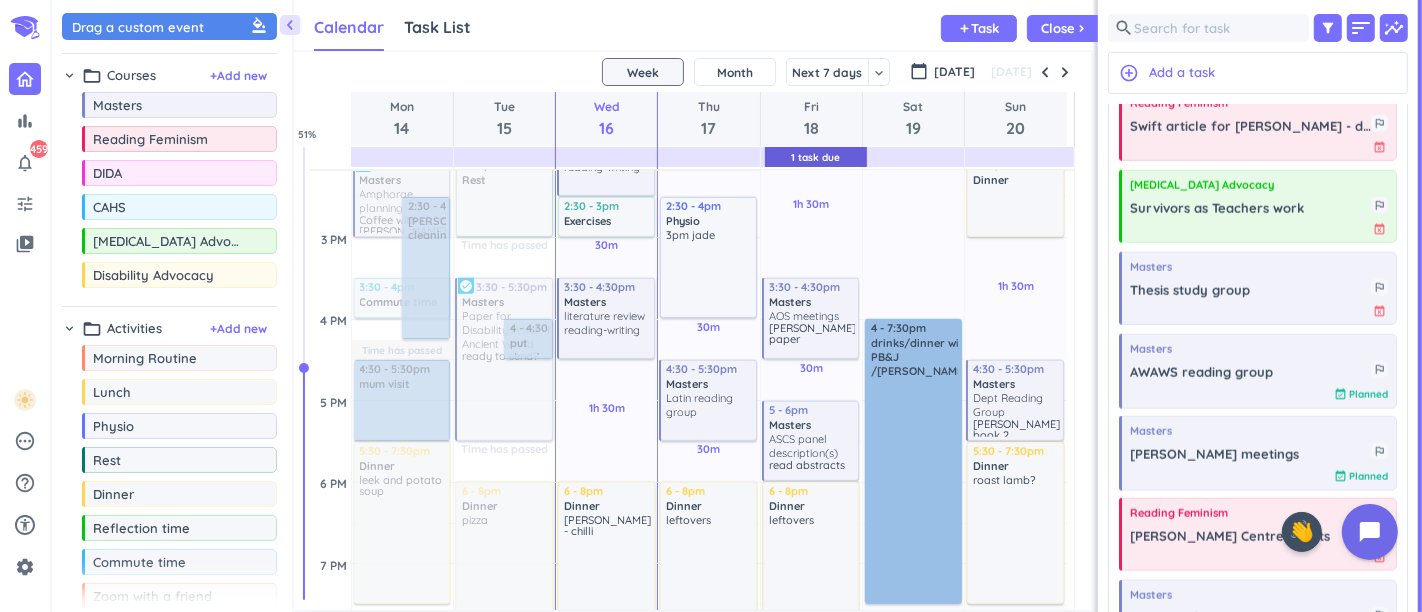 scroll, scrollTop: 2000, scrollLeft: 0, axis: vertical 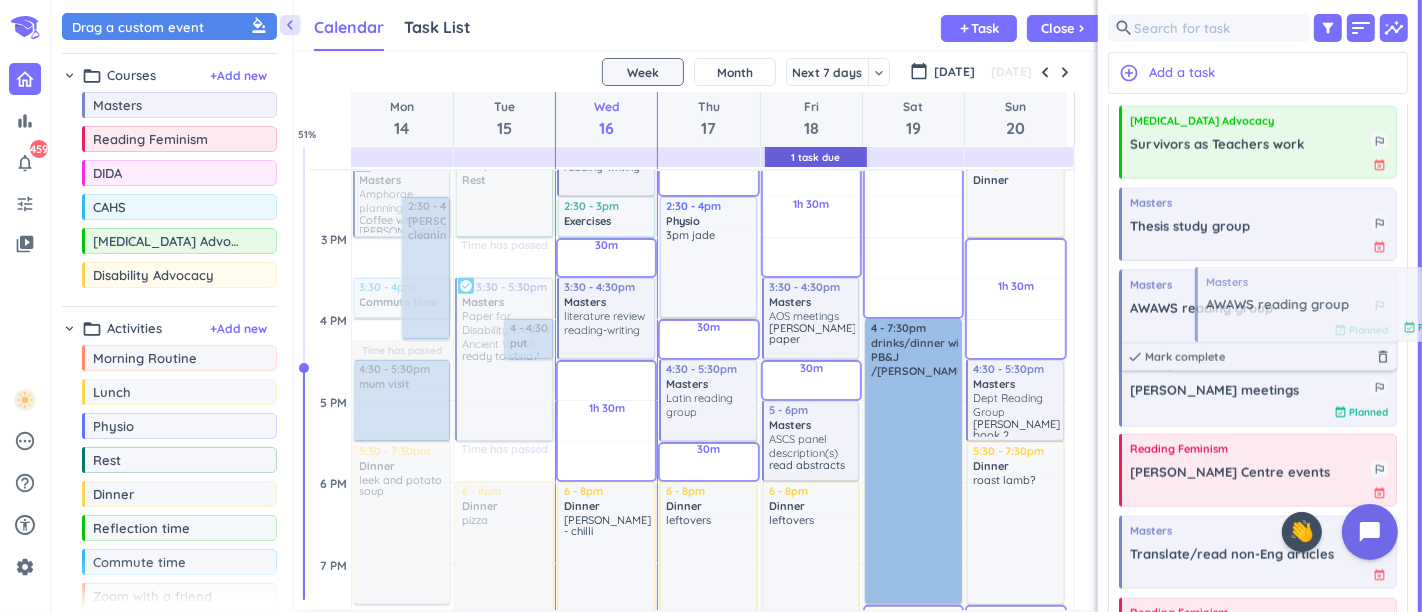 click on "bar_chart notifications_none 459 tune video_library pending help_outline settings 5 / 9 check_circle_outline check_circle_outline check_circle_outline check_circle_outline check_circle_outline 🤘 ✨ 🎓 ♠️ close 👋 chevron_left Drag a custom event format_color_fill chevron_right folder_open Courses   +  Add new drag_indicator Masters  more_horiz drag_indicator Reading Feminism more_horiz drag_indicator DIDA more_horiz drag_indicator CAHS more_horiz drag_indicator Cancer Advocacy  more_horiz drag_indicator Disability Advocacy  more_horiz chevron_right folder_open Activities   +  Add new drag_indicator Morning Routine more_horiz drag_indicator Lunch more_horiz drag_indicator Physio more_horiz drag_indicator Rest more_horiz drag_indicator Dinner more_horiz drag_indicator Reflection time more_horiz drag_indicator Commute time  more_horiz drag_indicator Zoom with a friend more_horiz drag_indicator Medical appointment more_horiz drag_indicator Walk more_horiz drag_indicator Exercises more_horiz link add 1" at bounding box center [711, 306] 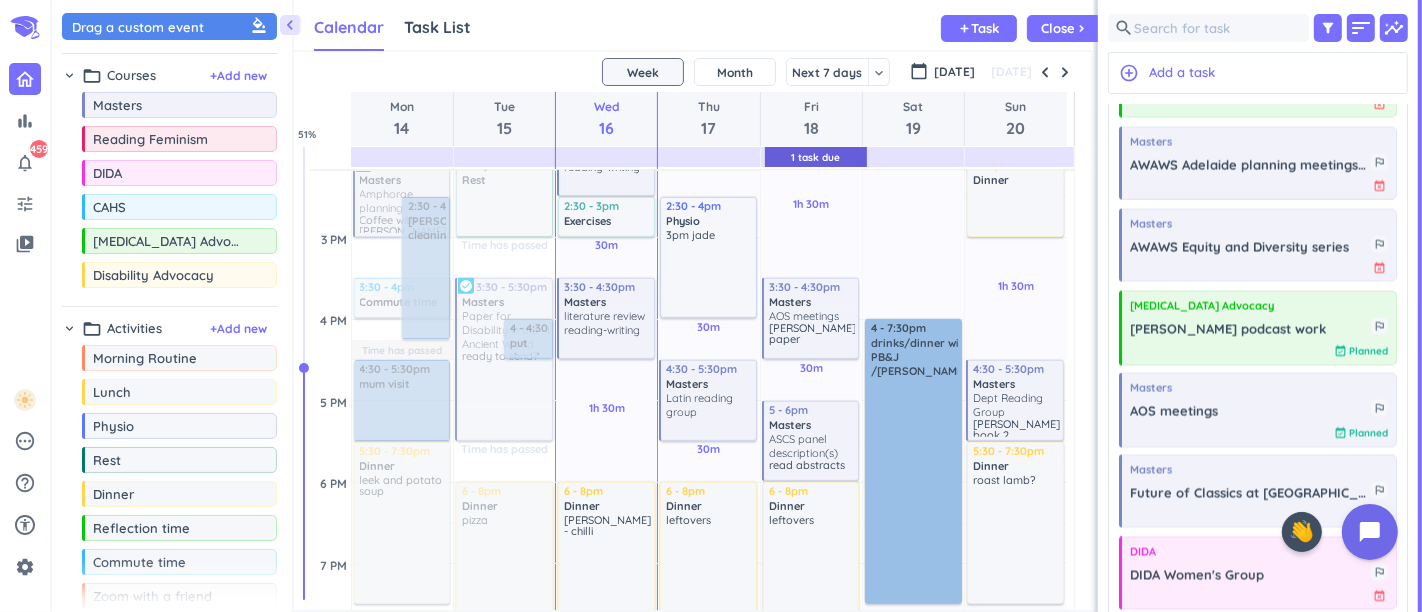 scroll, scrollTop: 2888, scrollLeft: 0, axis: vertical 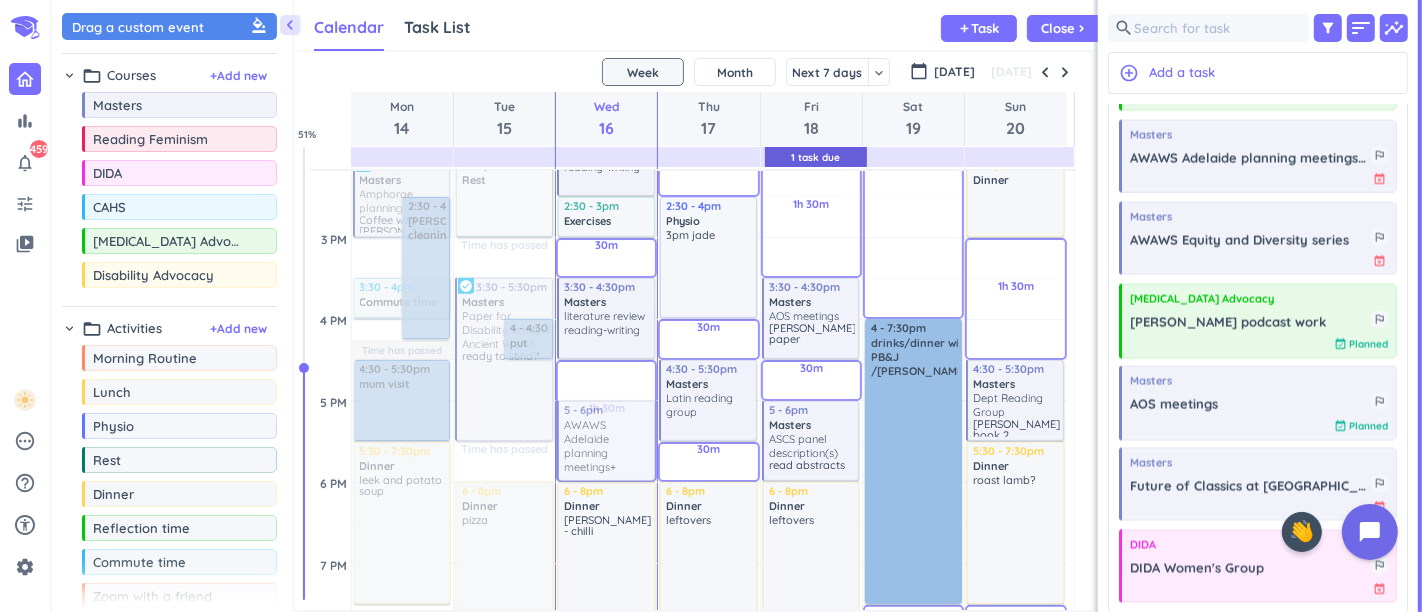 drag, startPoint x: 1230, startPoint y: 152, endPoint x: 596, endPoint y: 405, distance: 682.6163 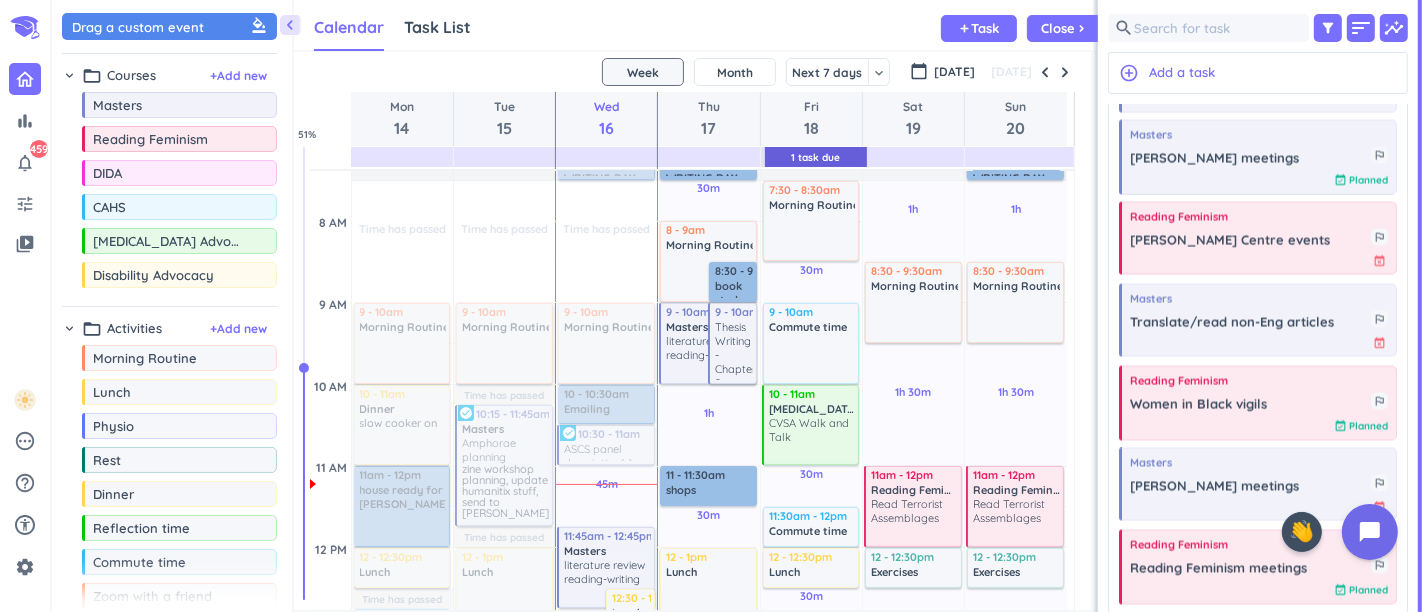 scroll, scrollTop: 498, scrollLeft: 0, axis: vertical 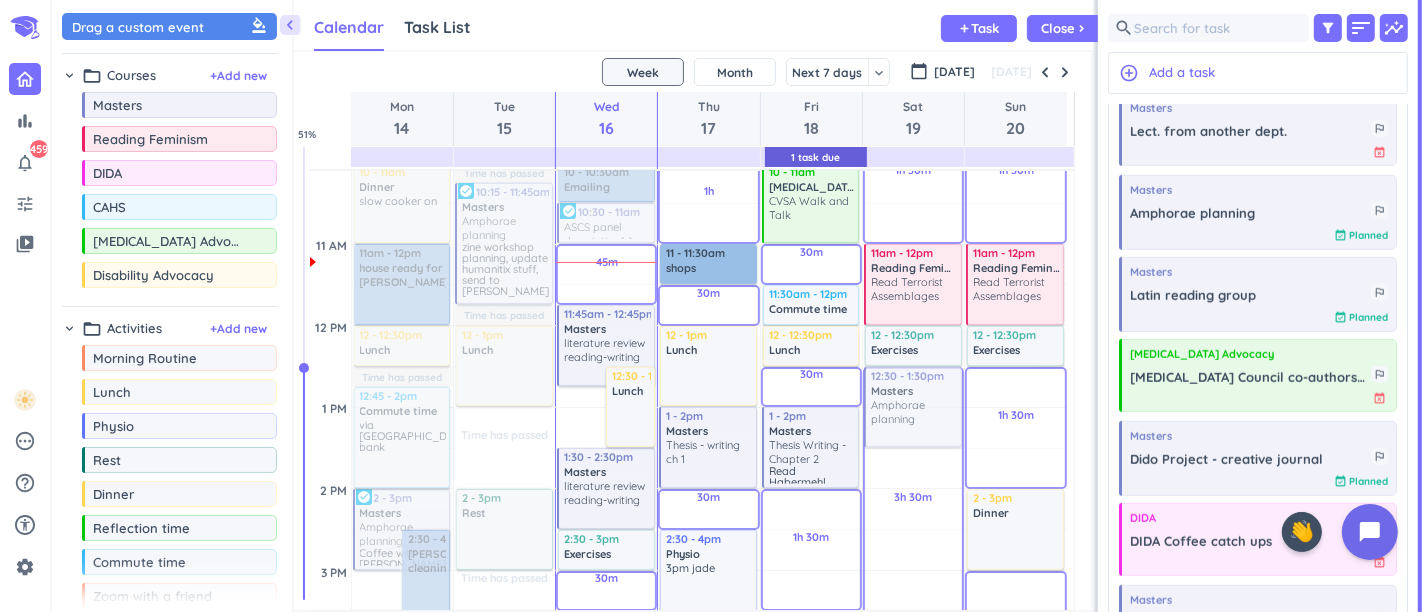 drag, startPoint x: 1185, startPoint y: 210, endPoint x: 925, endPoint y: 370, distance: 305.28674 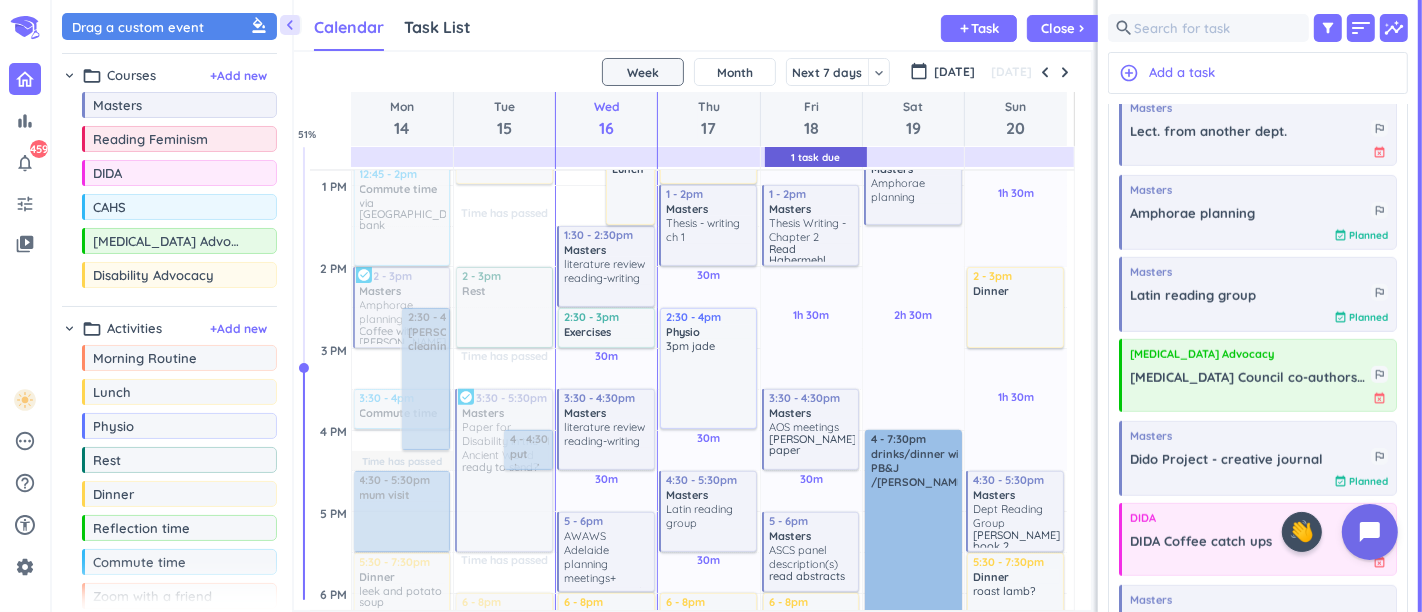 scroll, scrollTop: 387, scrollLeft: 0, axis: vertical 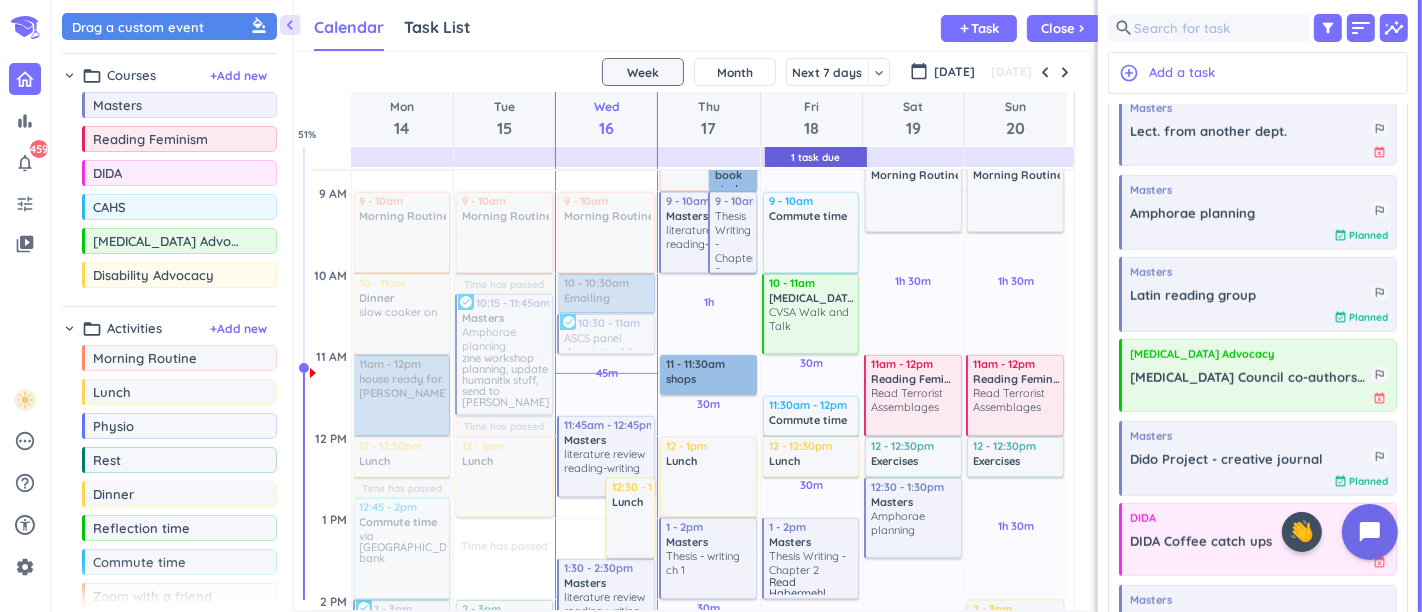 click on "Amphorae planning" at bounding box center [914, 523] 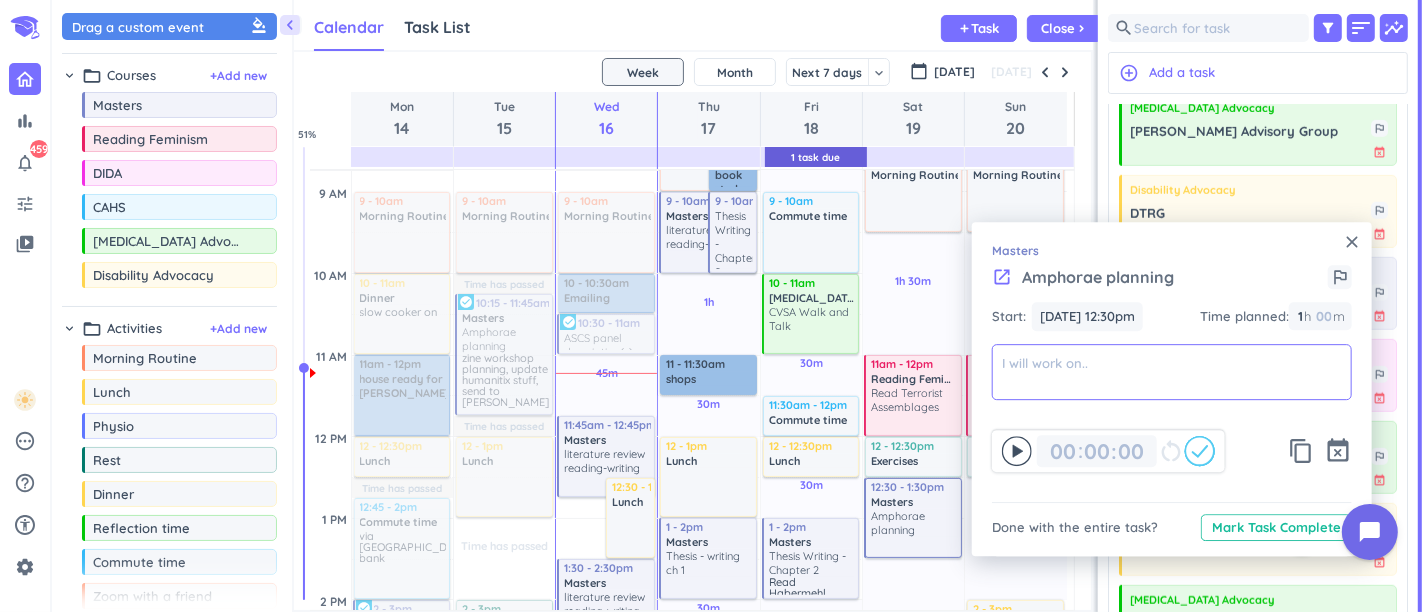 click at bounding box center [1172, 372] 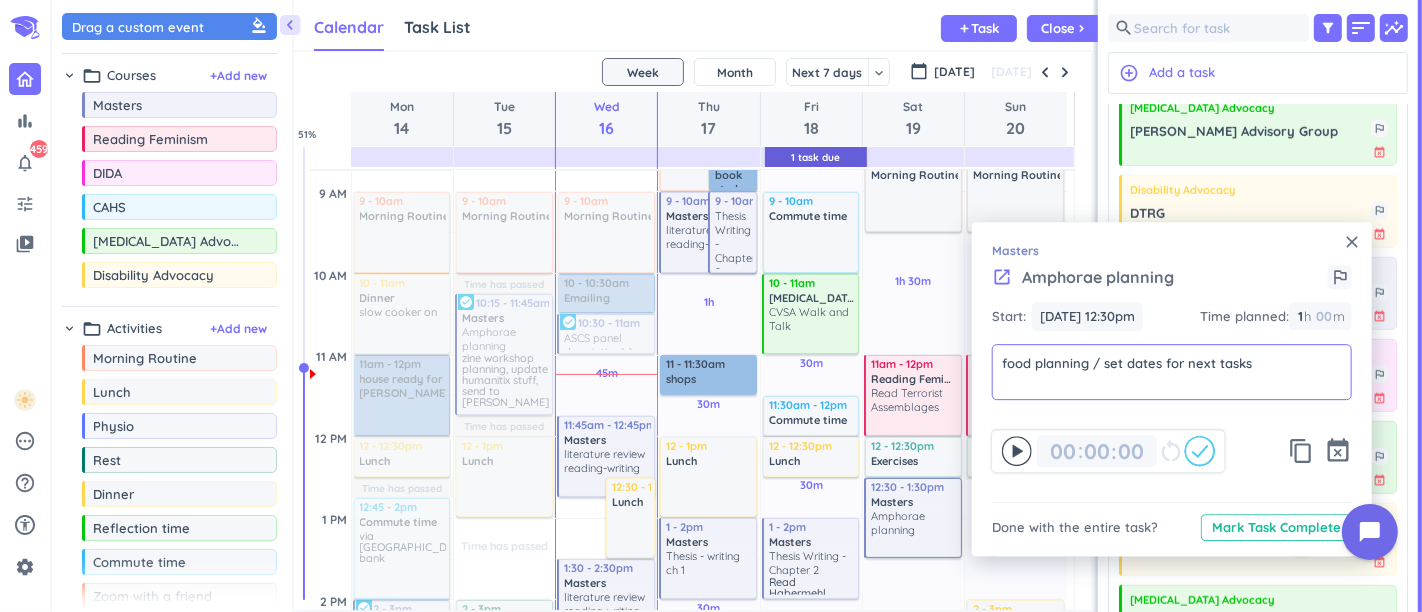 type on "food planning / set dates for next tasks" 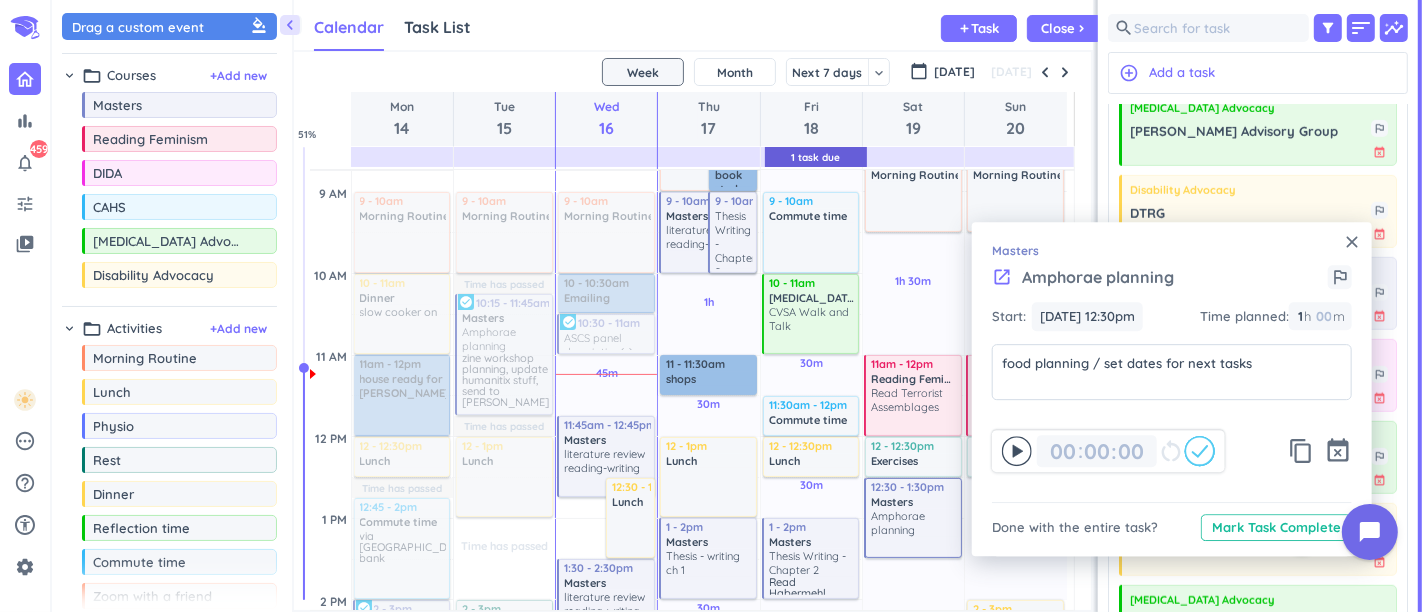 click on "Masters" at bounding box center (1172, 251) 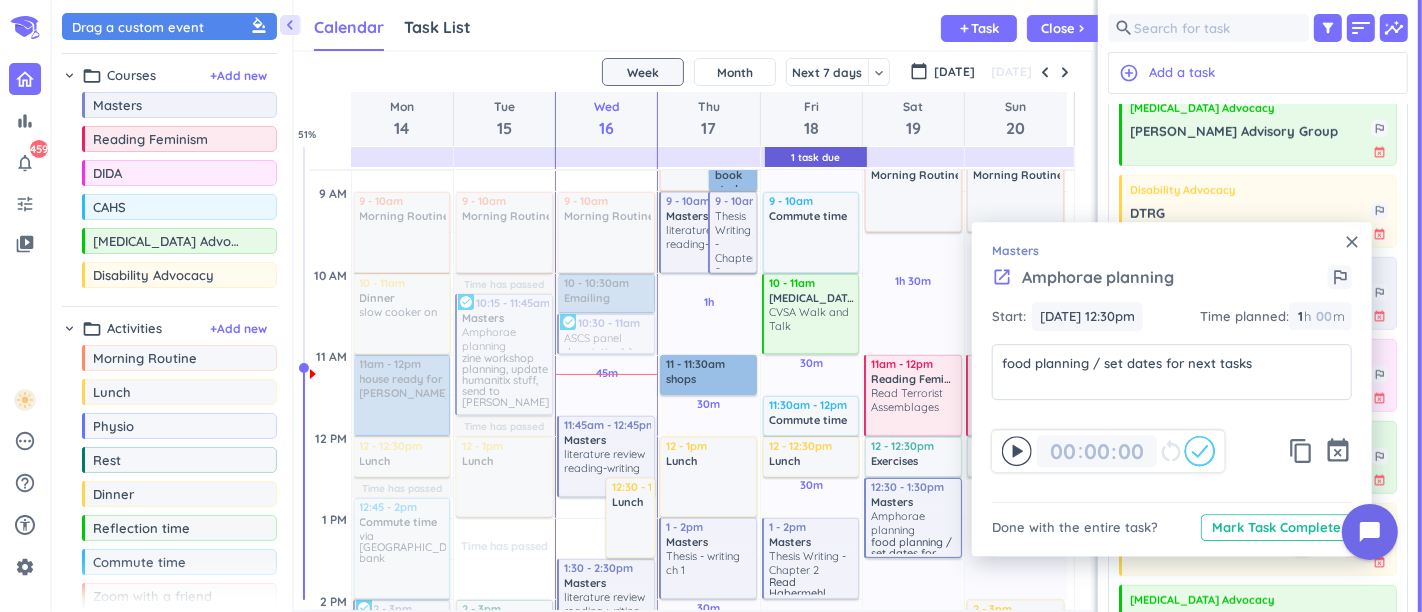 click on "close" at bounding box center [1352, 242] 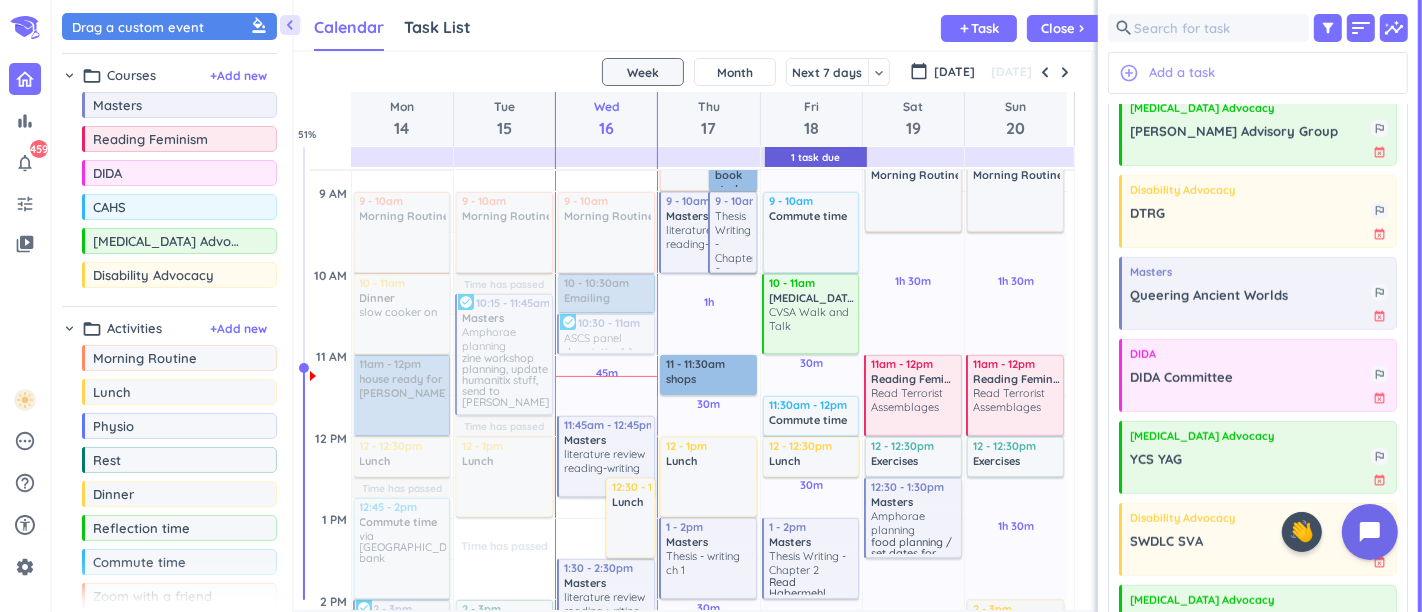 click on "Add a task" at bounding box center [1182, 73] 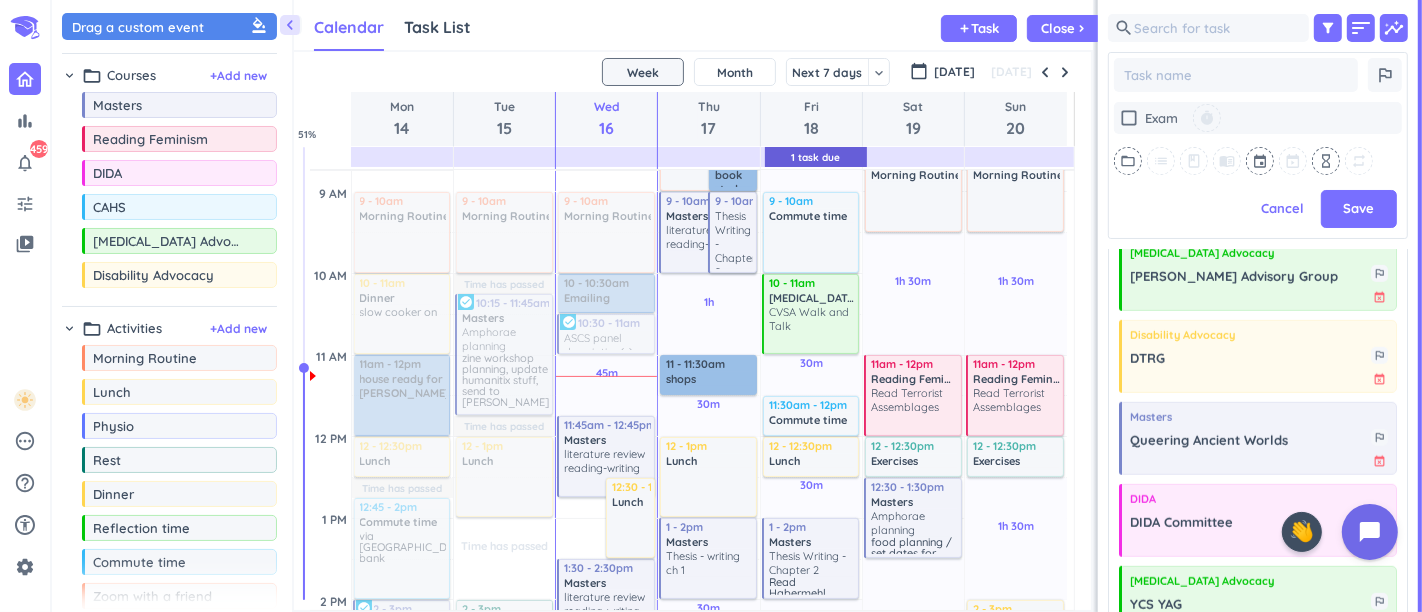 scroll, scrollTop: 357, scrollLeft: 292, axis: both 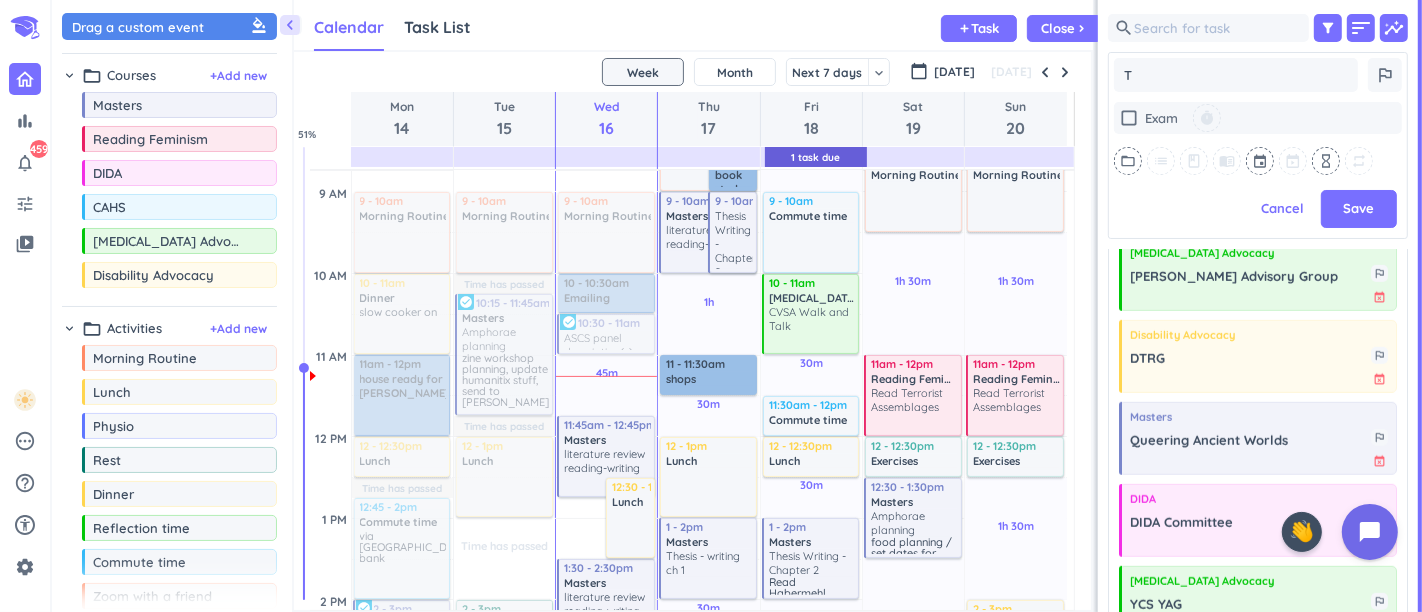 type on "x" 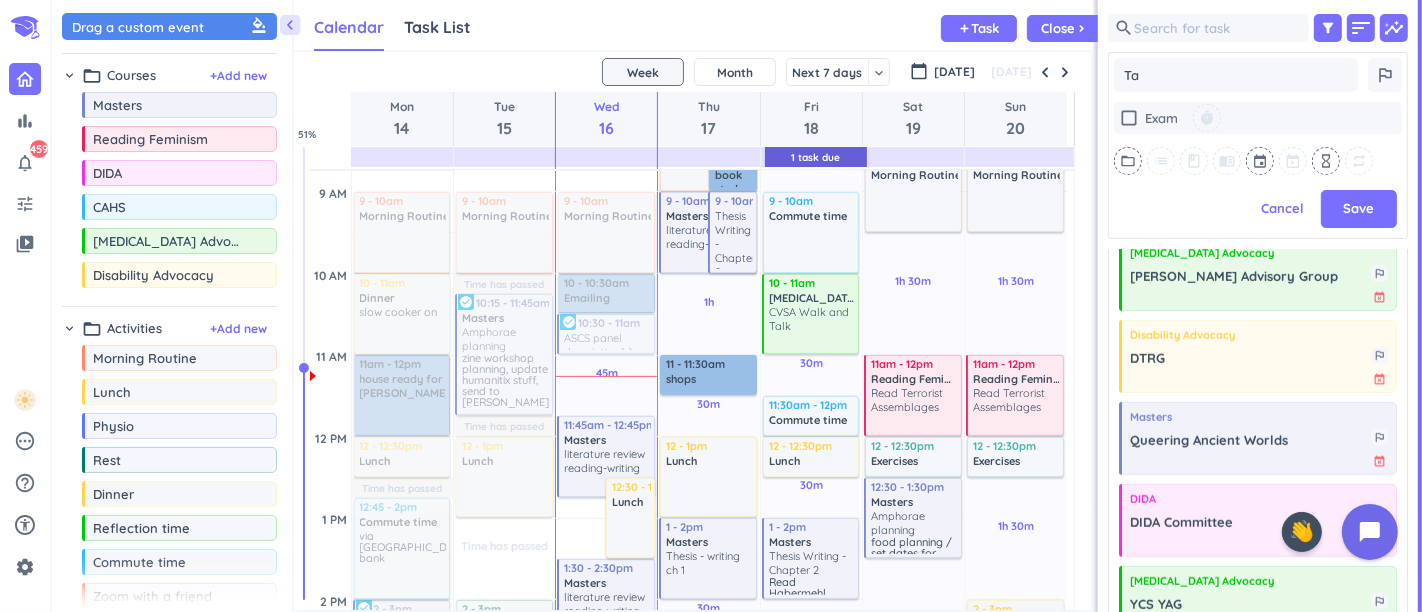 type on "x" 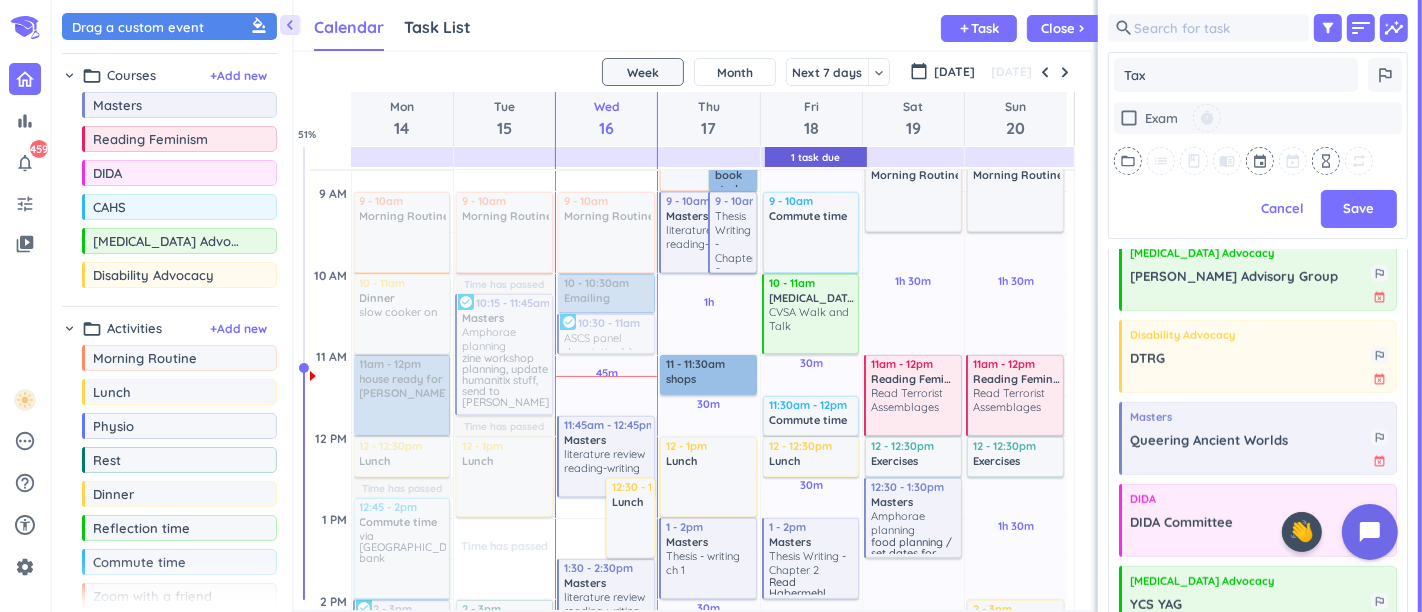 type on "x" 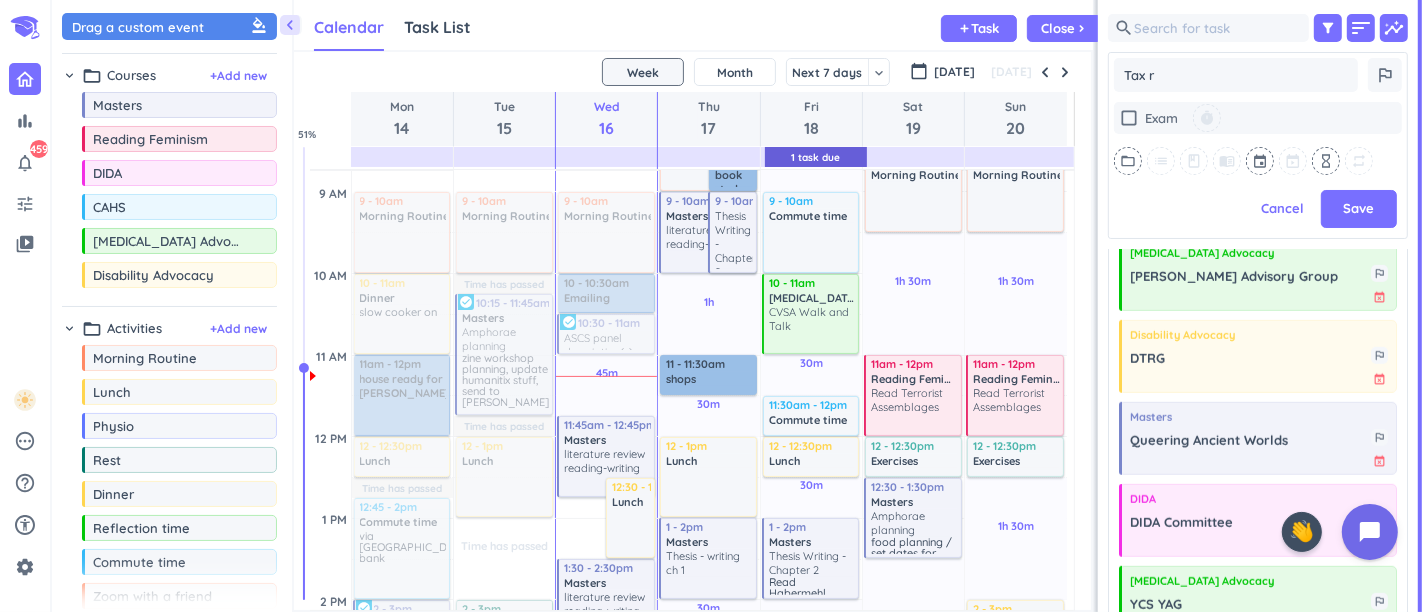 type on "Tax re" 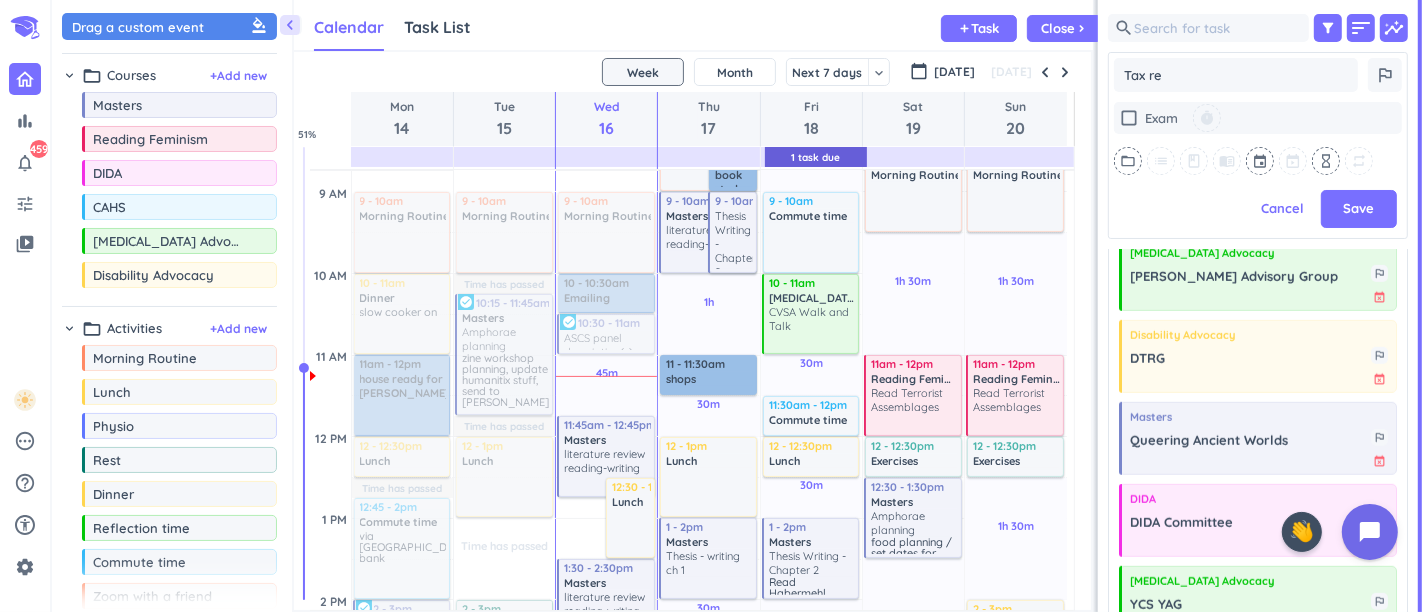 type on "x" 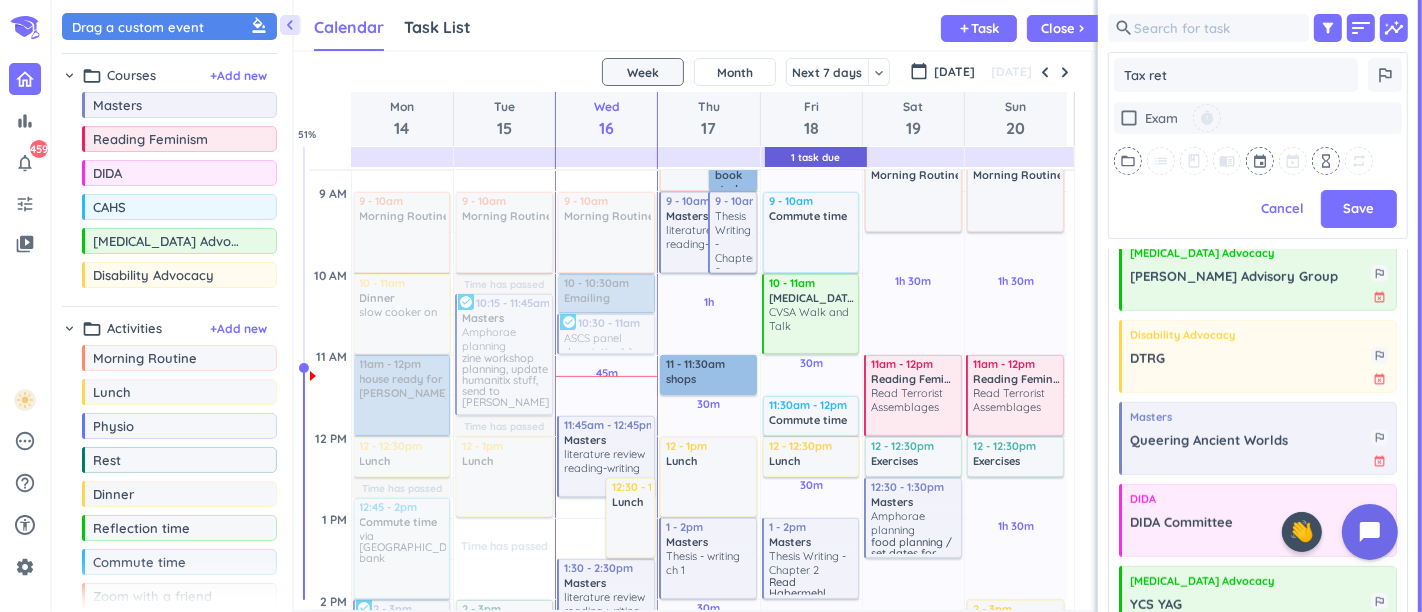 type on "x" 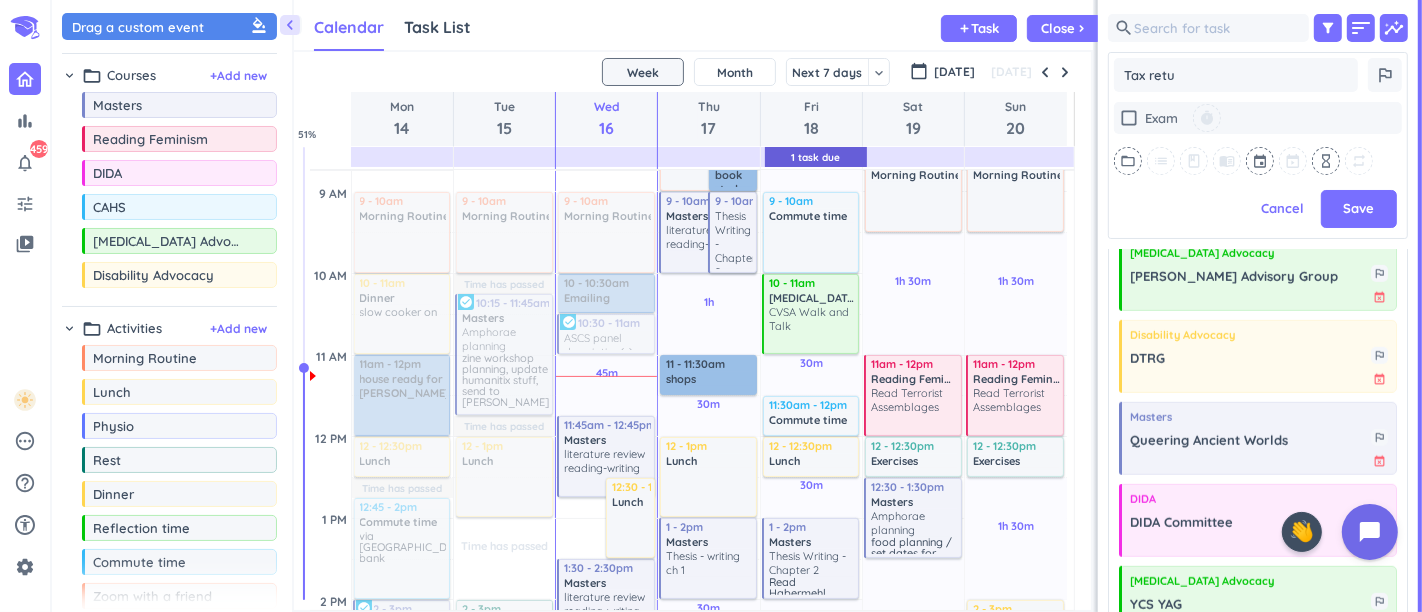 type on "x" 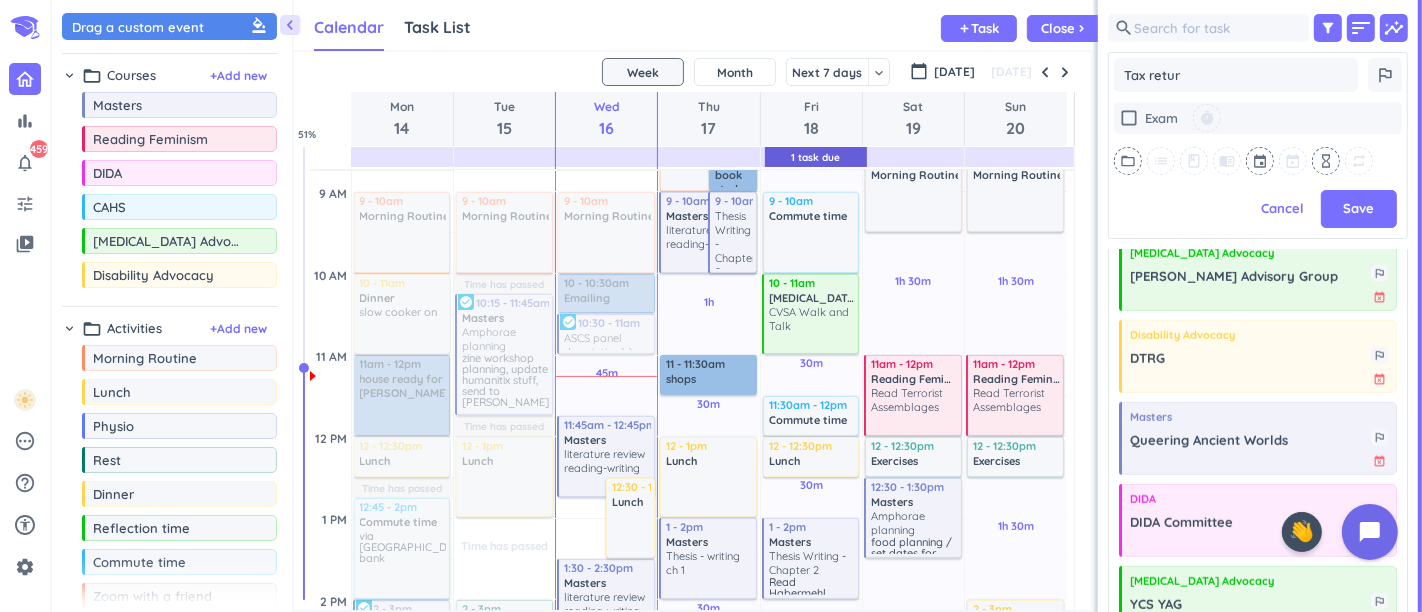 type on "Tax return" 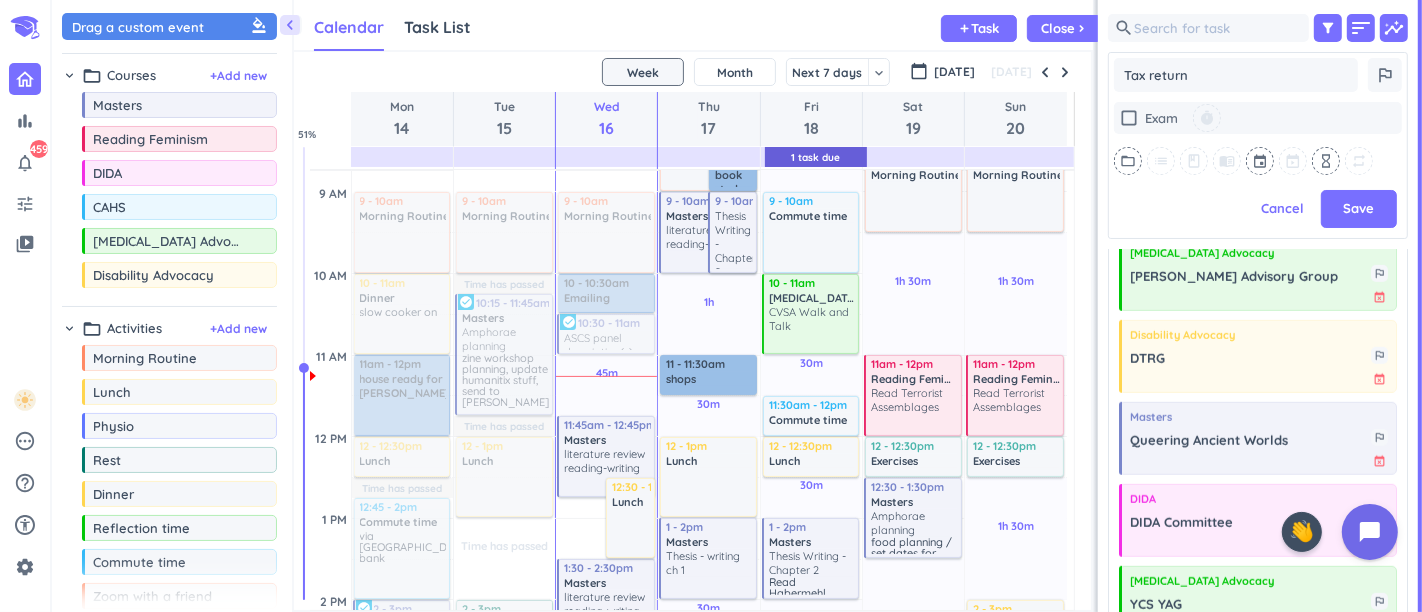 type on "x" 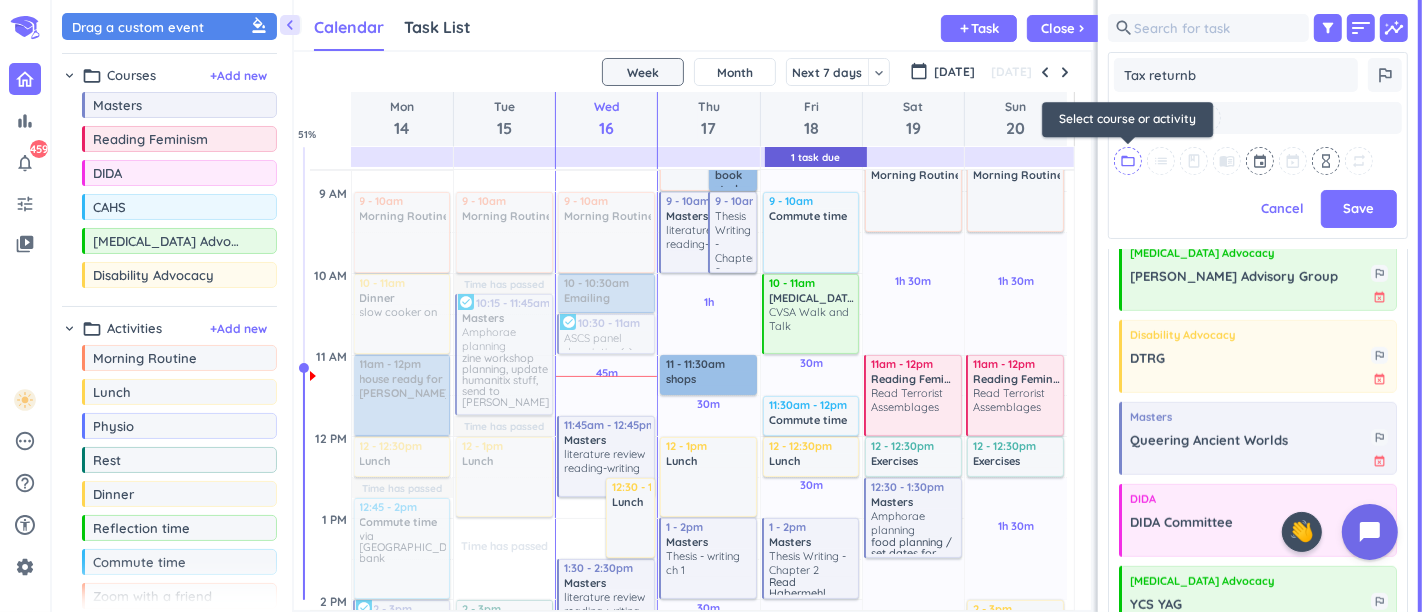 type on "x" 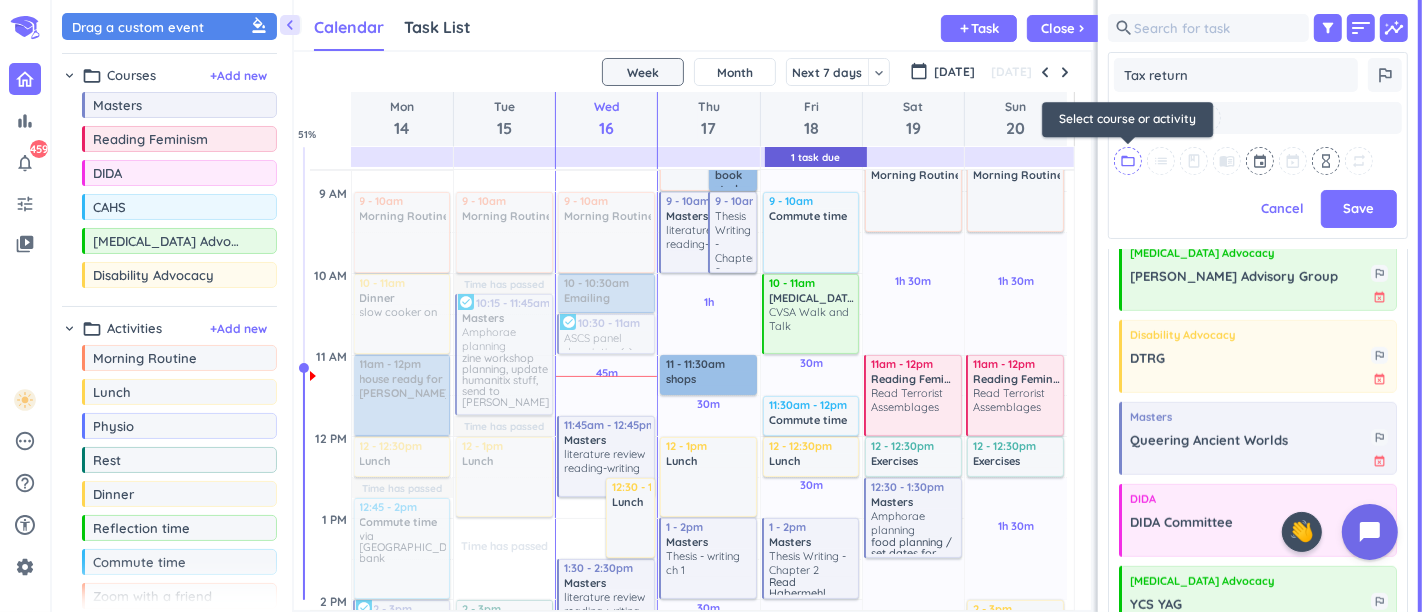 type on "Tax return" 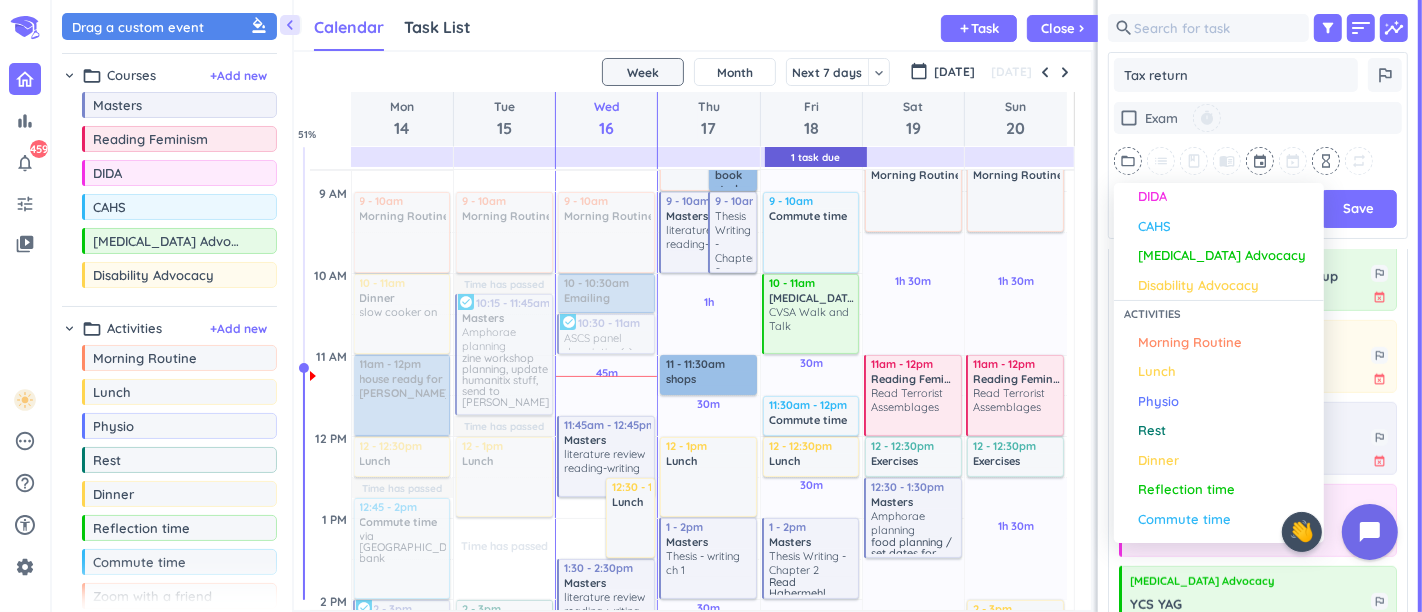 scroll, scrollTop: 204, scrollLeft: 0, axis: vertical 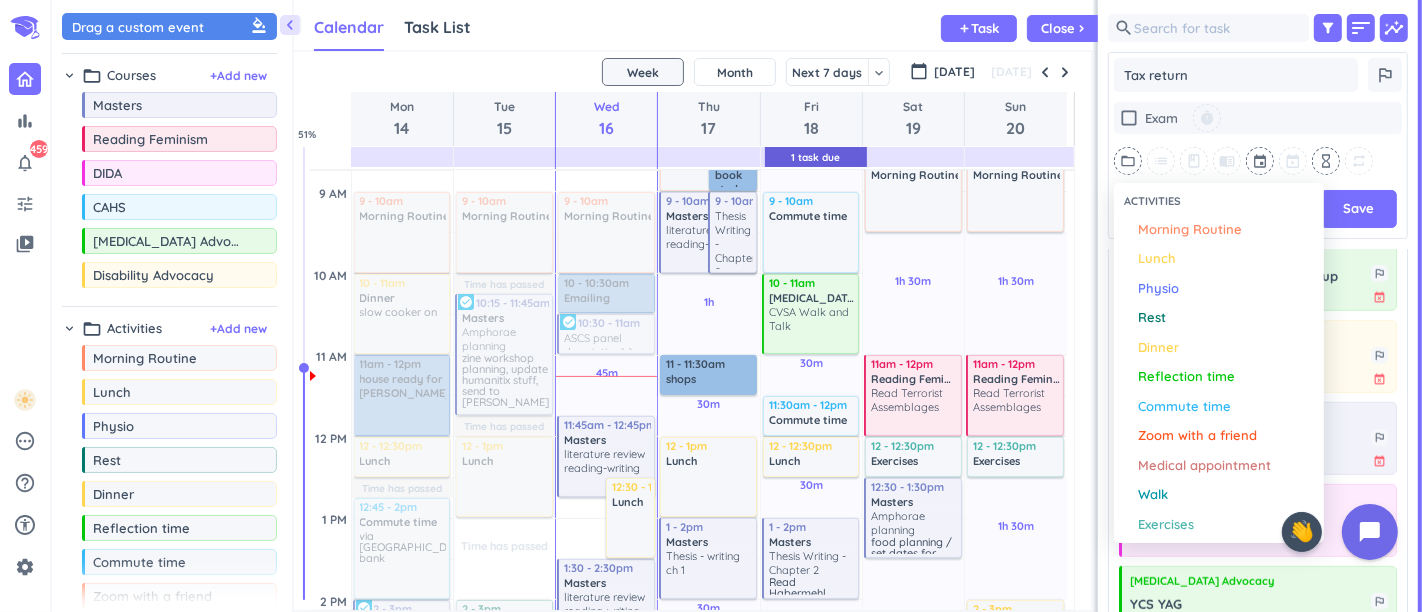 click at bounding box center [711, 306] 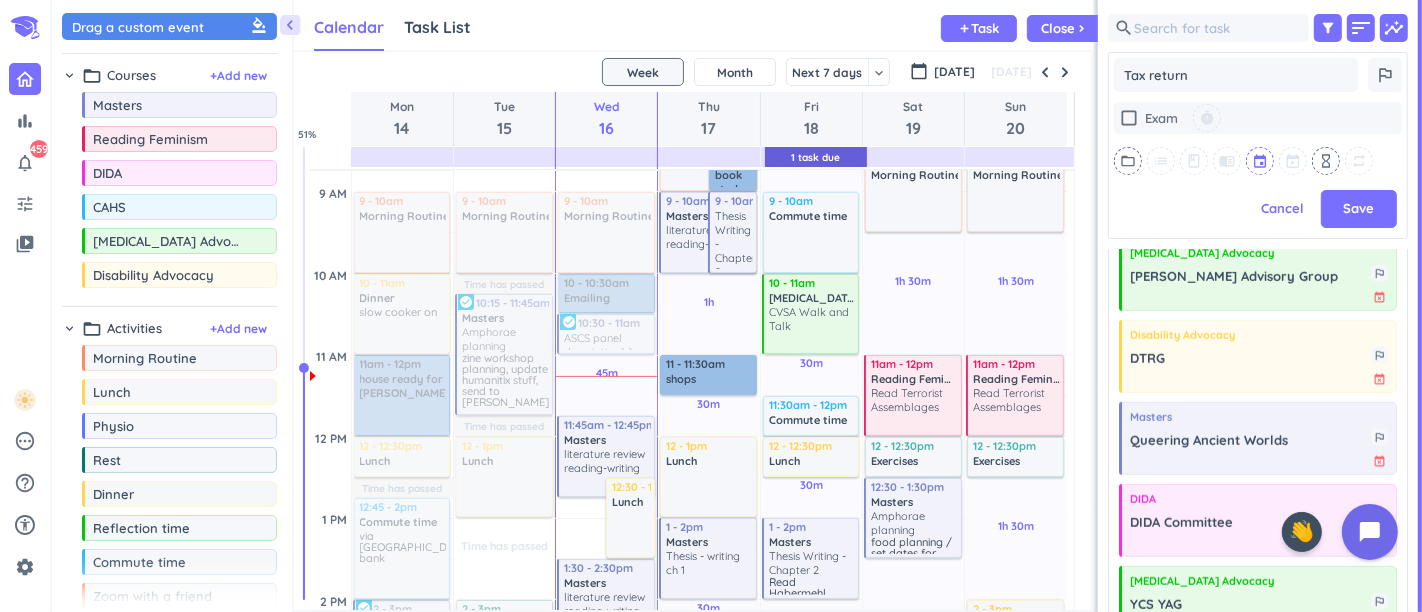 click at bounding box center [1261, 161] 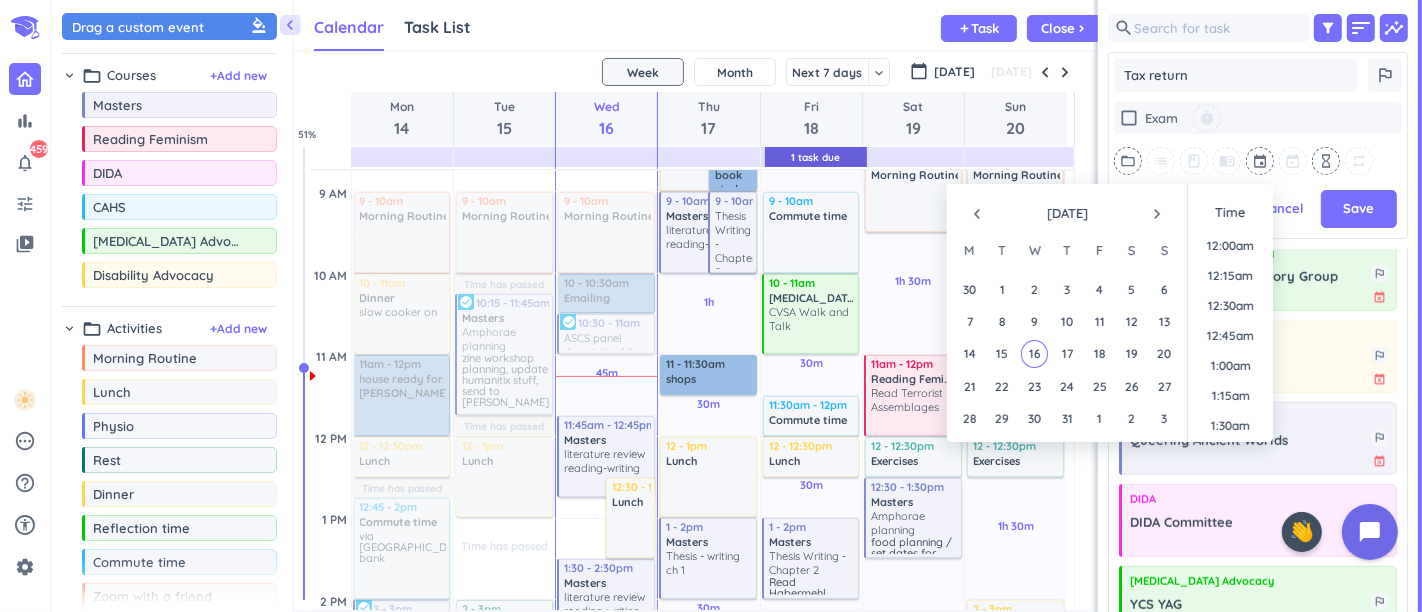 scroll, scrollTop: 1257, scrollLeft: 0, axis: vertical 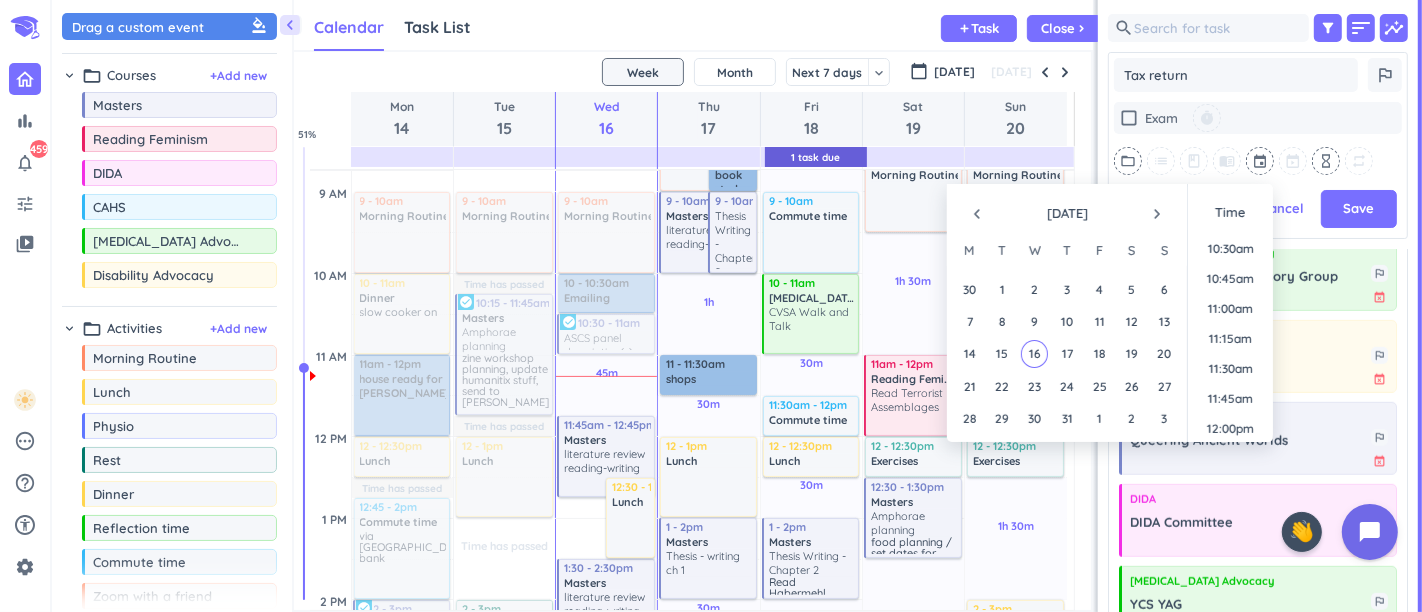 click on "navigate_next" at bounding box center [1157, 214] 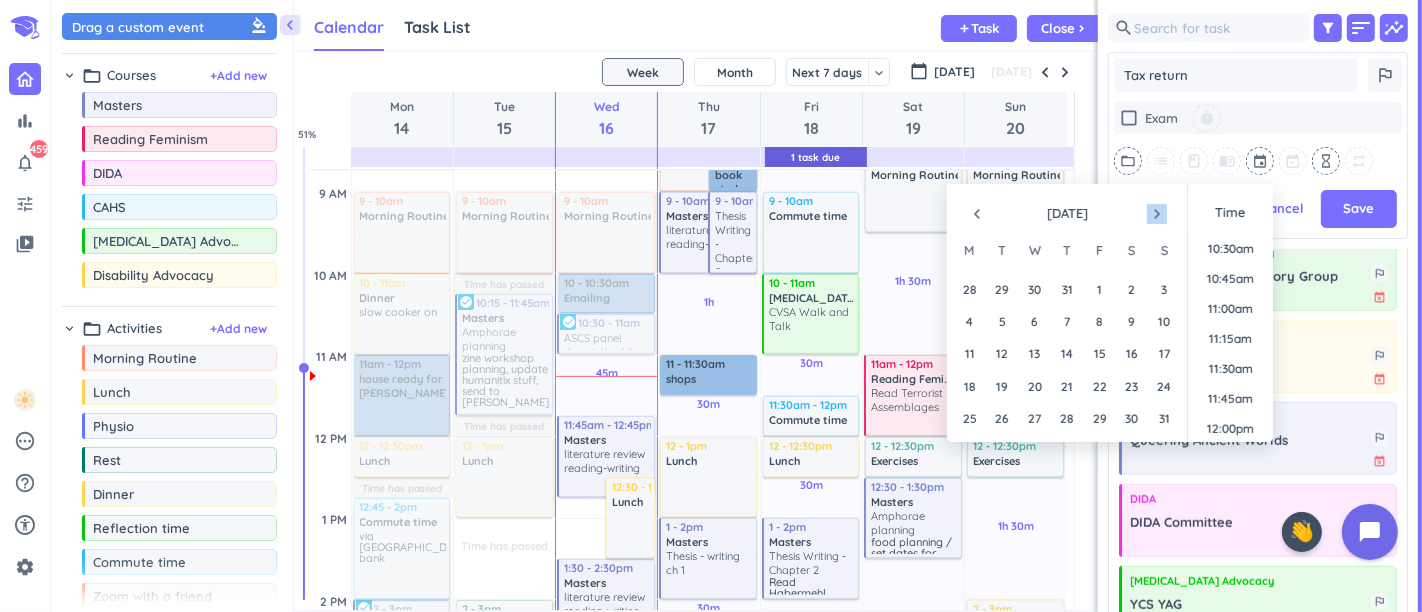 click on "navigate_next" at bounding box center (1157, 214) 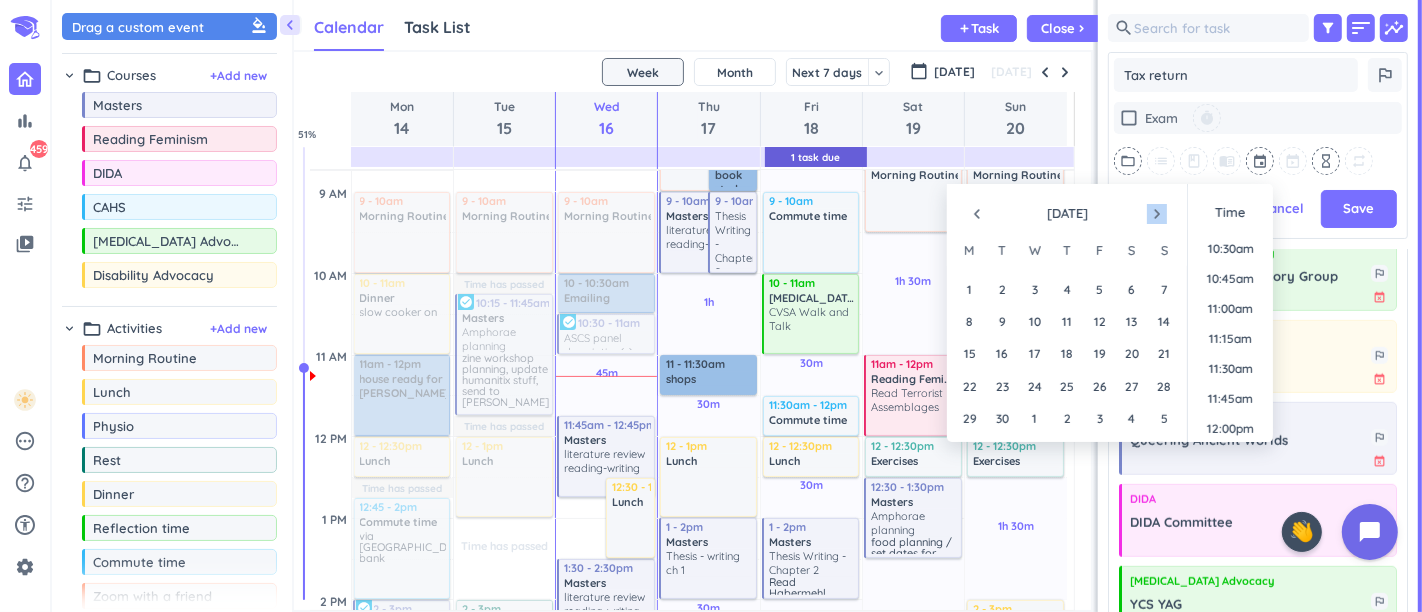 click on "navigate_next" at bounding box center (1157, 214) 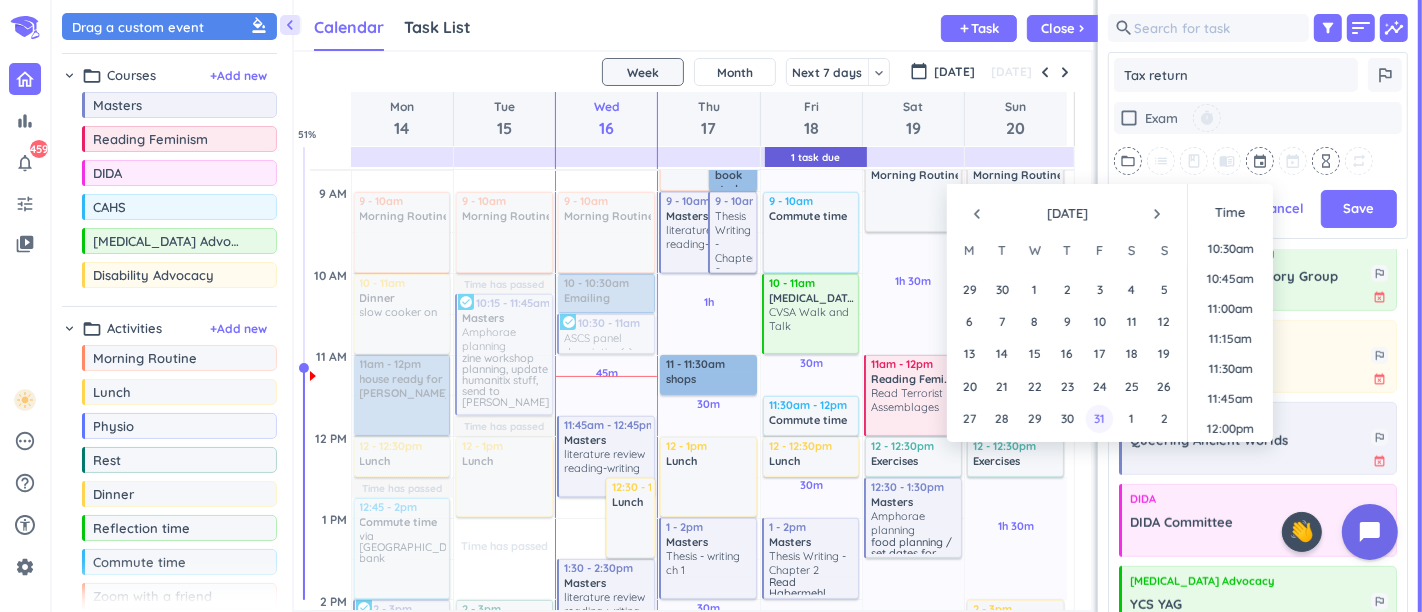 click on "31" at bounding box center (1099, 418) 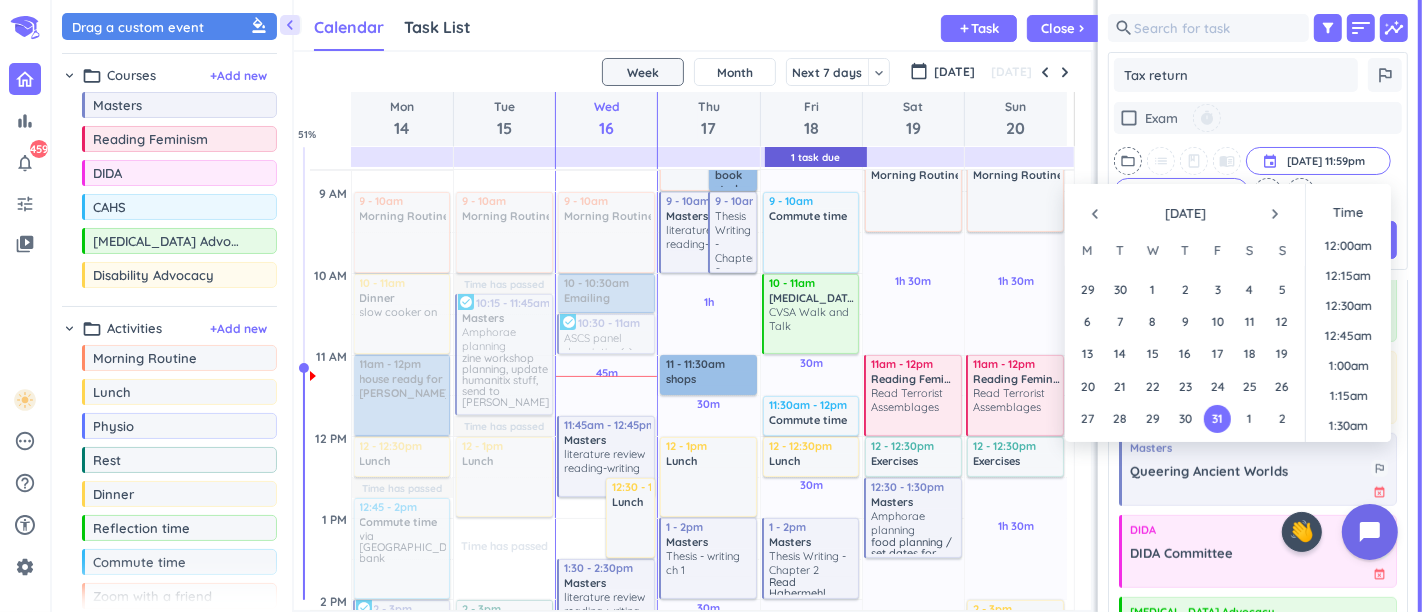 scroll, scrollTop: 326, scrollLeft: 292, axis: both 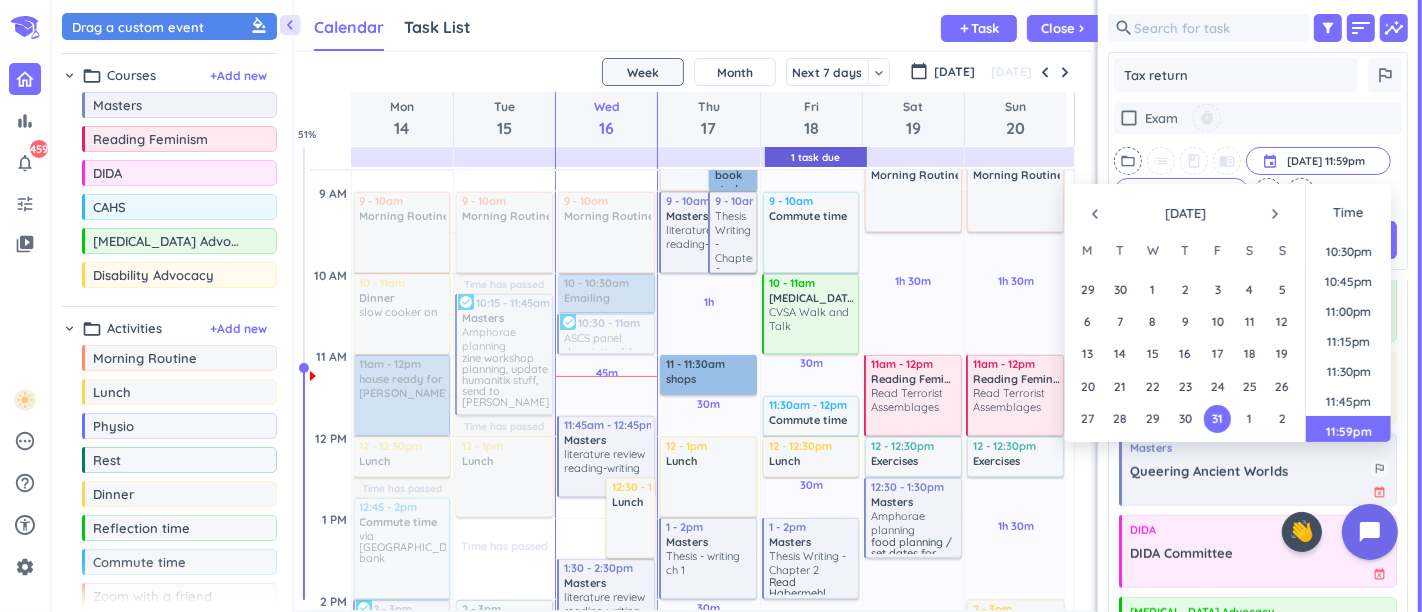 click on "check_box_outline_blank Exam timer folder_open list class menu_book event 31 Oct, 11:59pm 31 Oct, 11:59pm cancel 3 days ahead cancel hourglass_empty repeat" at bounding box center [1258, 154] 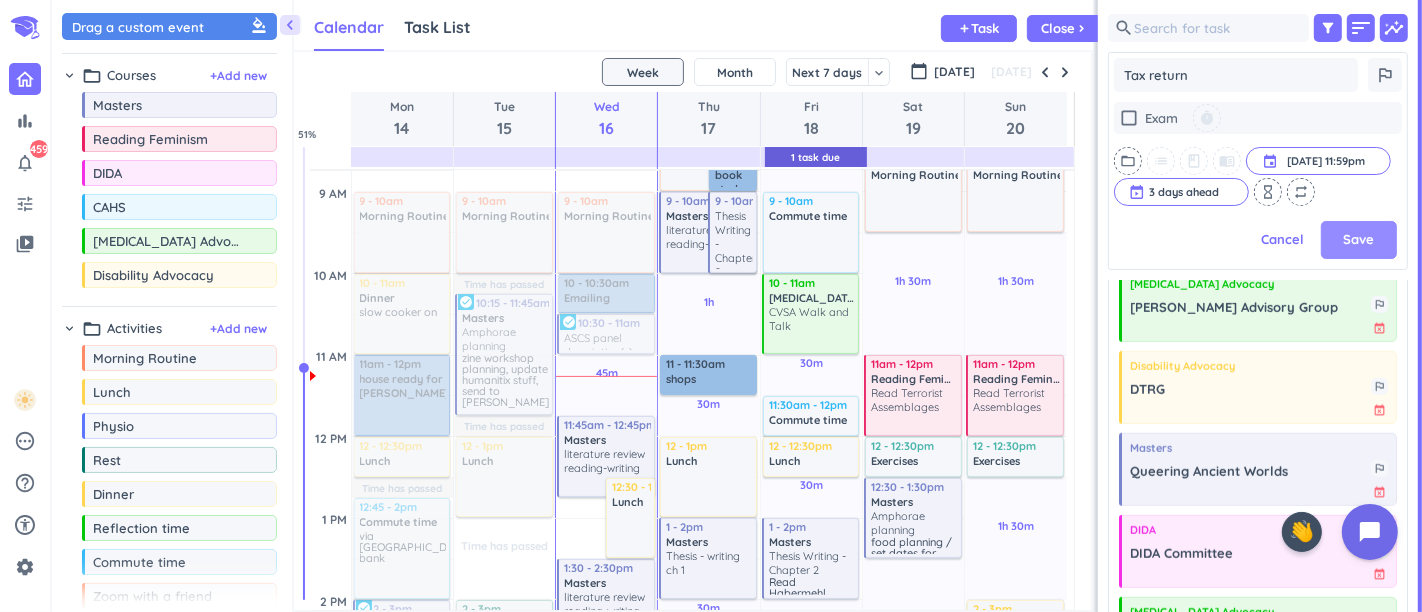 click on "Save" at bounding box center (1359, 240) 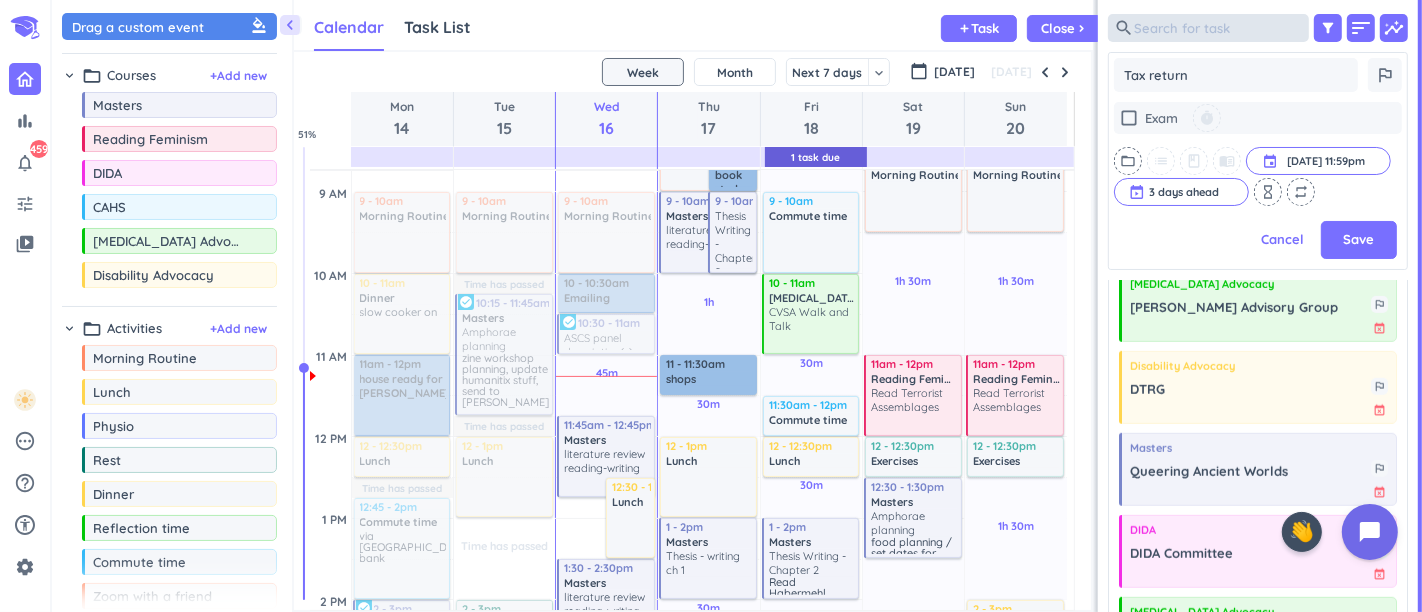 type on "x" 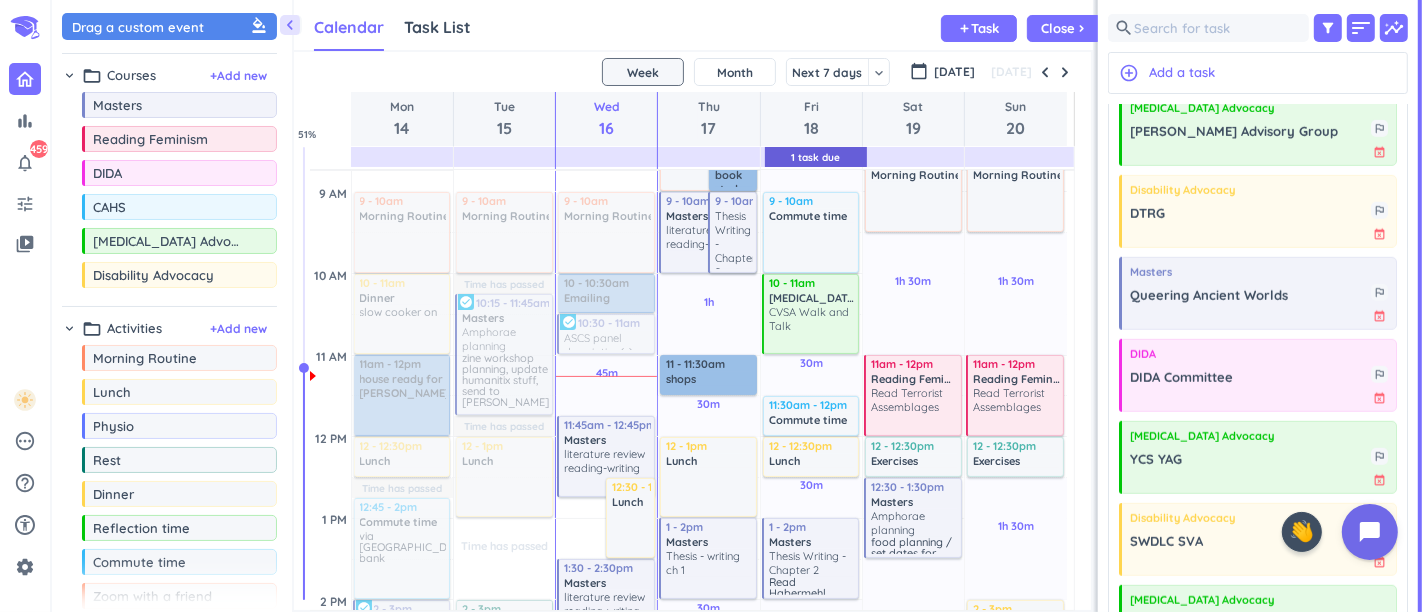 scroll, scrollTop: 8, scrollLeft: 8, axis: both 